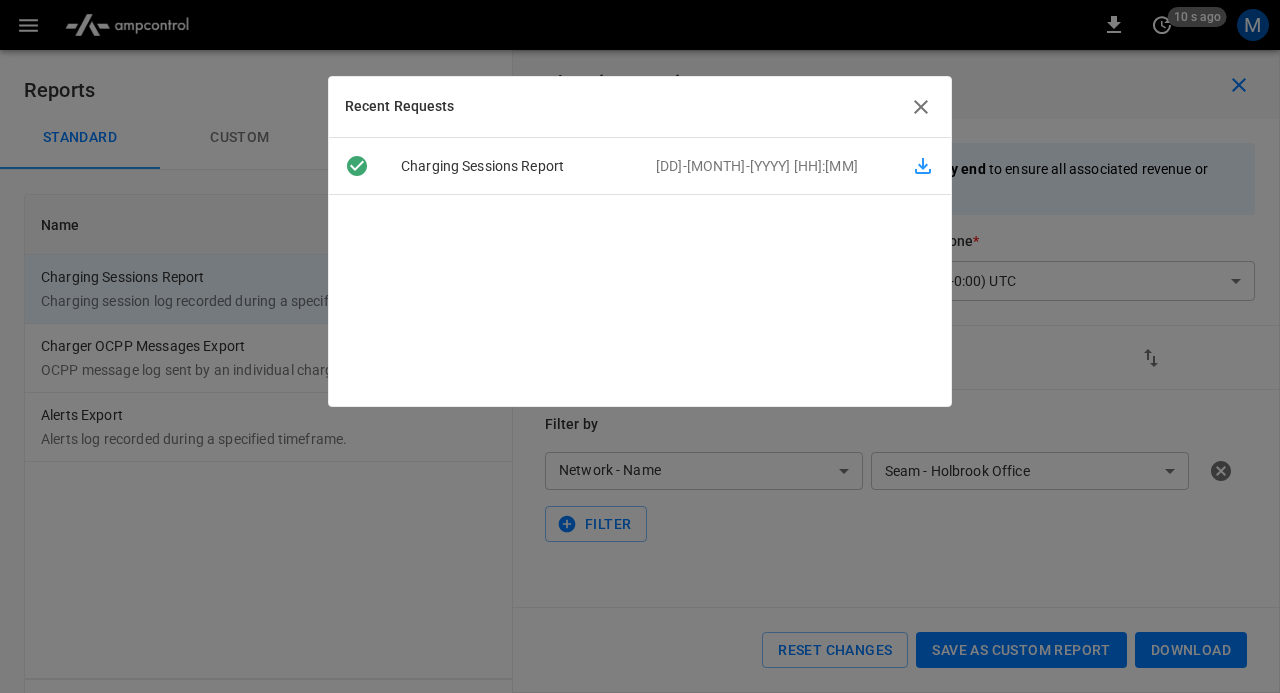 scroll, scrollTop: 0, scrollLeft: 0, axis: both 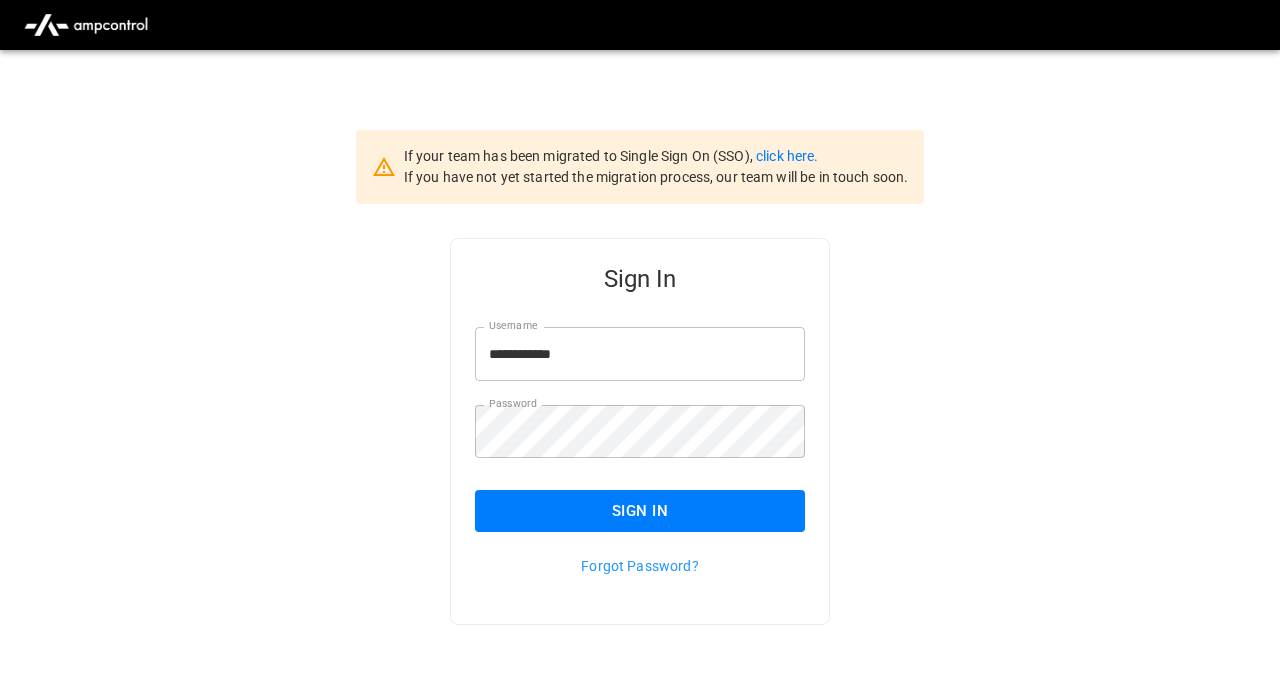 click on "Sign In" at bounding box center [640, 511] 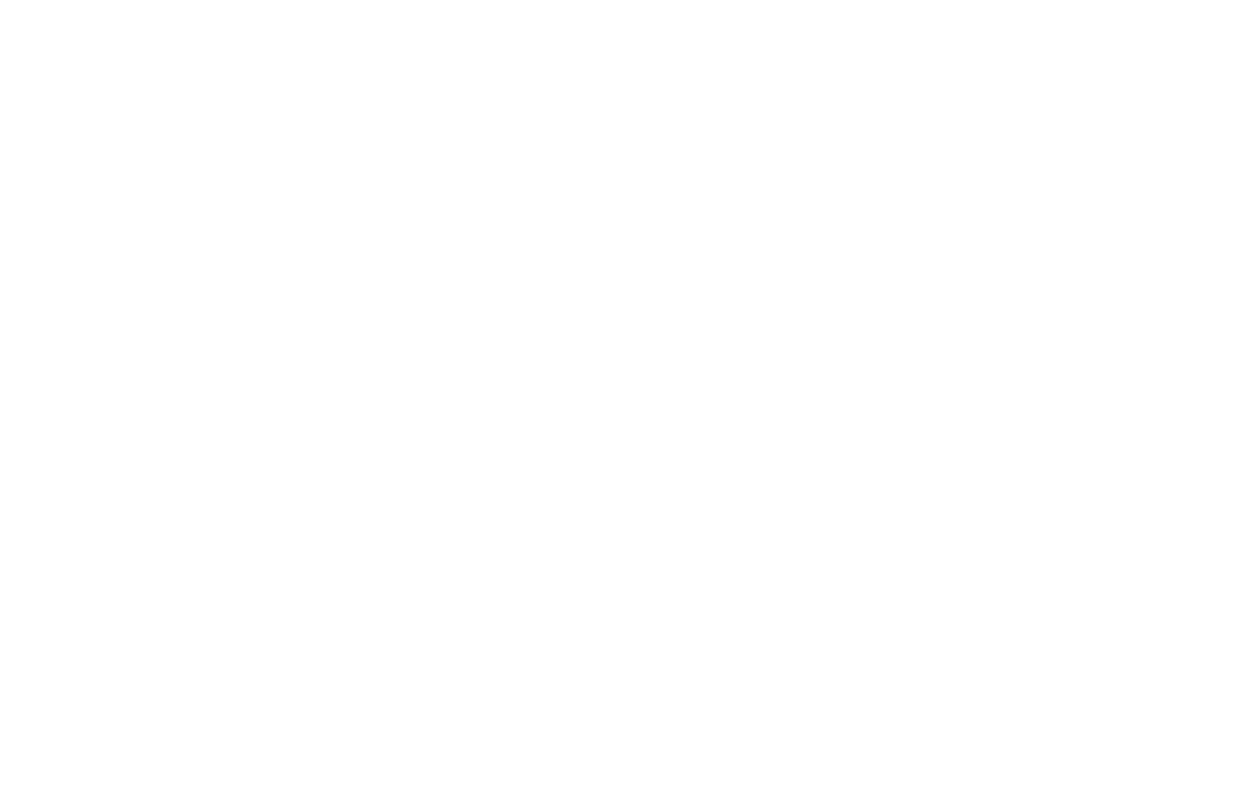 scroll, scrollTop: 0, scrollLeft: 0, axis: both 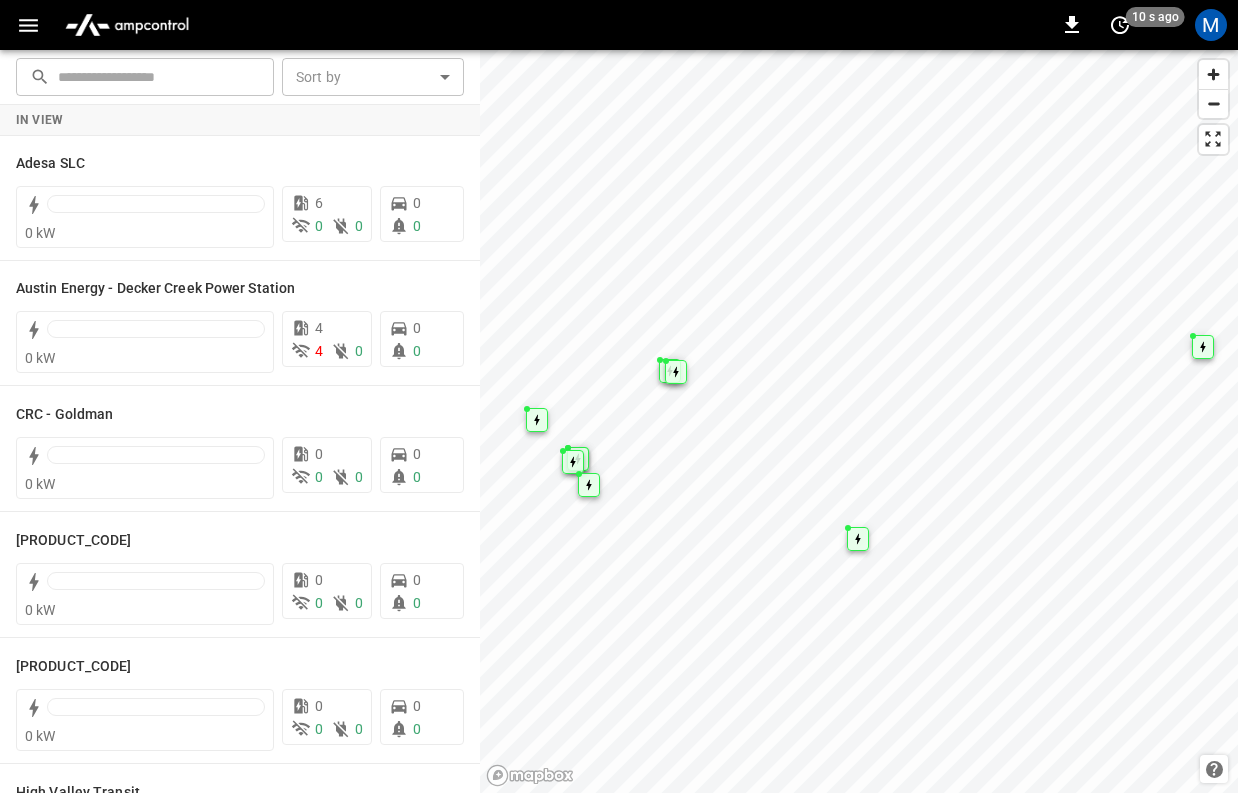 click 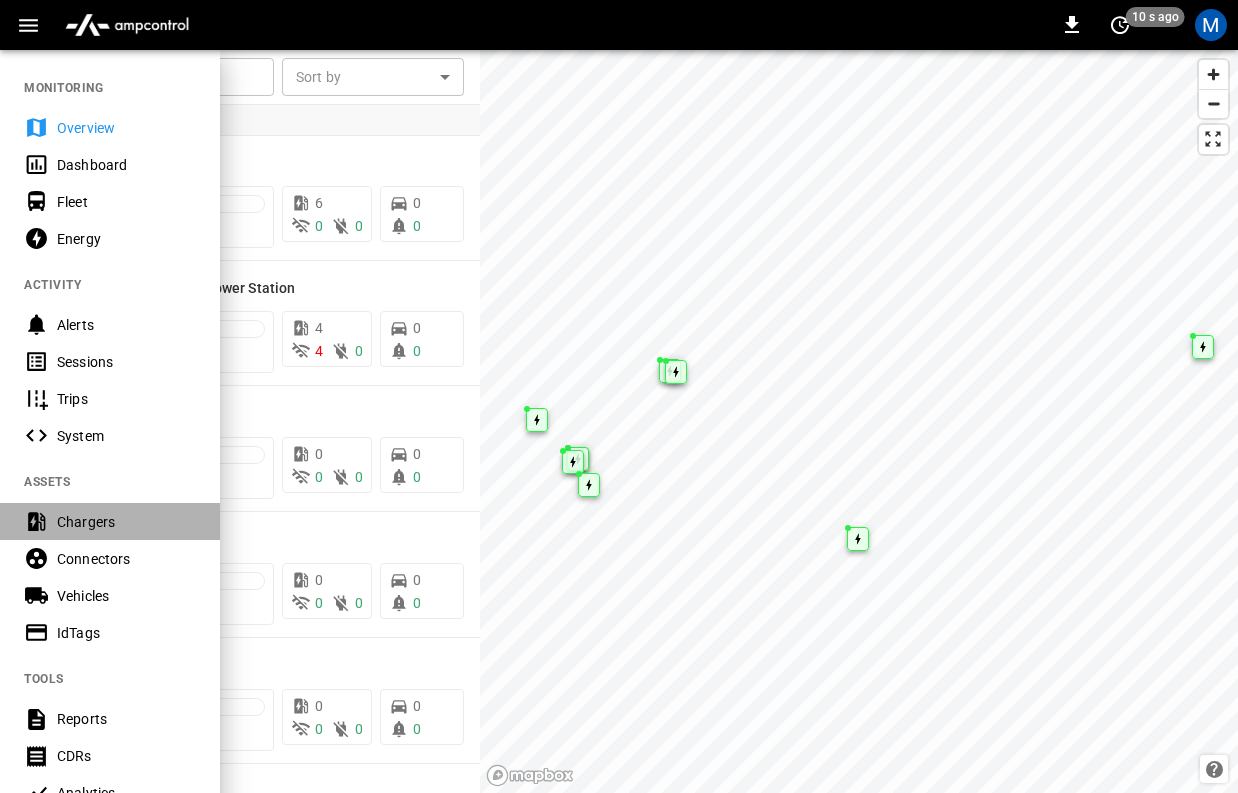 click on "Chargers" at bounding box center [126, 522] 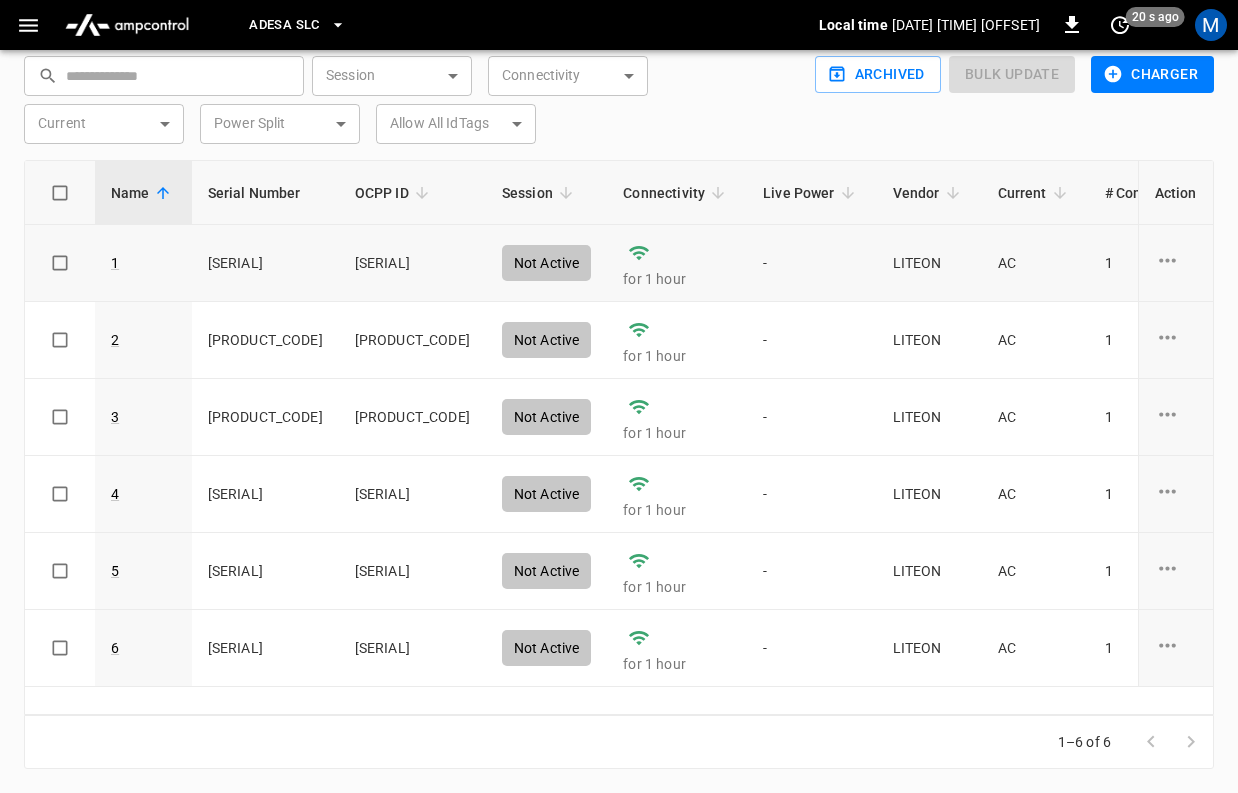 scroll, scrollTop: 0, scrollLeft: 0, axis: both 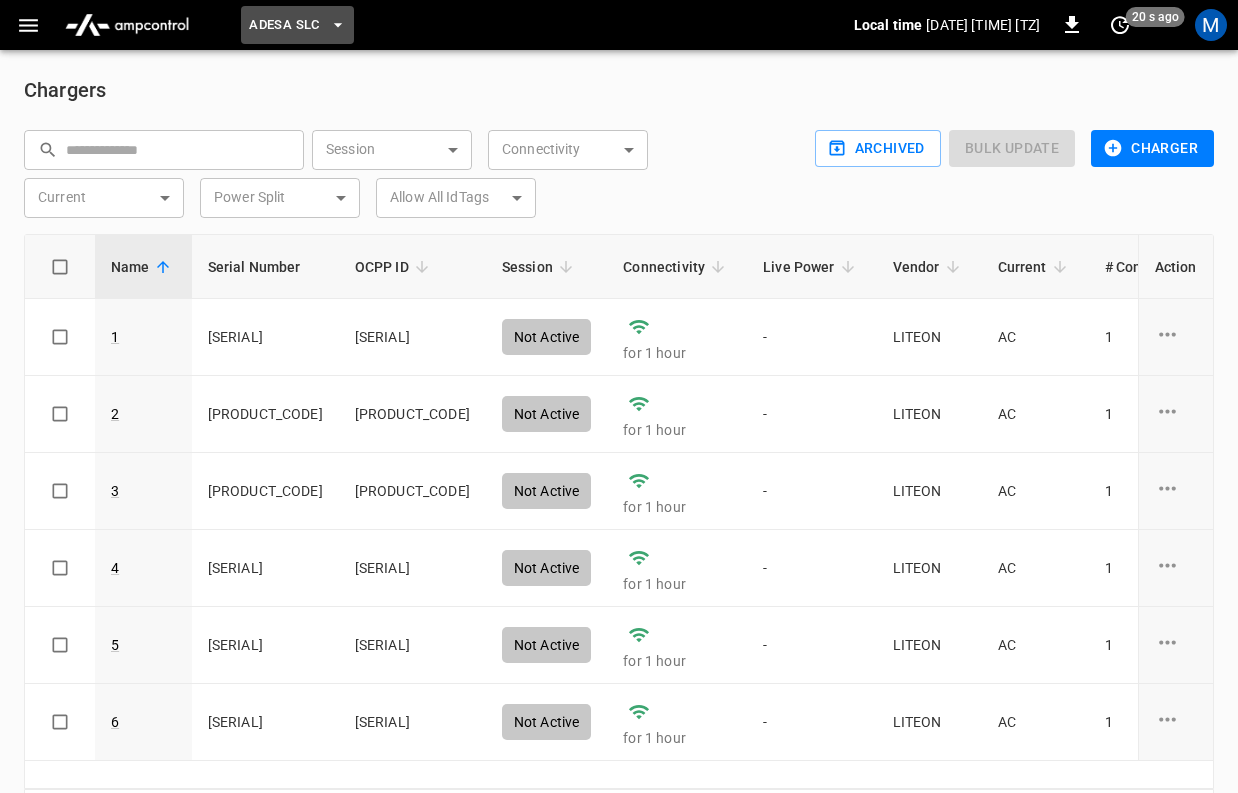 click on "Adesa SLC" at bounding box center (284, 25) 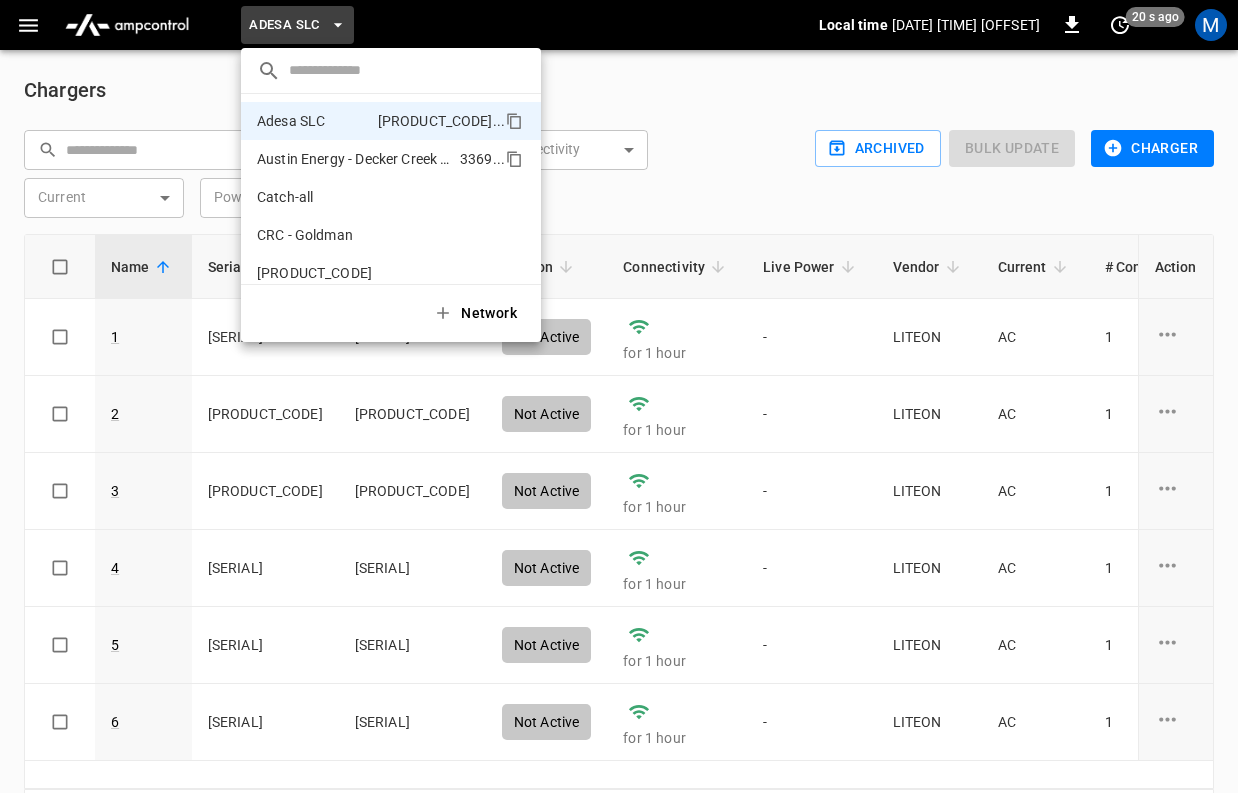 click on "[COMPANY] - [LOCATION] [PRODUCT_CODE]" at bounding box center (391, 159) 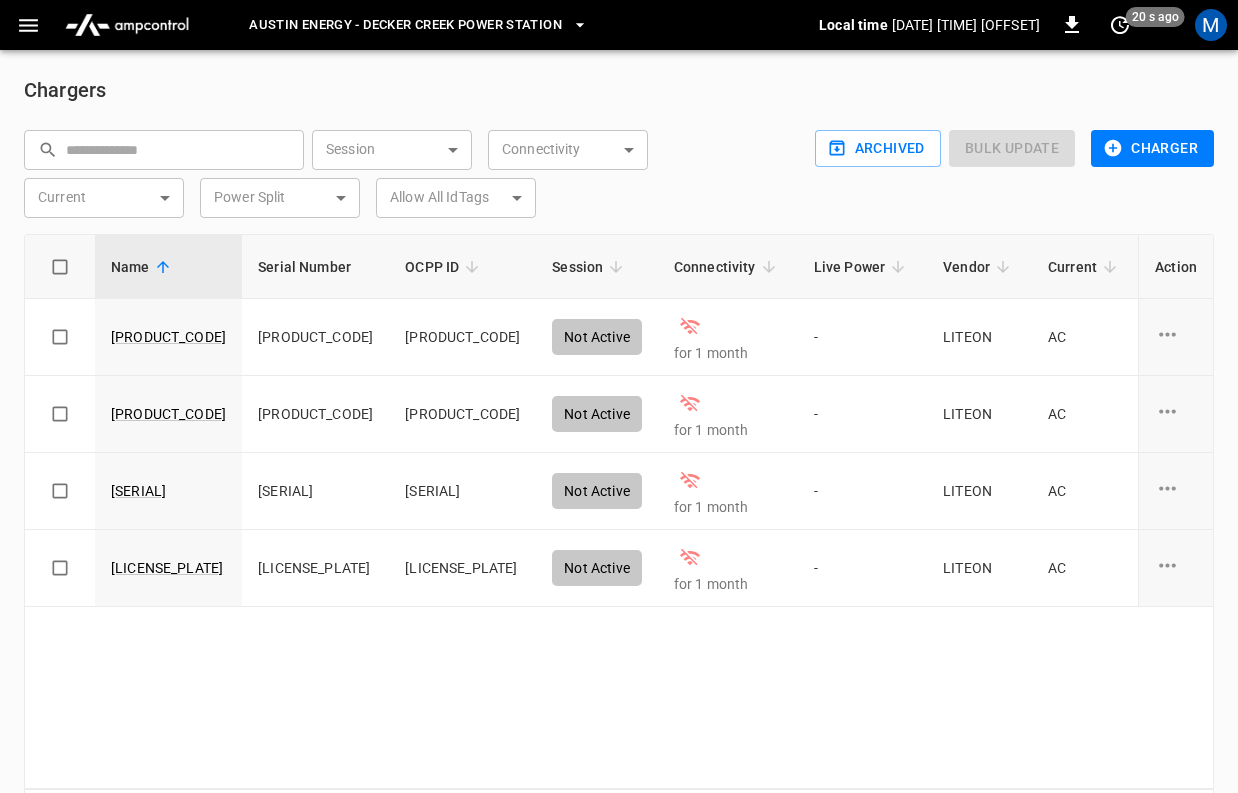 click on "Austin Energy - Decker Creek Power Station" at bounding box center (405, 25) 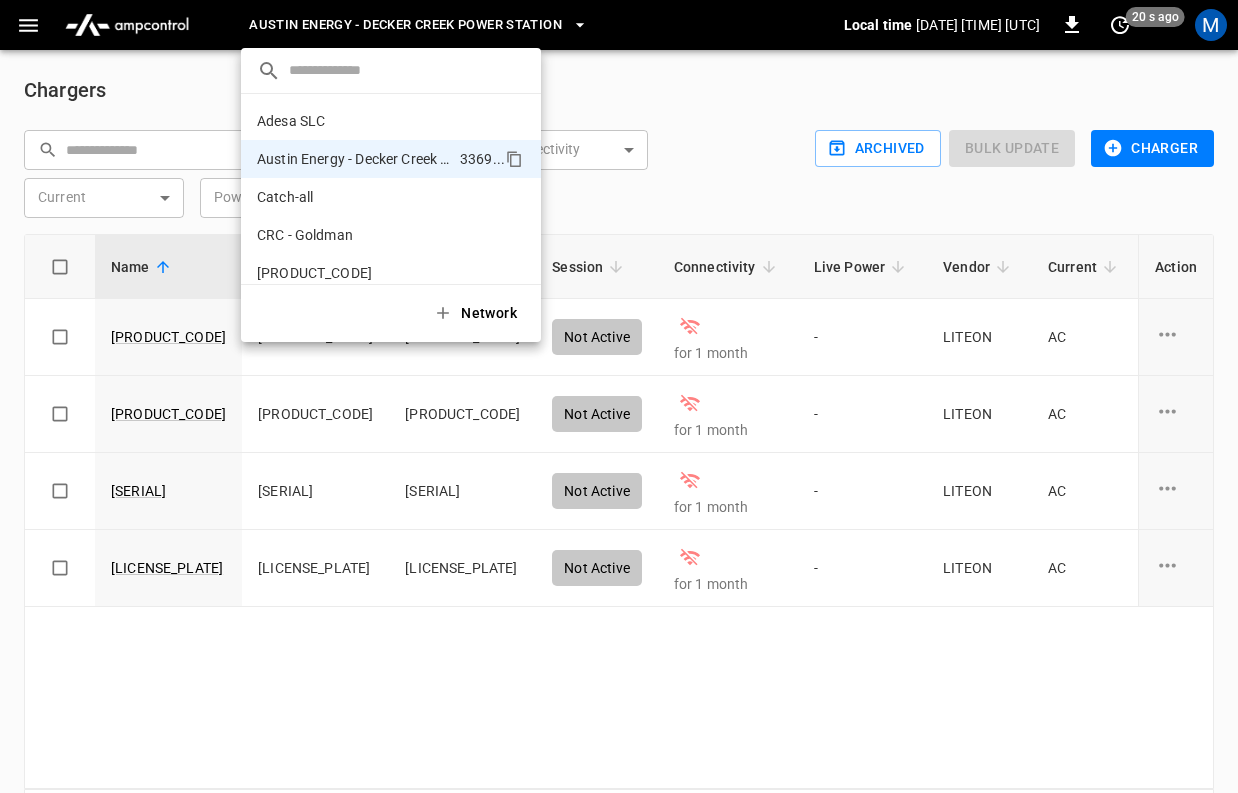 scroll, scrollTop: 32, scrollLeft: 0, axis: vertical 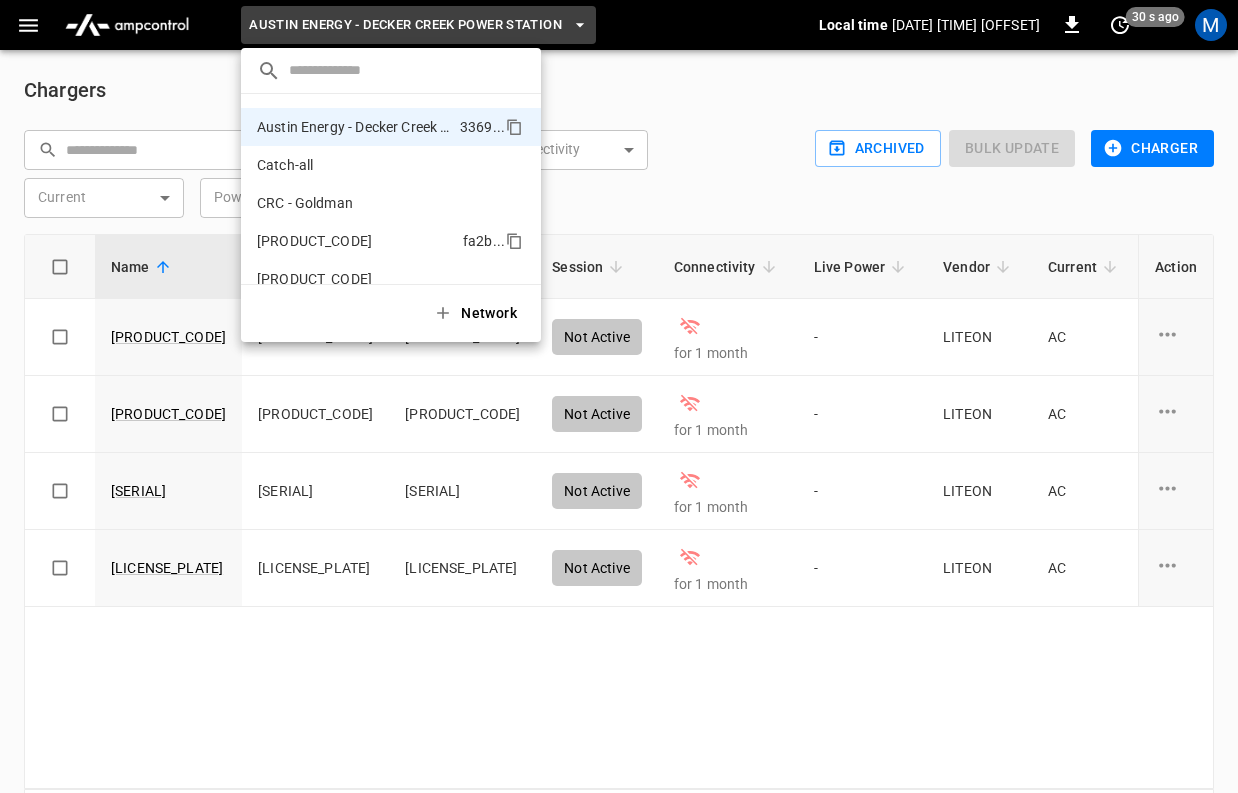 click on "[PRODUCT_CODE]" at bounding box center [314, 241] 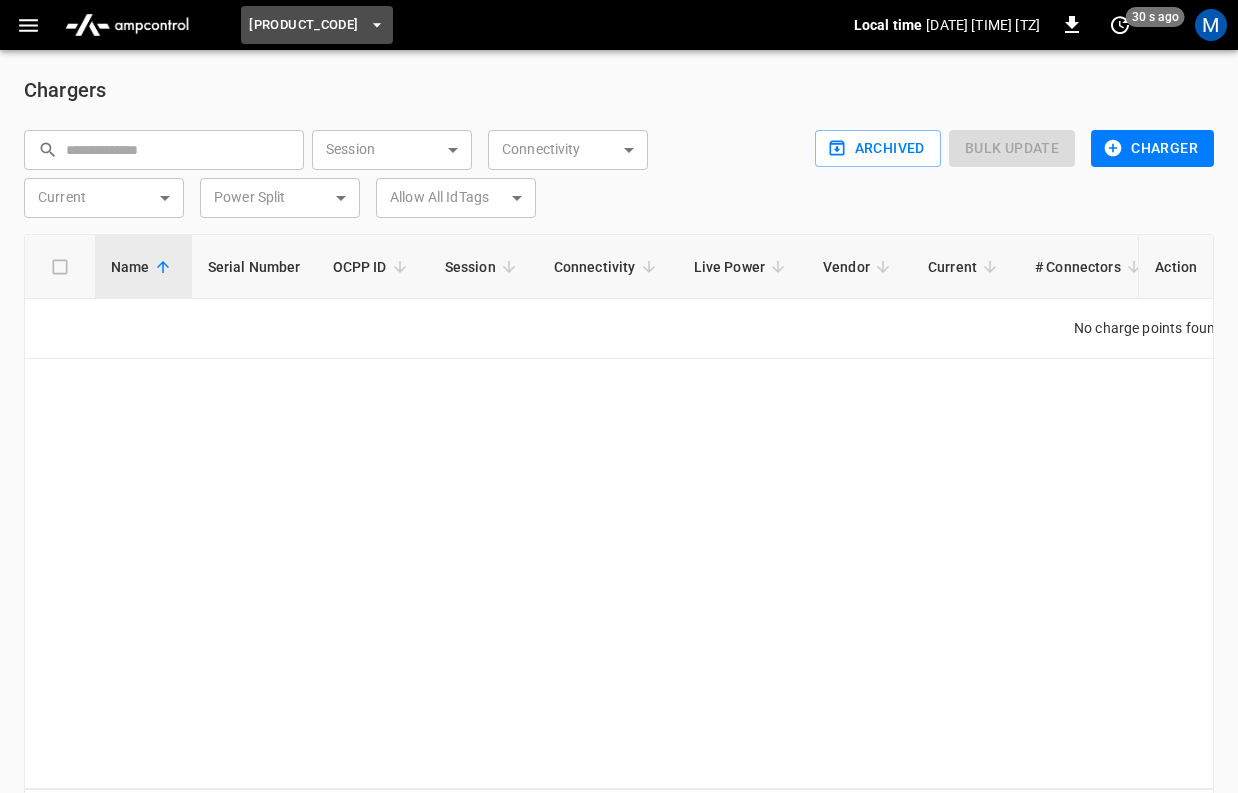 click on "[PRODUCT_CODE]" at bounding box center [316, 25] 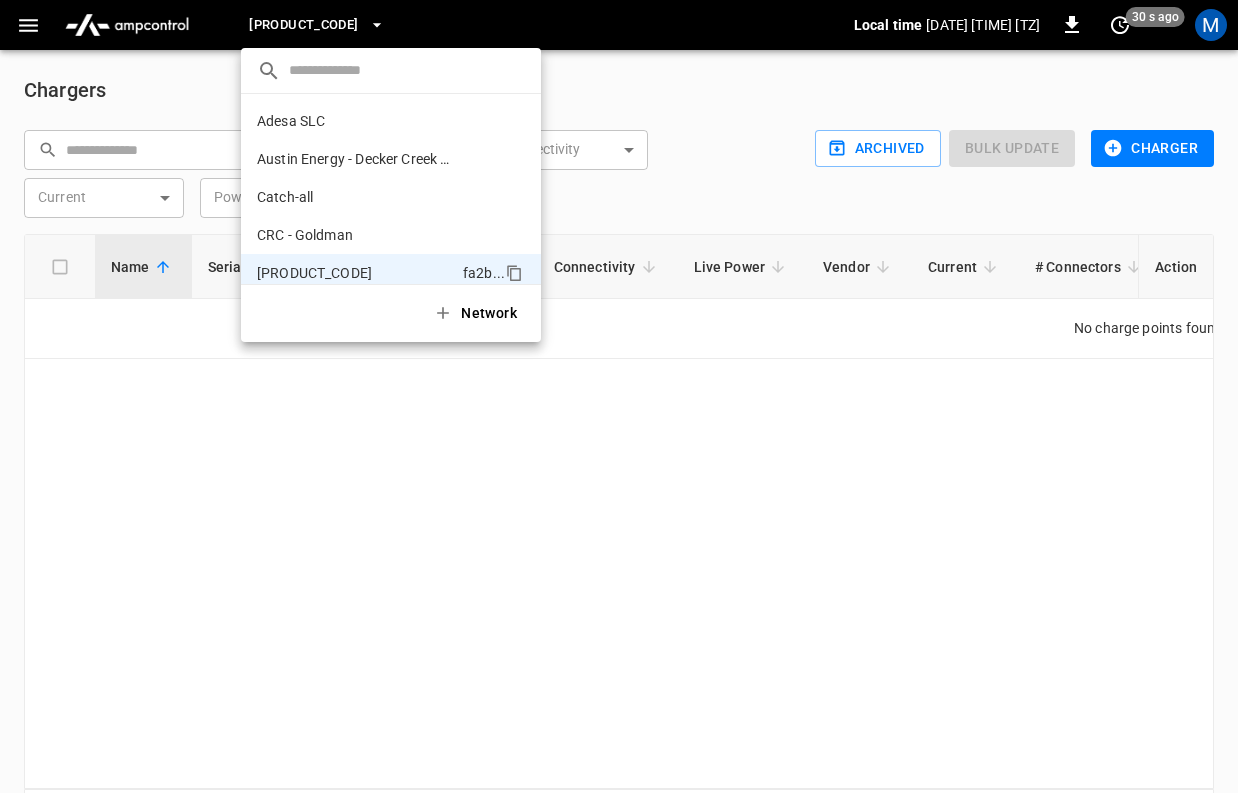 scroll, scrollTop: 146, scrollLeft: 0, axis: vertical 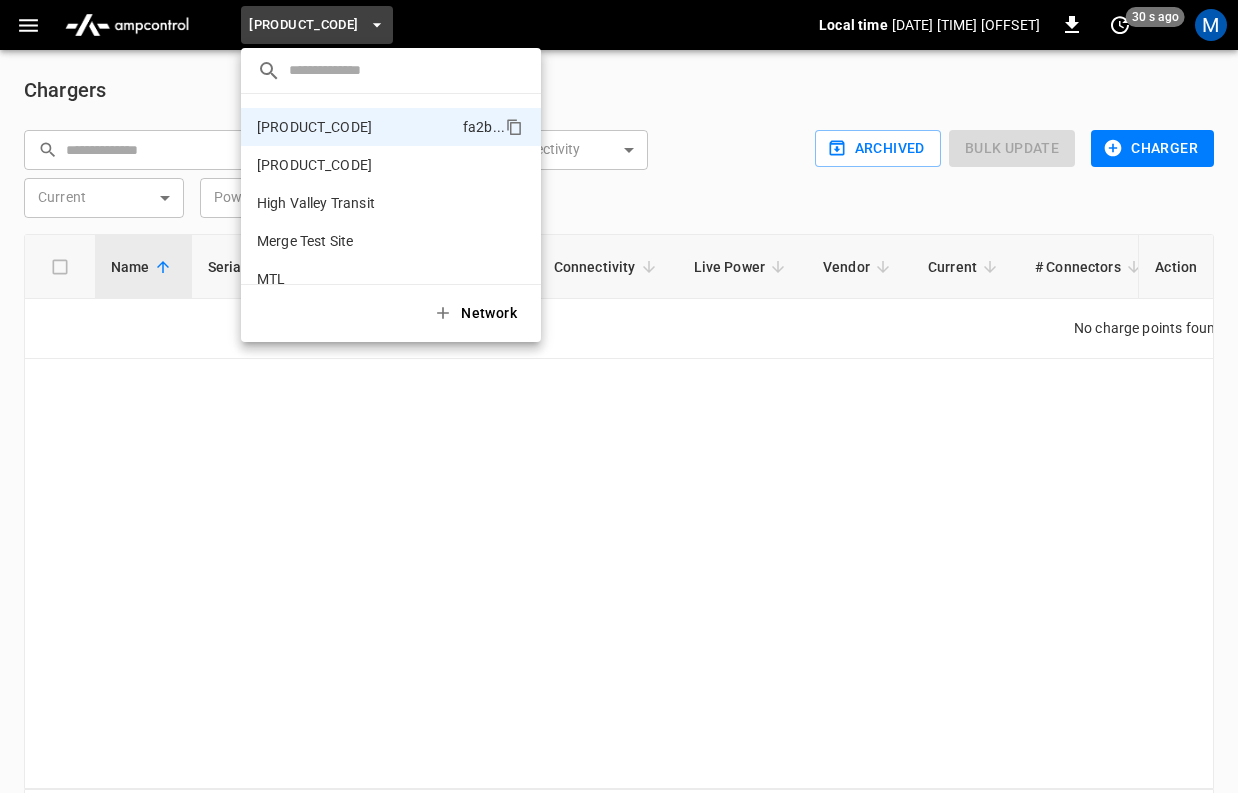click at bounding box center (619, 396) 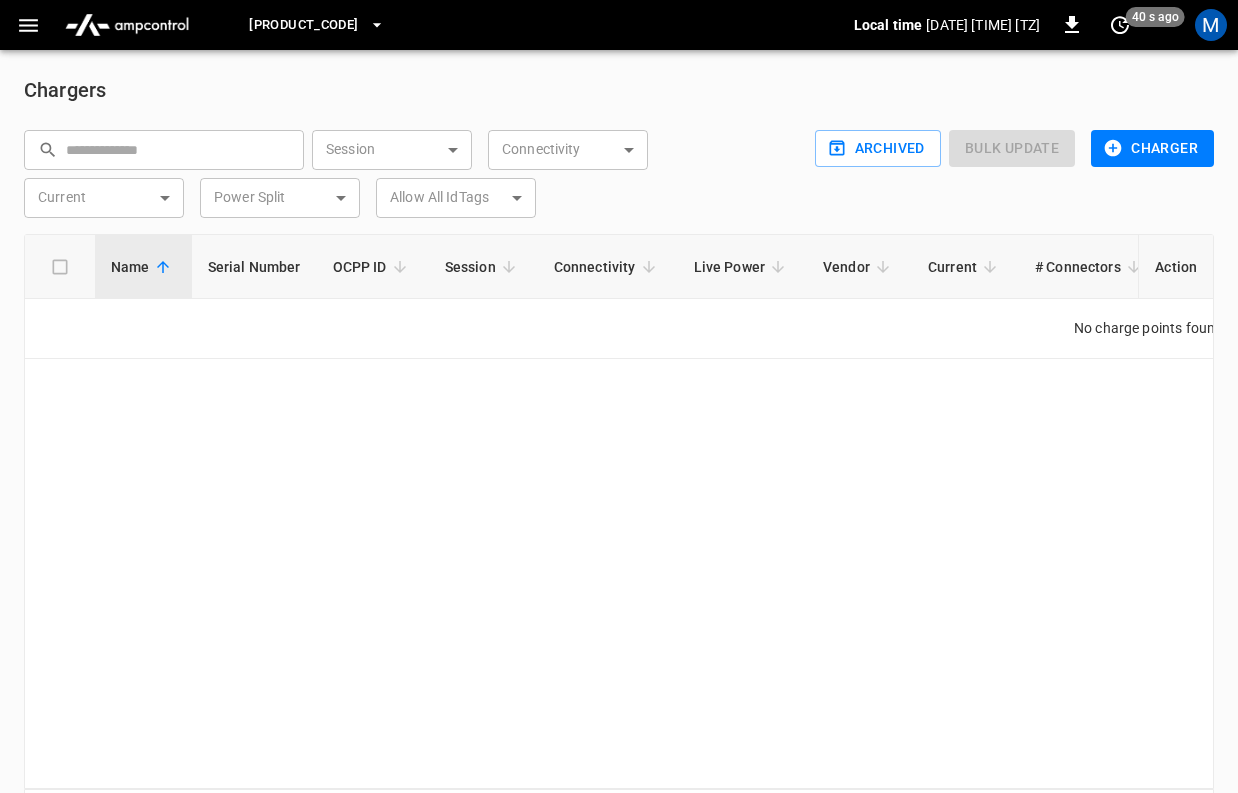 click on "[PRODUCT_CODE]" at bounding box center [303, 25] 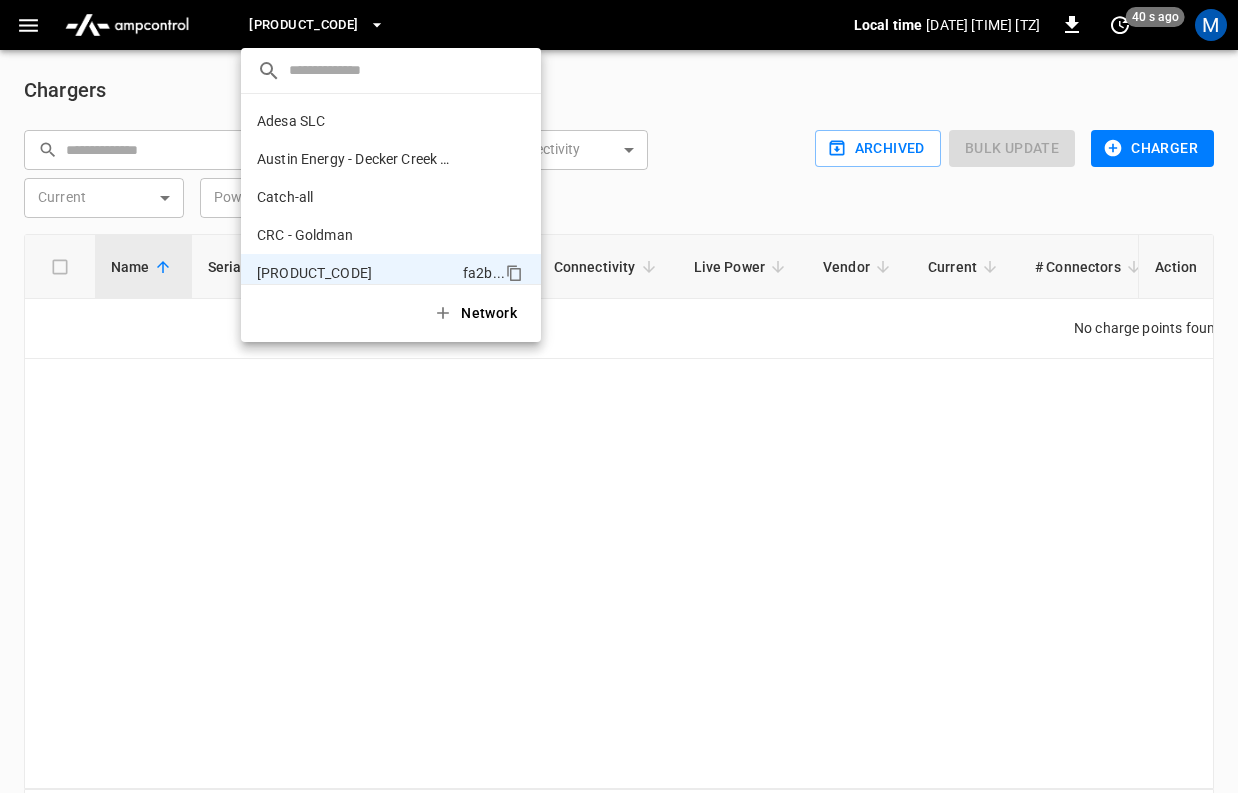 scroll, scrollTop: 146, scrollLeft: 0, axis: vertical 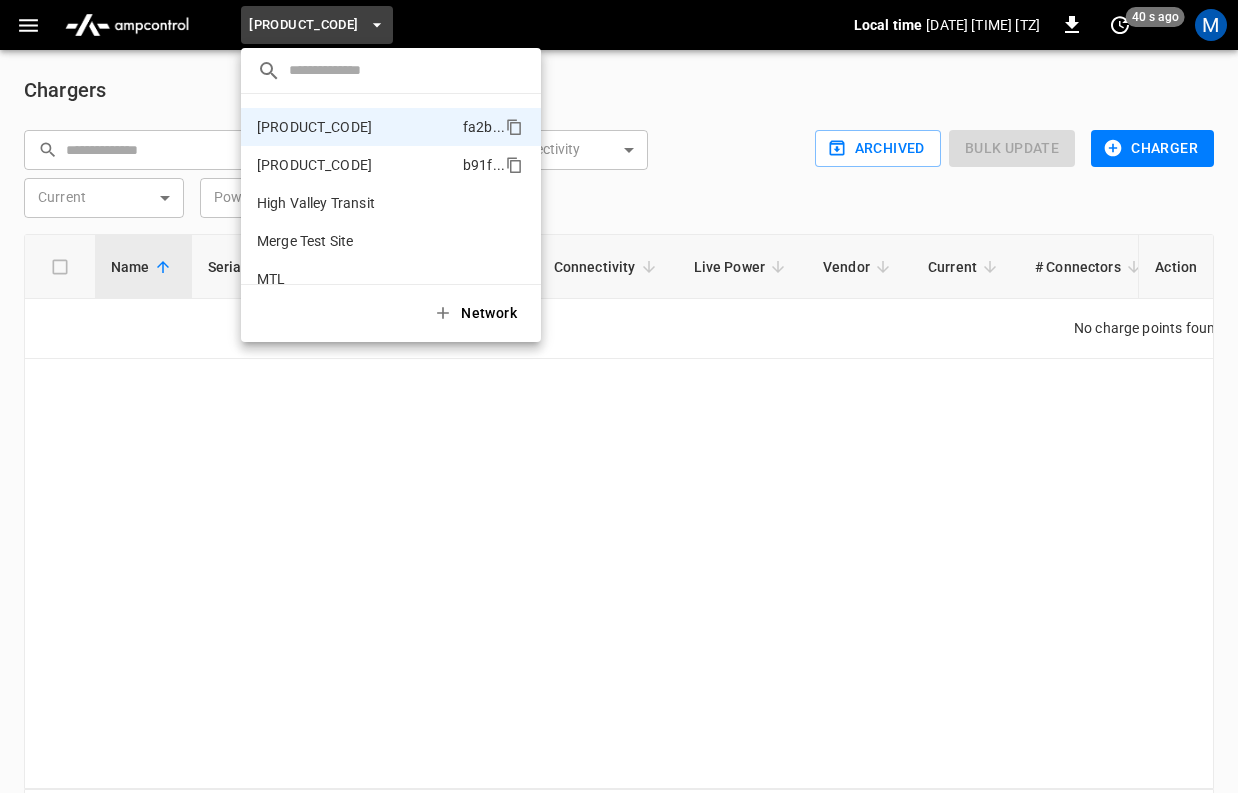 click on "[PRODUCT_CODE]" at bounding box center (314, 165) 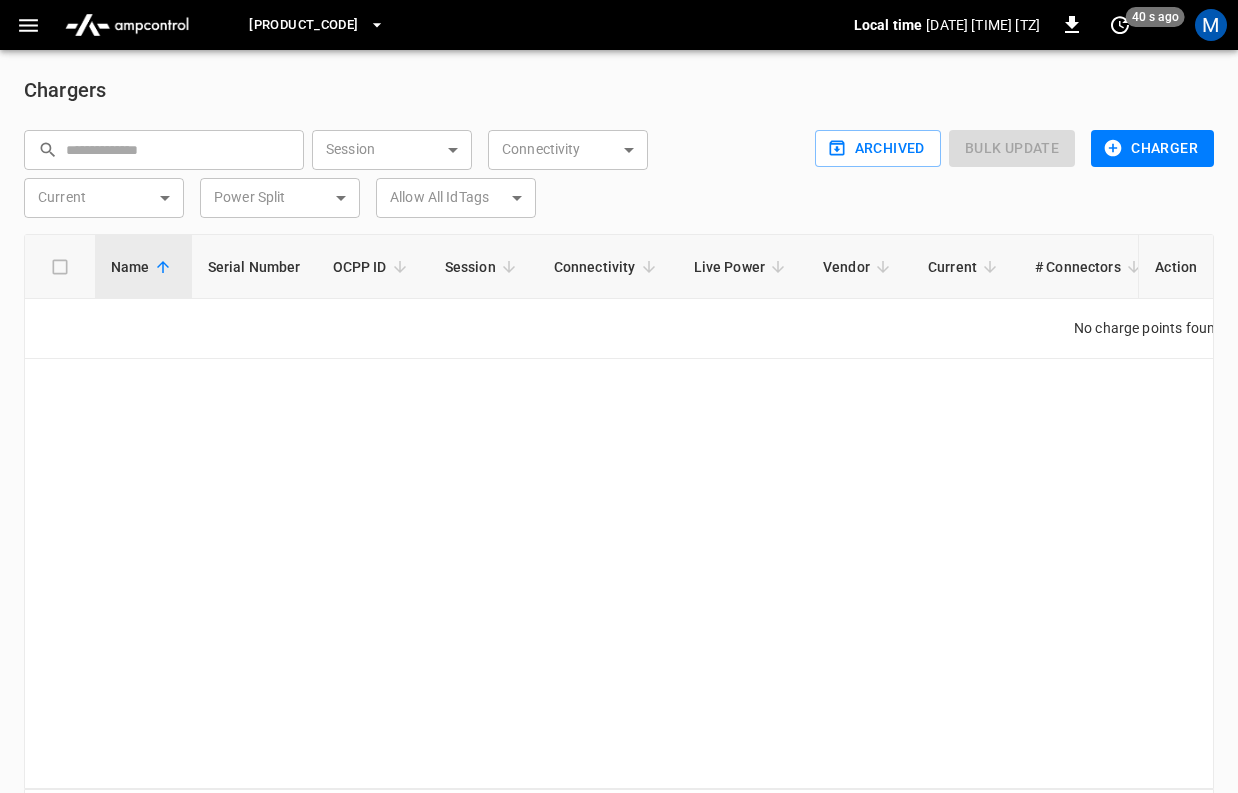 click on "[PRODUCT_CODE]" at bounding box center (303, 25) 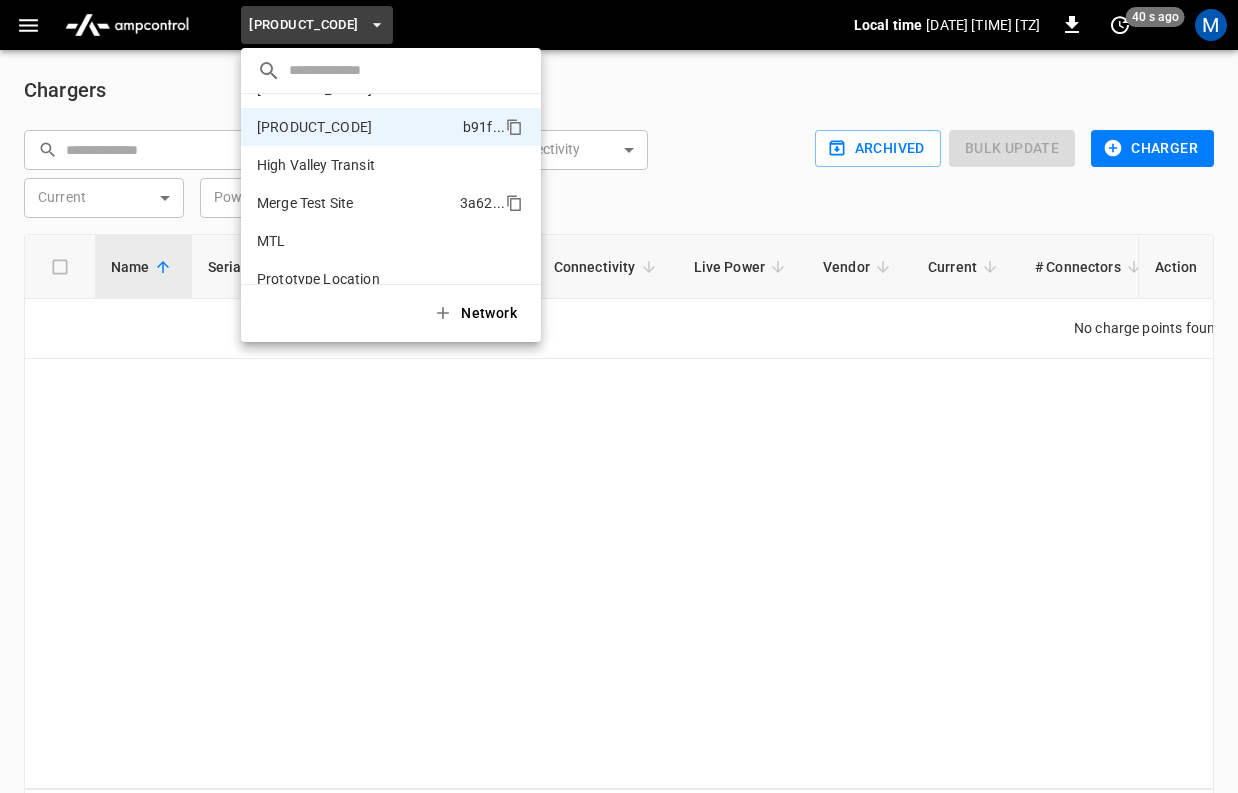 scroll, scrollTop: 212, scrollLeft: 0, axis: vertical 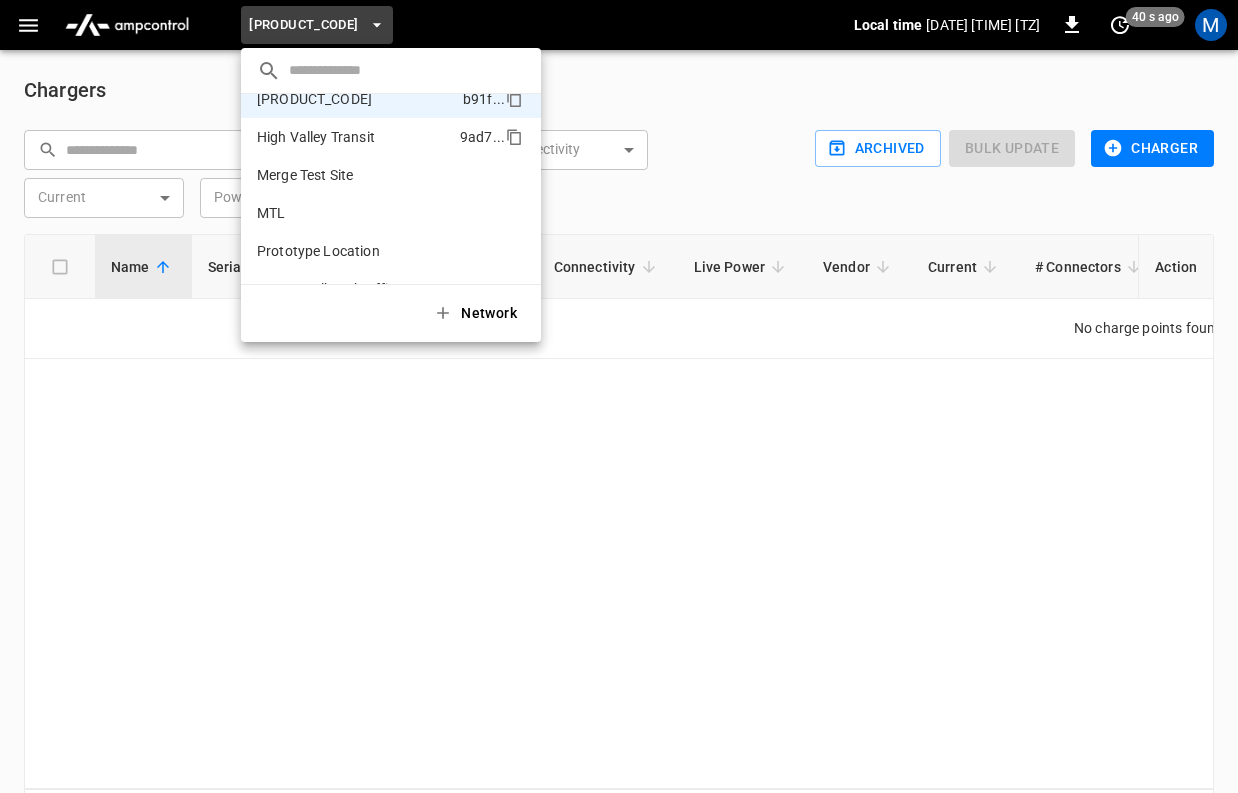 click on "High Valley Transit" at bounding box center (316, 137) 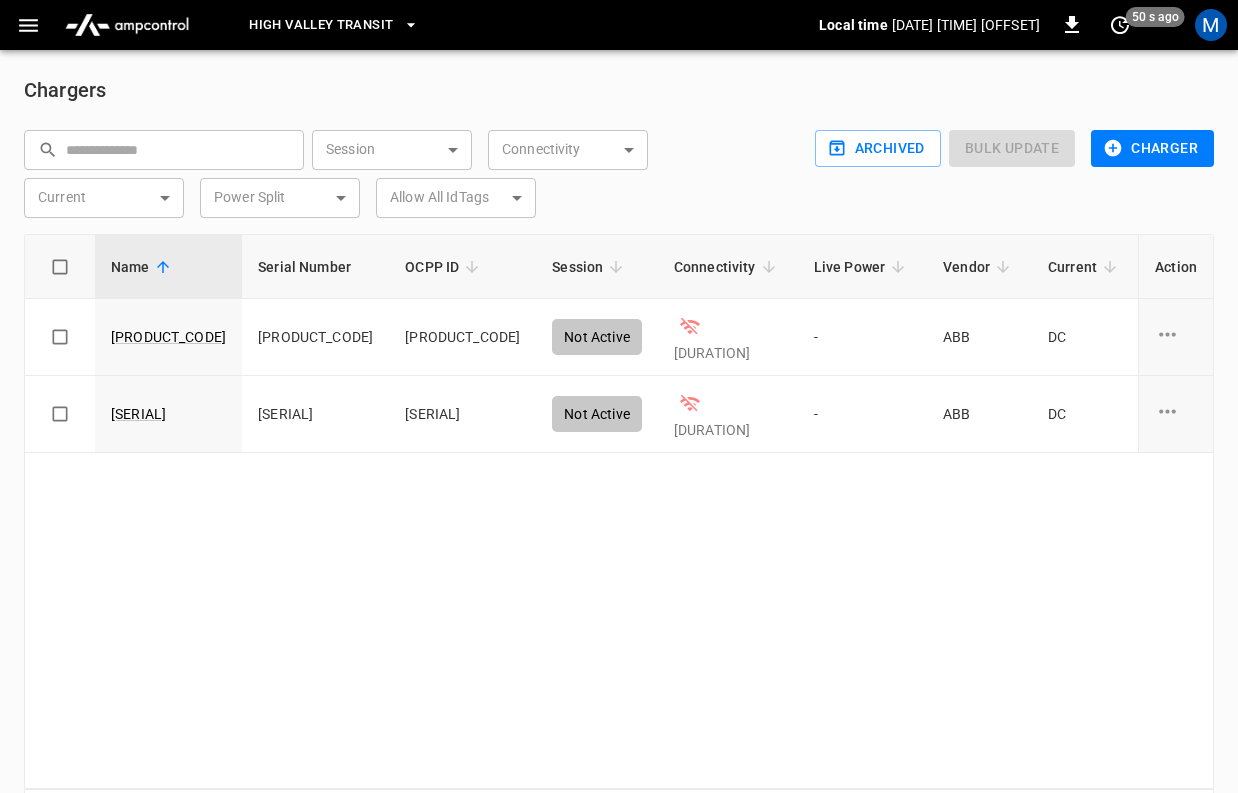 click on "High Valley Transit" at bounding box center [334, 25] 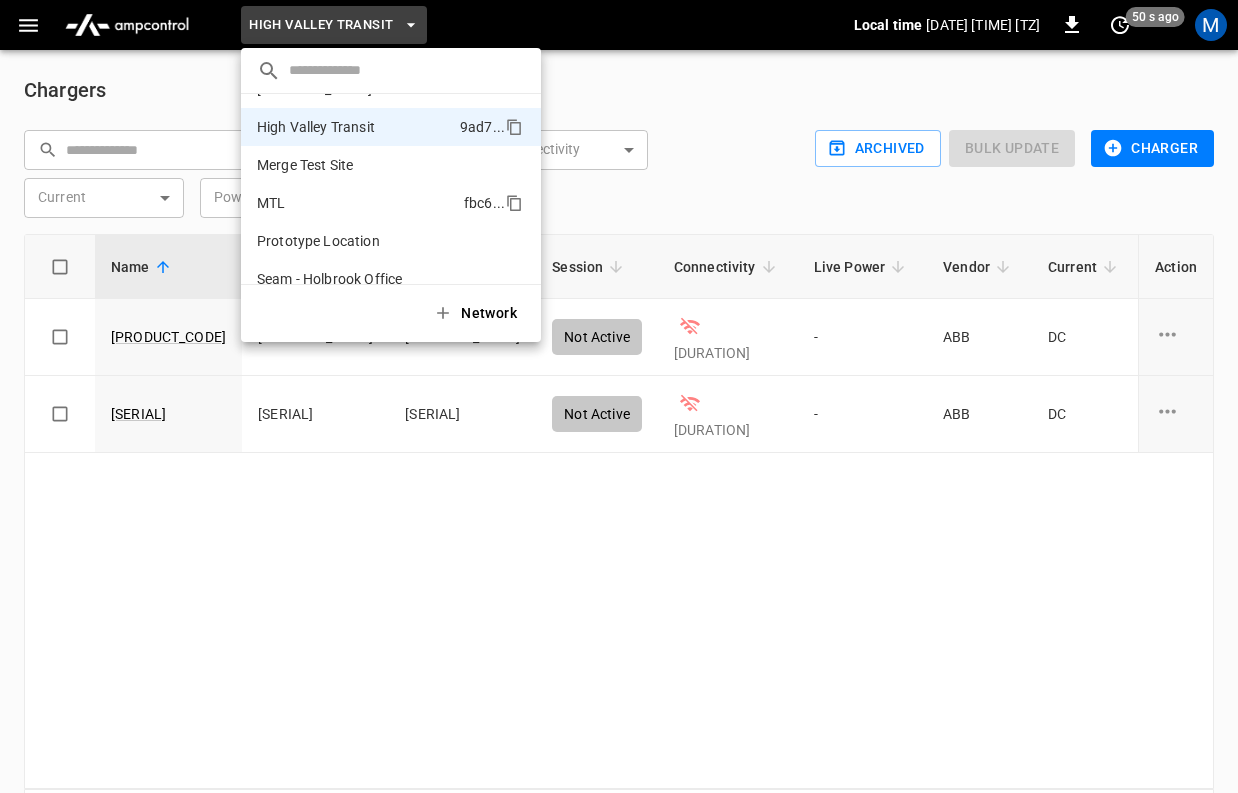 scroll, scrollTop: 237, scrollLeft: 0, axis: vertical 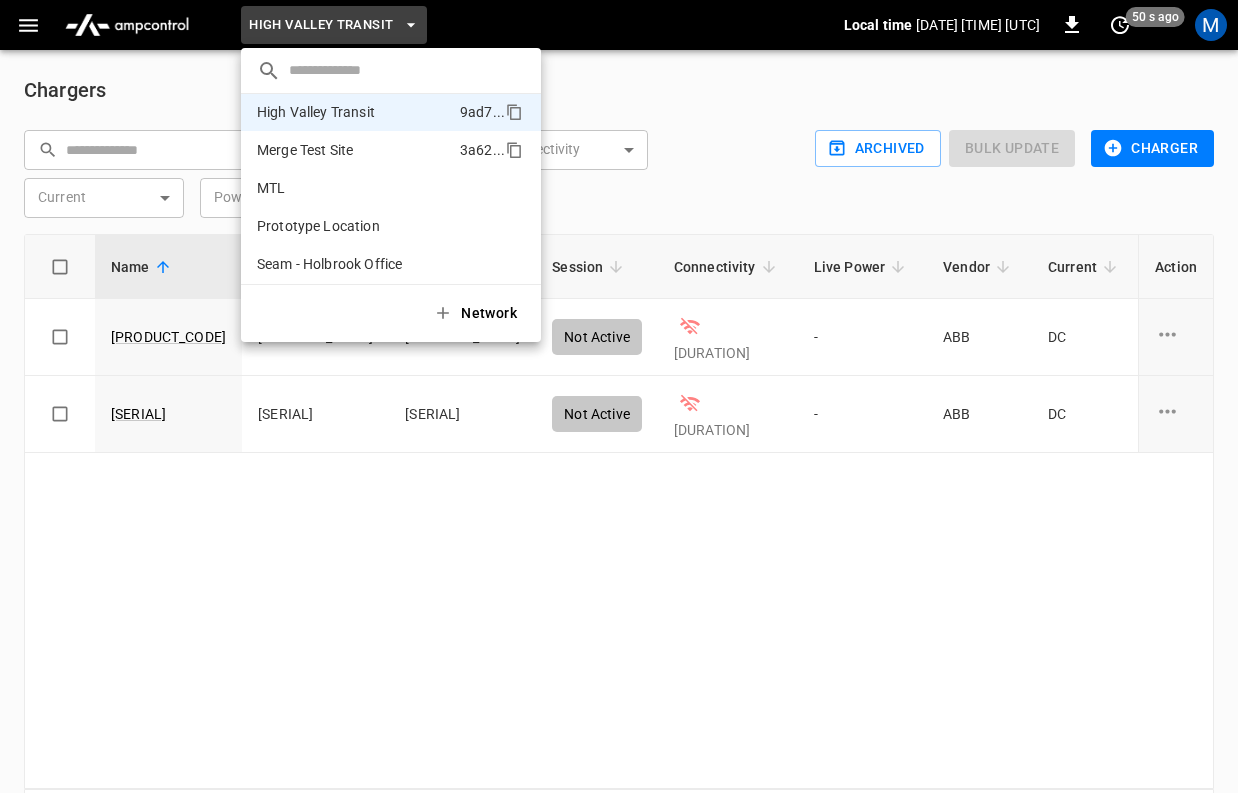 click on "Merge Test Site [HEX] ..." at bounding box center [391, 150] 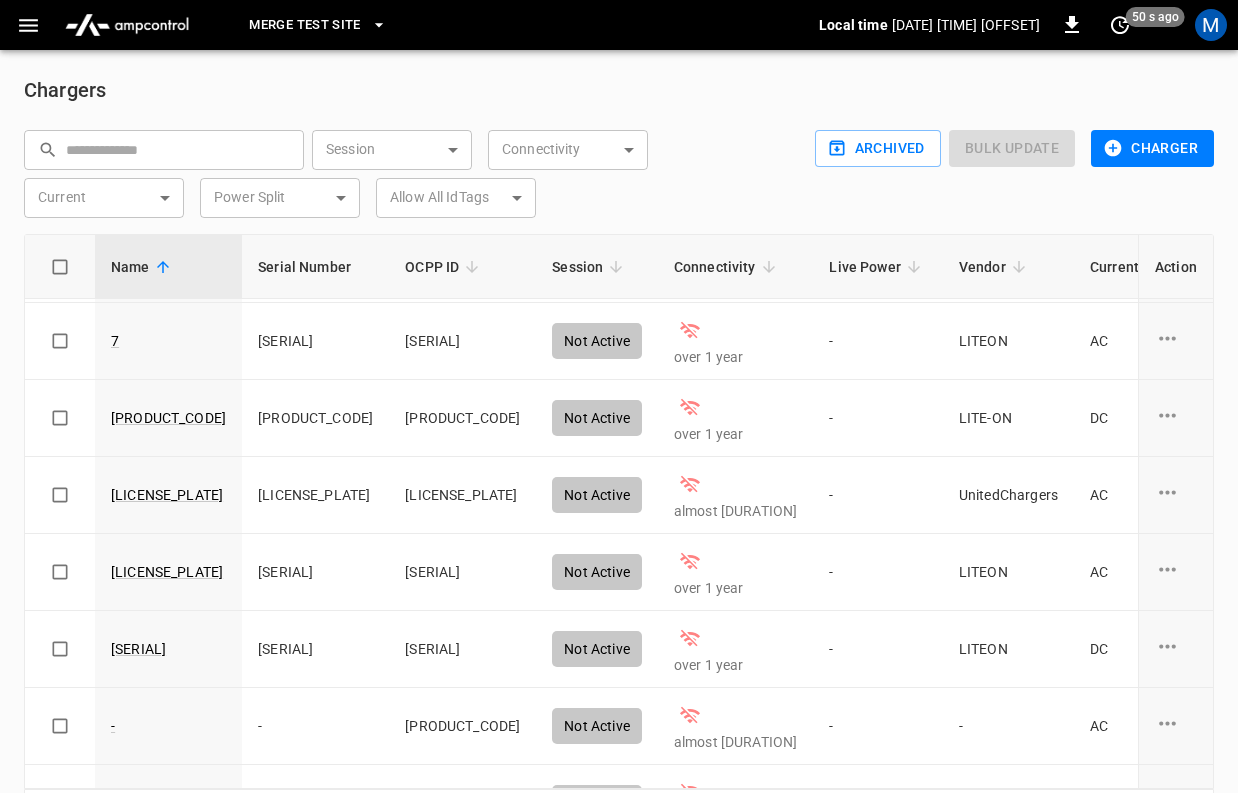 scroll, scrollTop: 590, scrollLeft: 0, axis: vertical 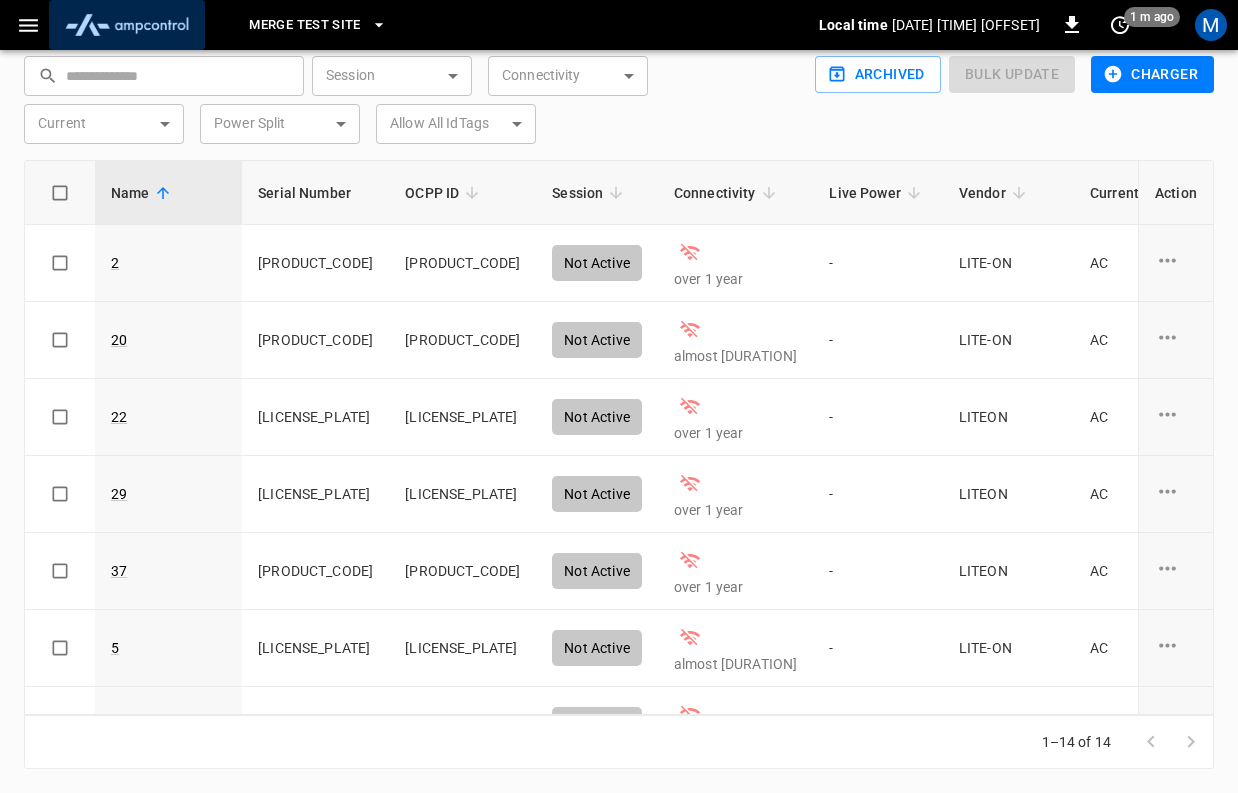 click at bounding box center (127, 25) 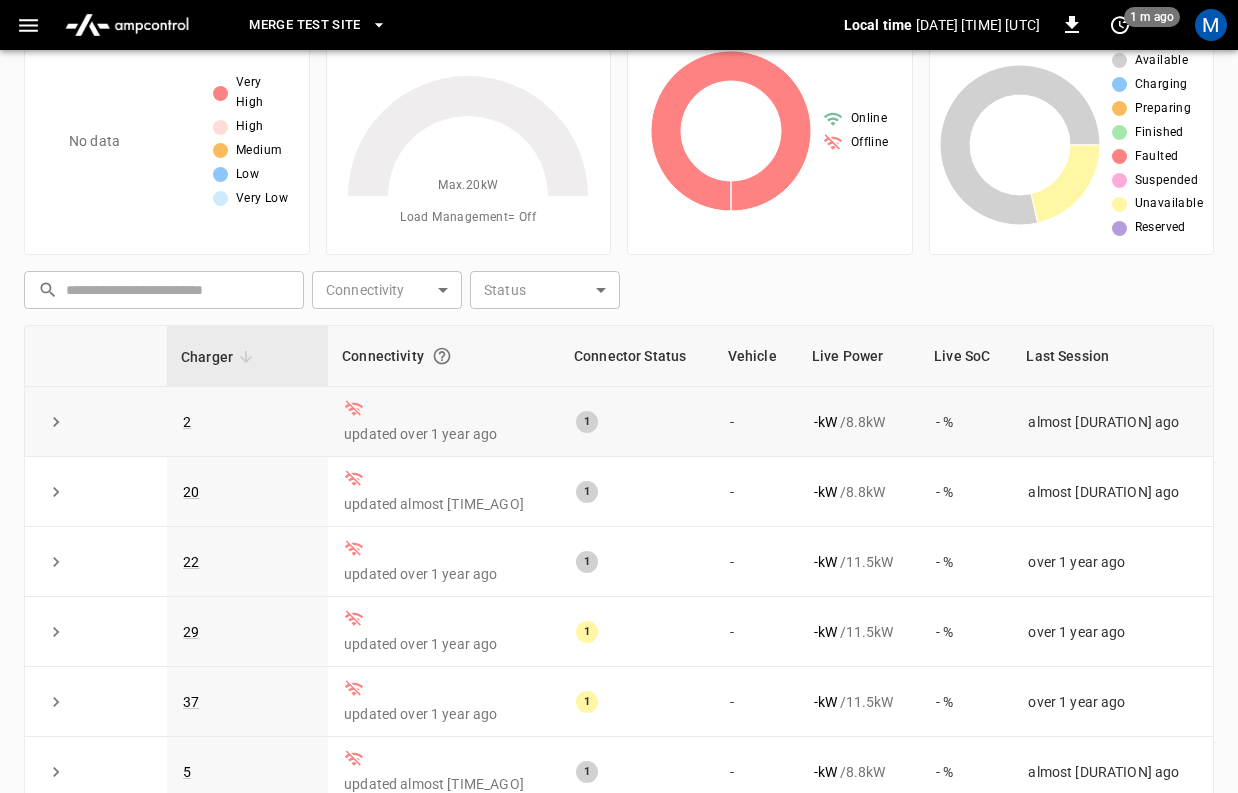 scroll, scrollTop: 0, scrollLeft: 0, axis: both 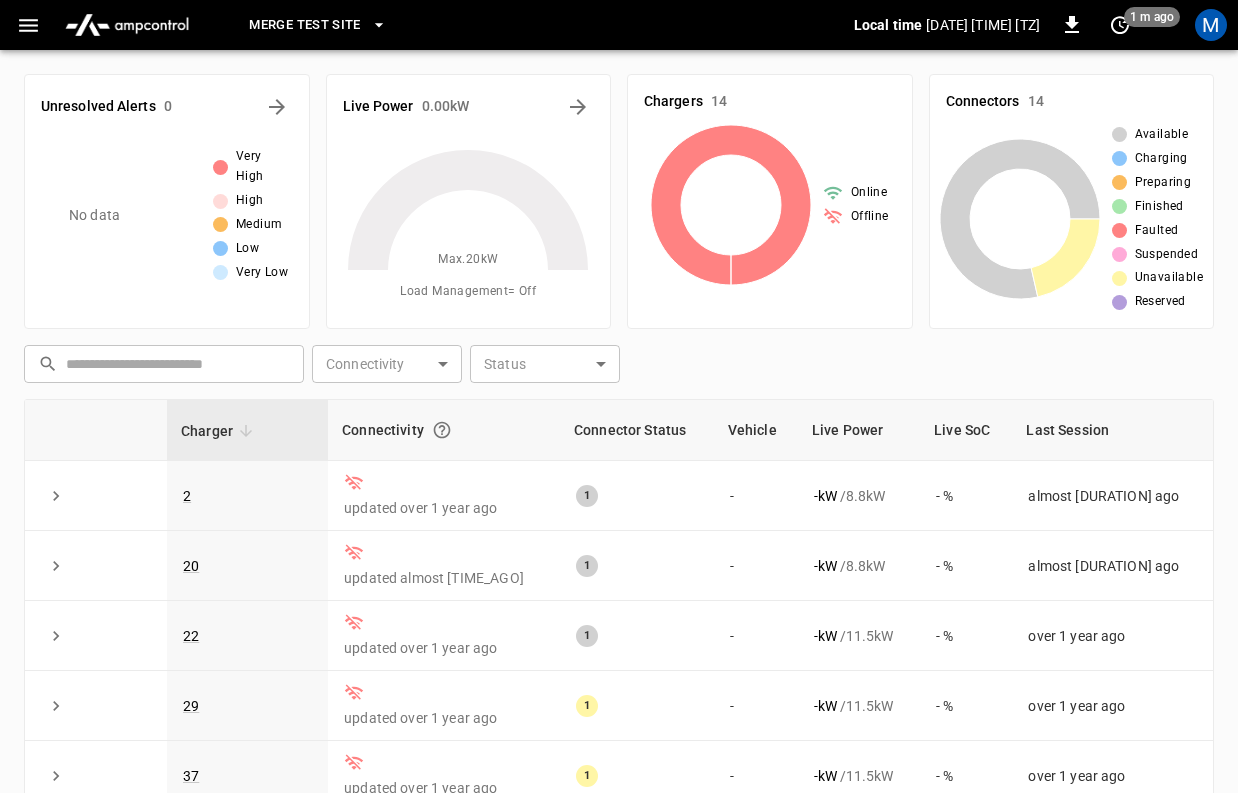 click on "Merge Test Site" at bounding box center [305, 25] 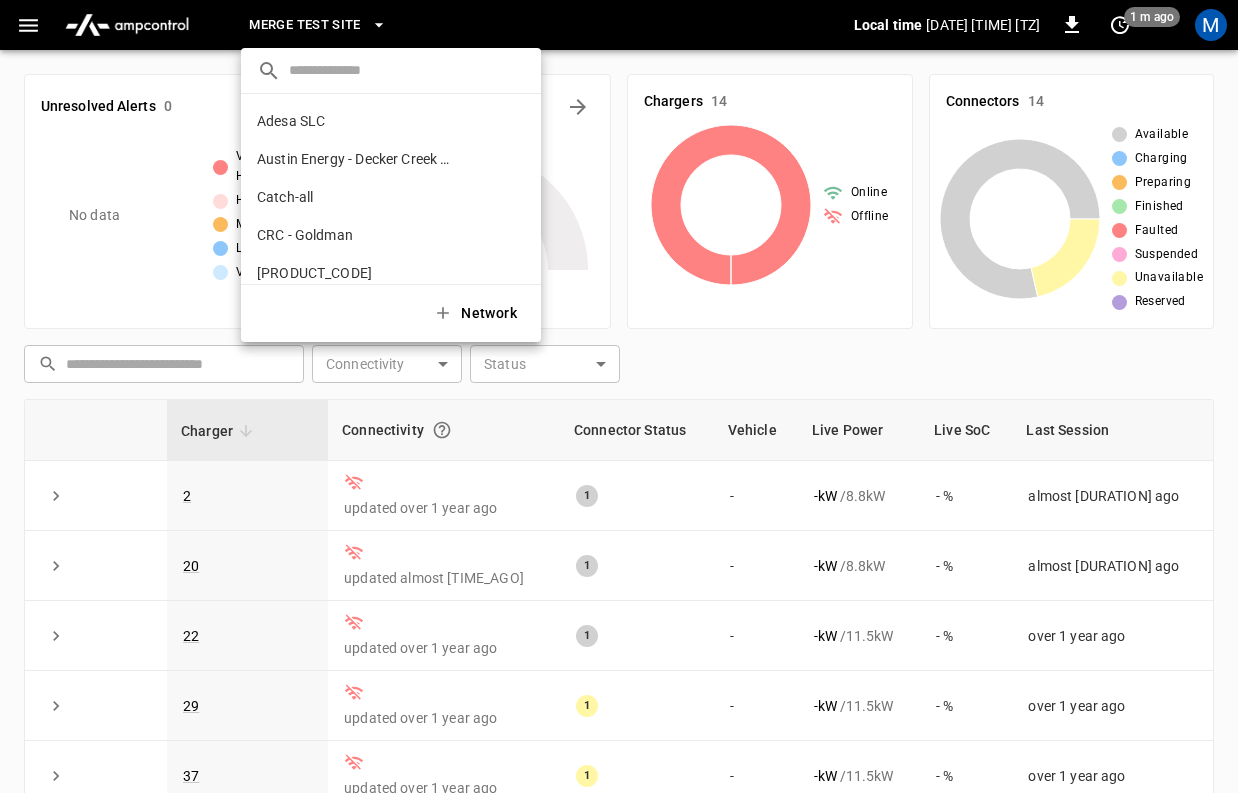 scroll, scrollTop: 260, scrollLeft: 0, axis: vertical 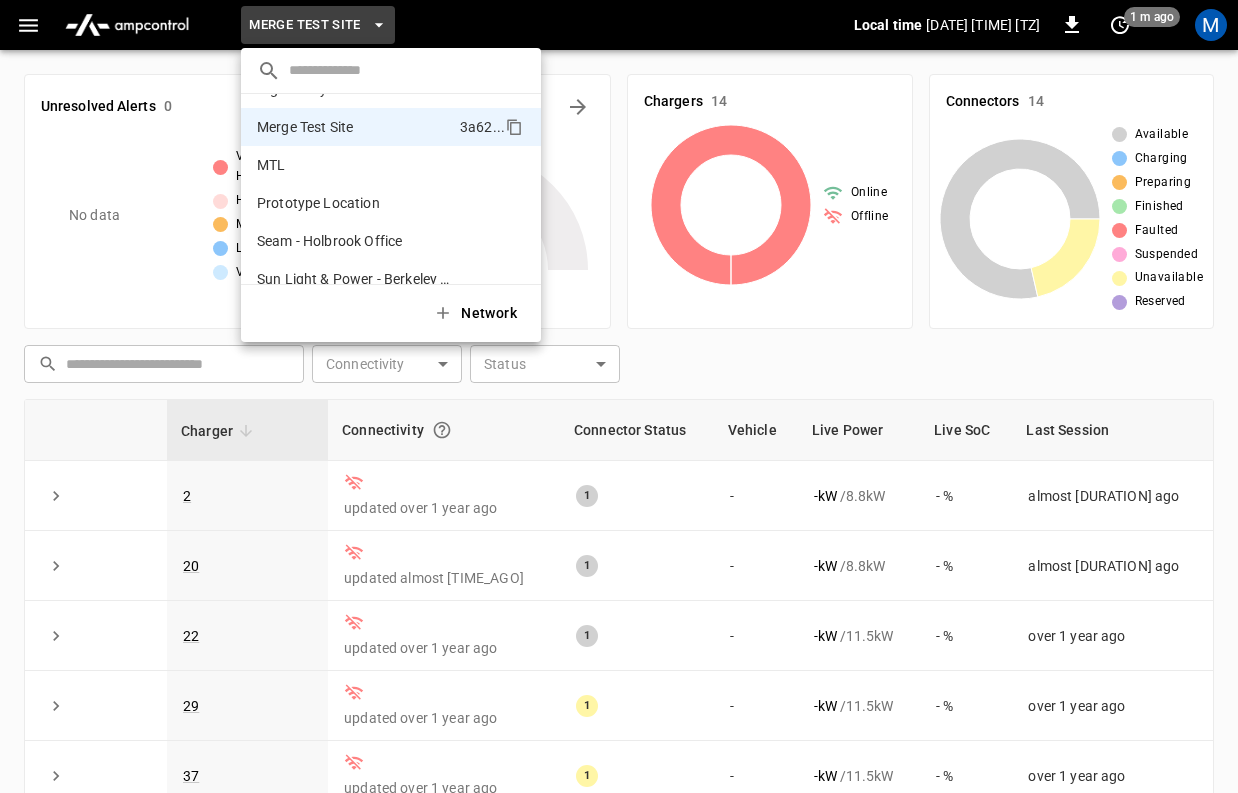 click at bounding box center (619, 396) 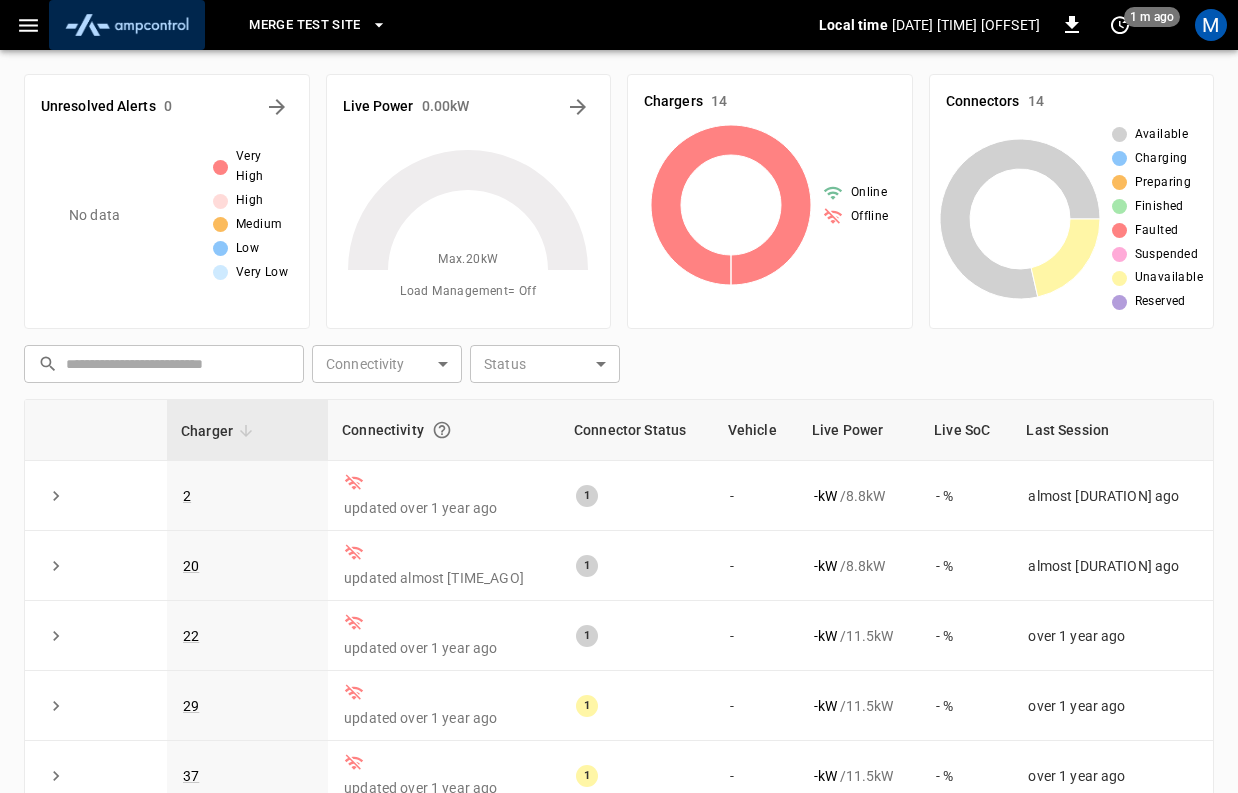 click at bounding box center (127, 25) 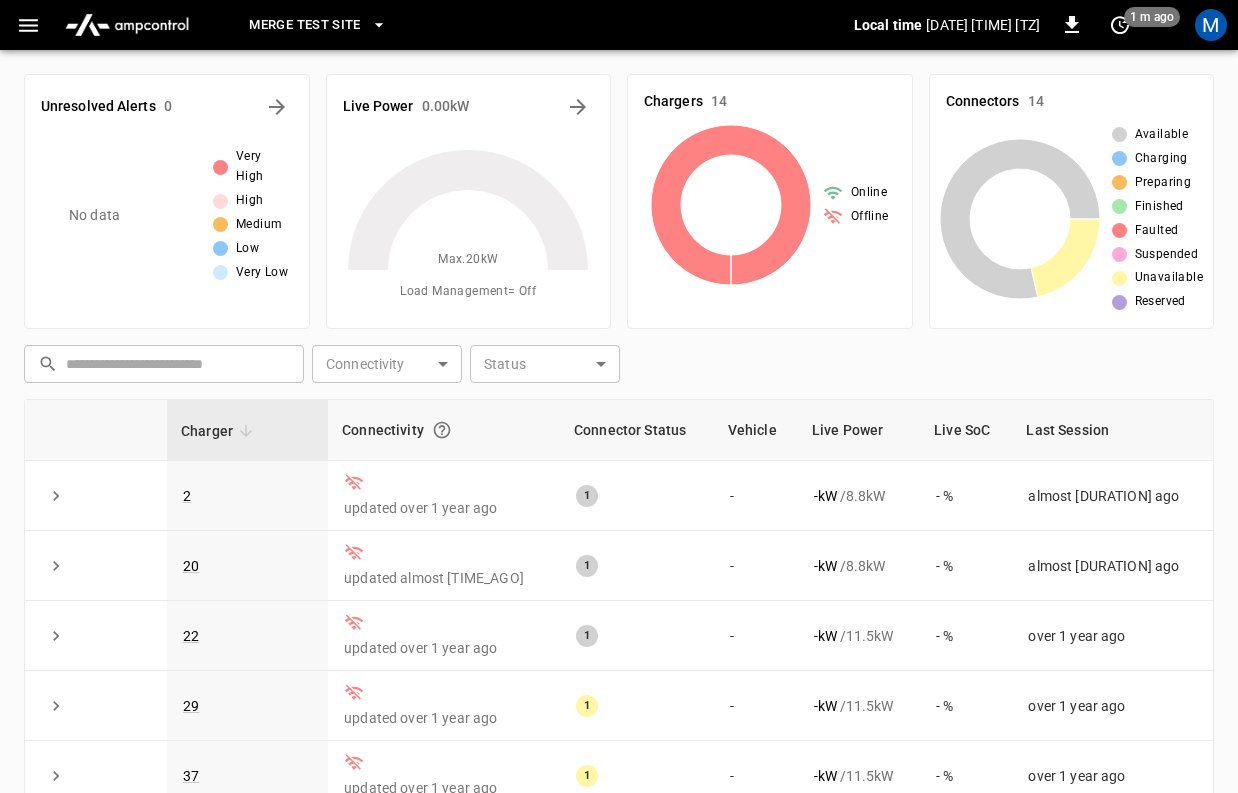 click 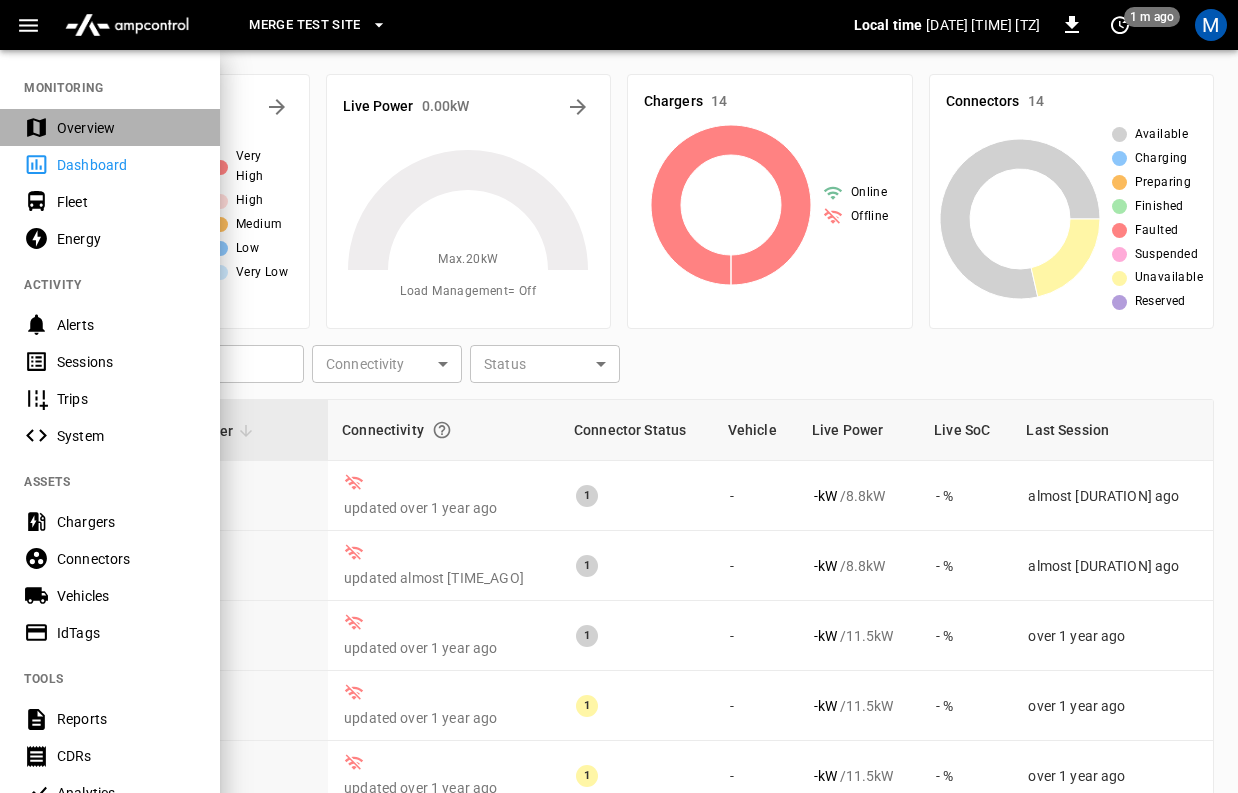 click on "Overview" at bounding box center (126, 128) 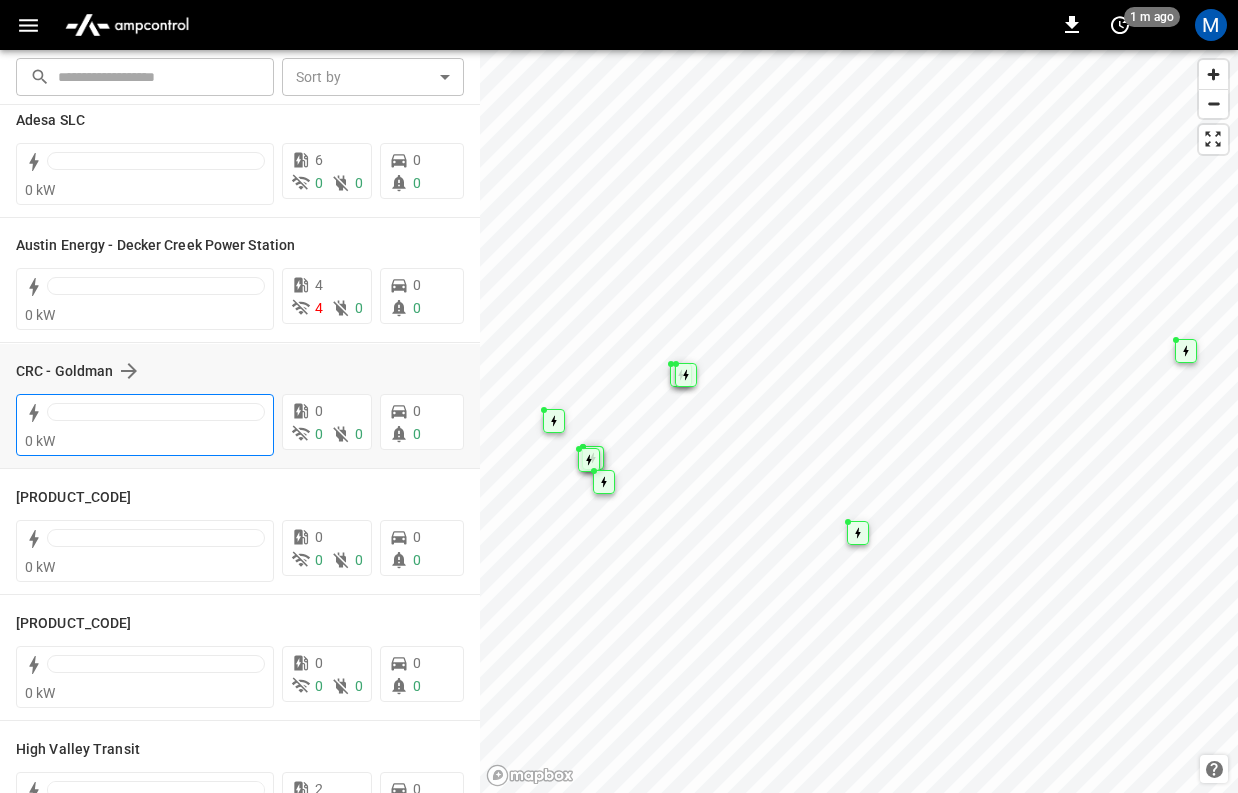 scroll, scrollTop: 51, scrollLeft: 0, axis: vertical 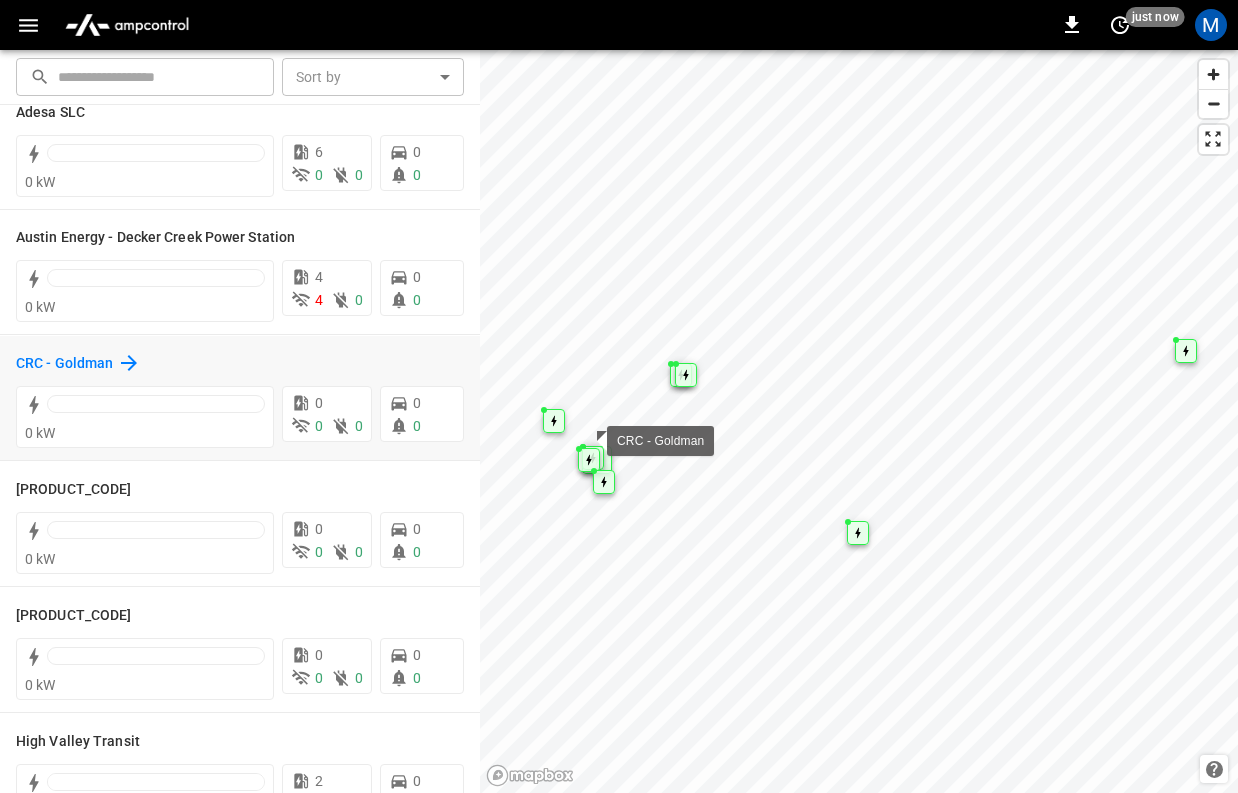 click 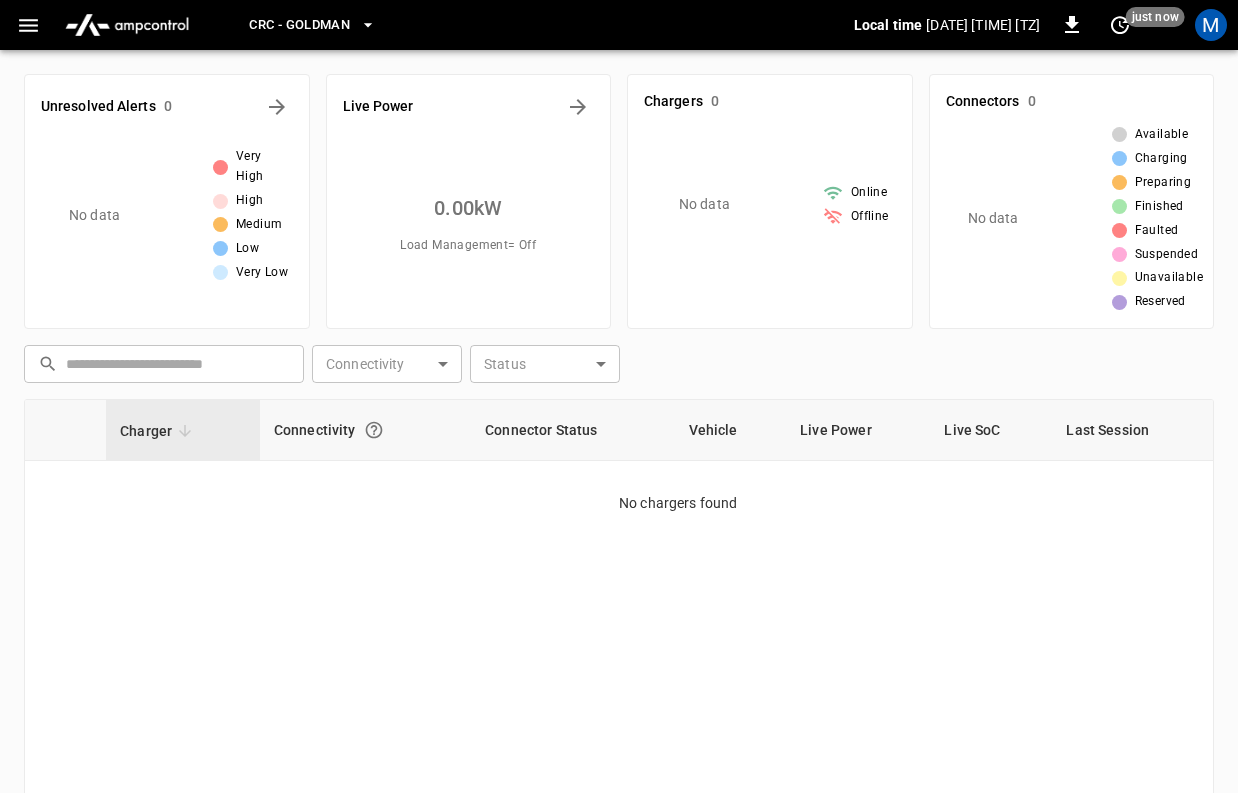 click at bounding box center (127, 25) 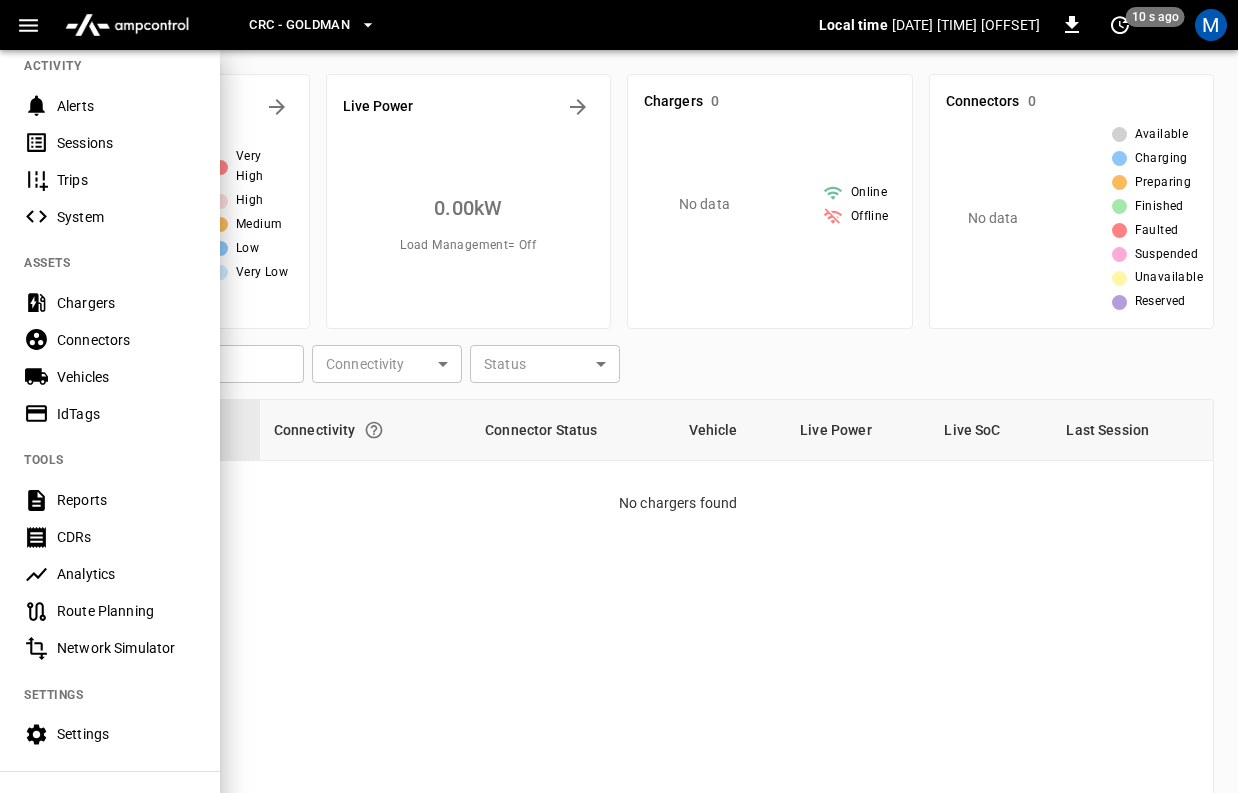 scroll, scrollTop: 0, scrollLeft: 0, axis: both 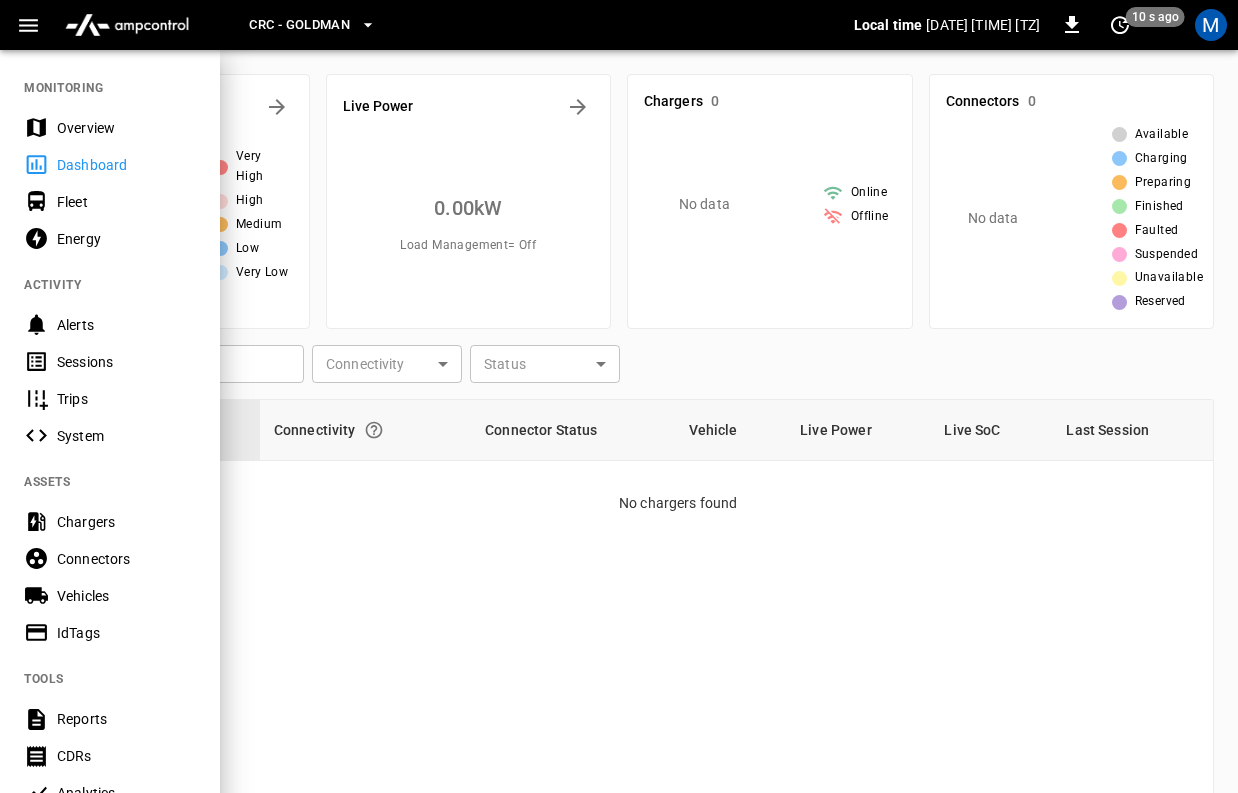 click on "Overview" at bounding box center [126, 128] 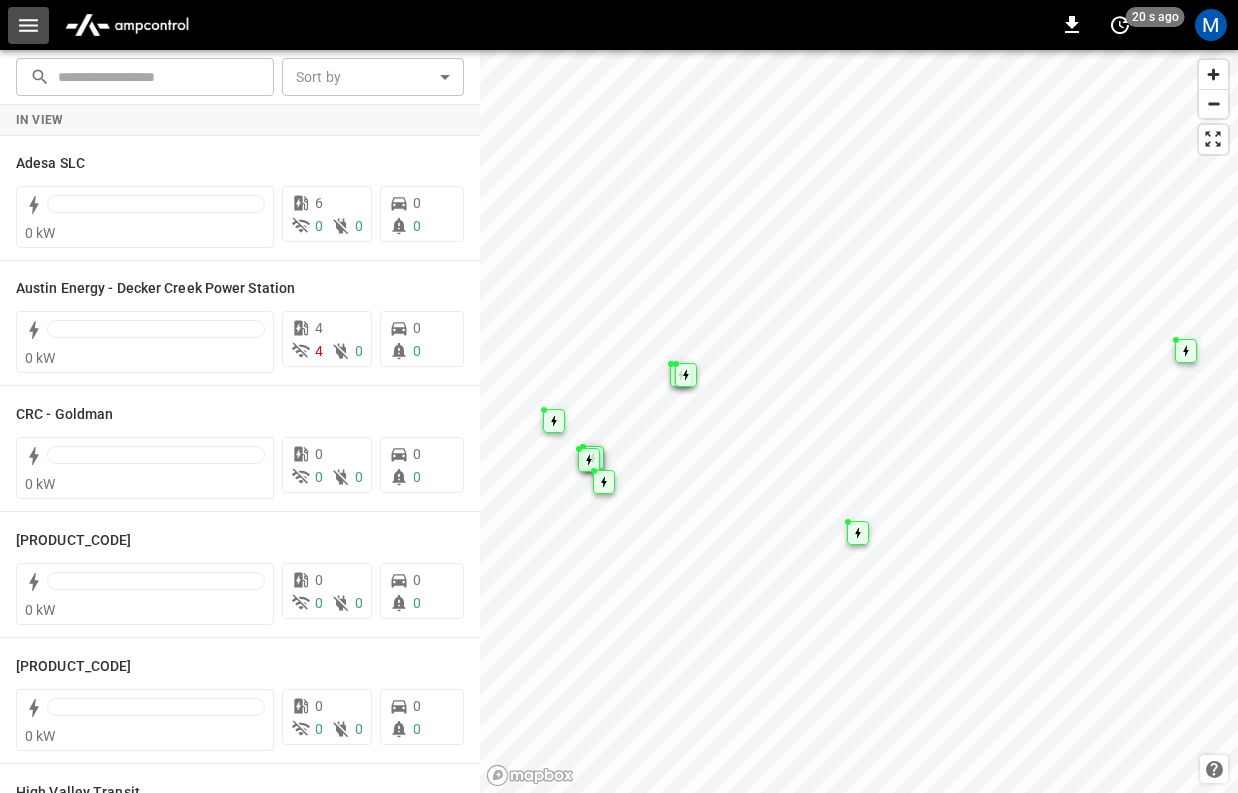 click 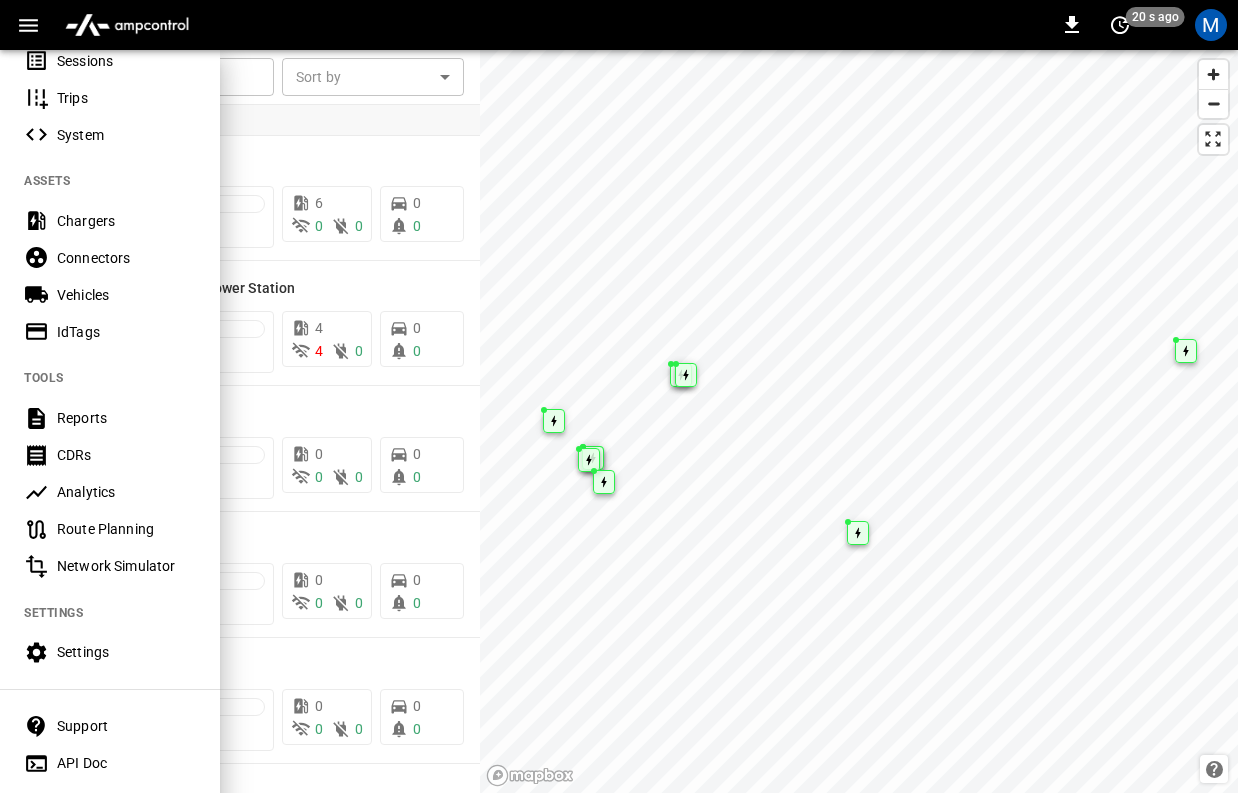 scroll, scrollTop: 334, scrollLeft: 0, axis: vertical 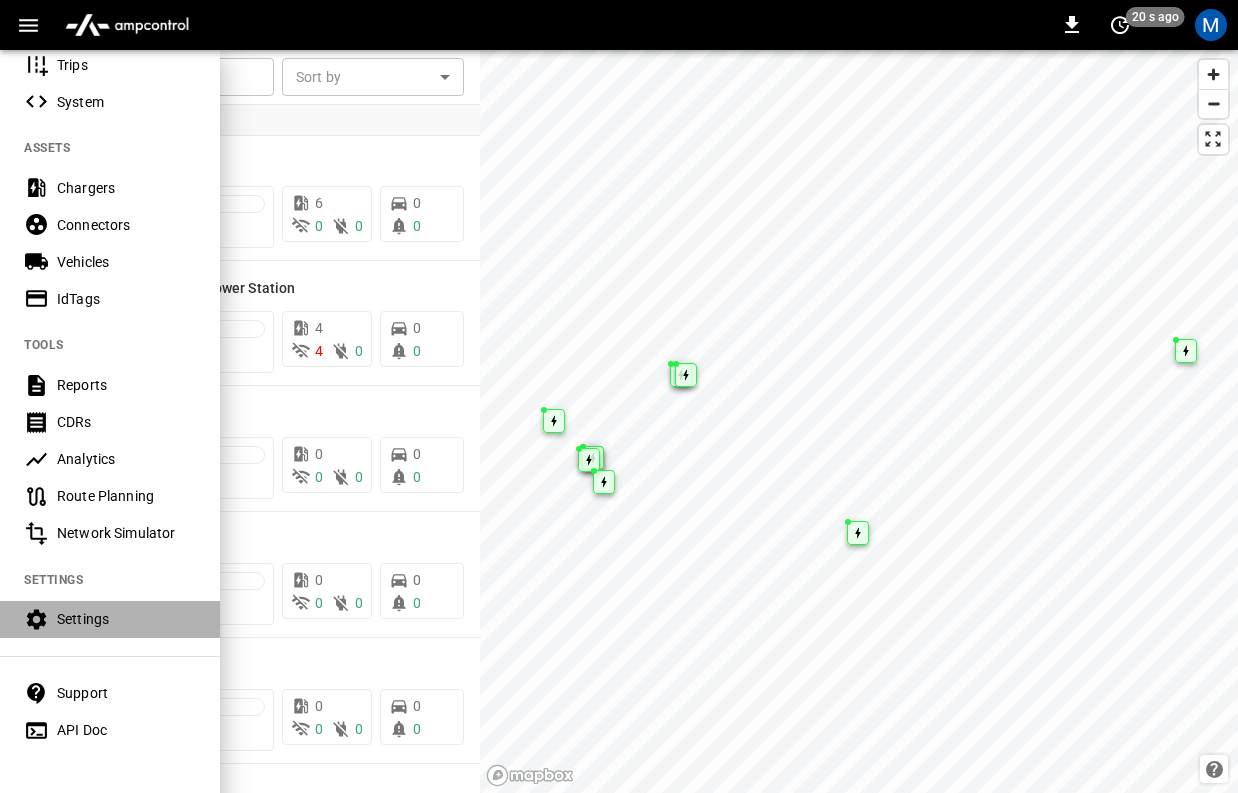 click on "Settings" at bounding box center [126, 619] 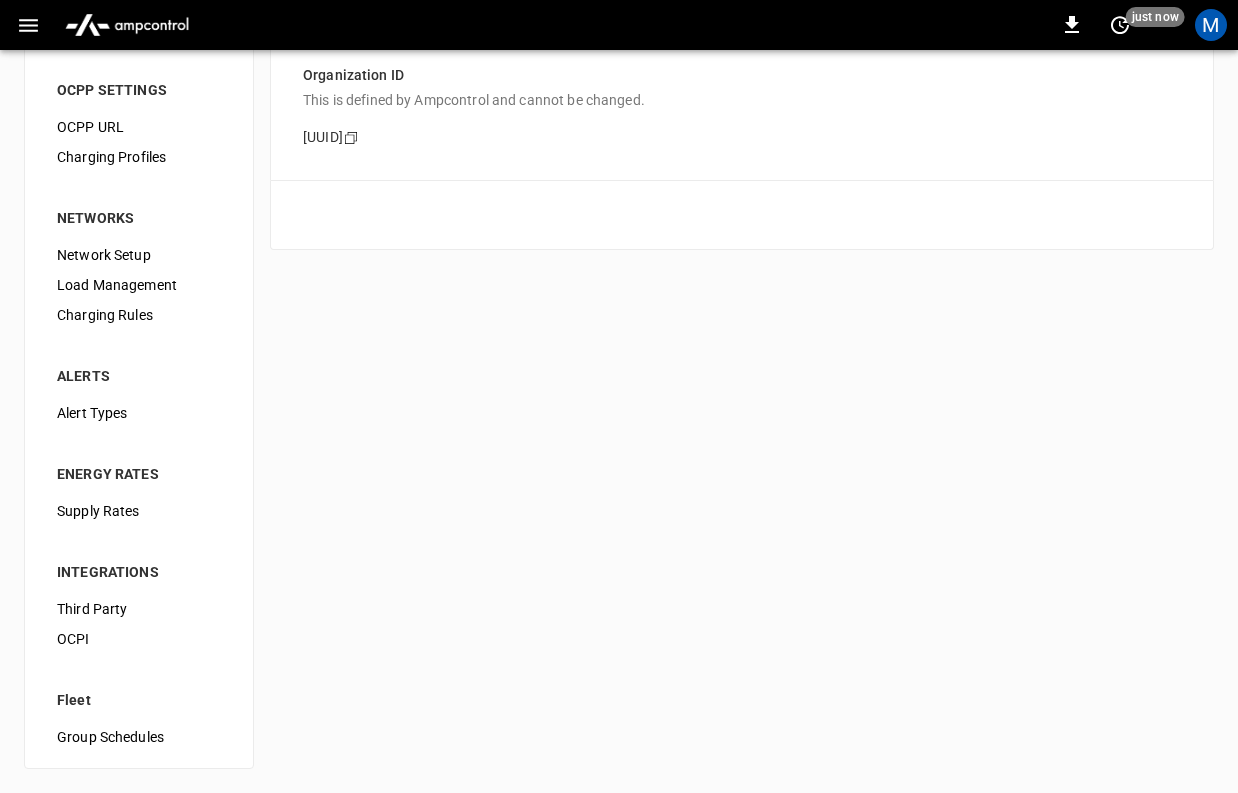scroll, scrollTop: 0, scrollLeft: 0, axis: both 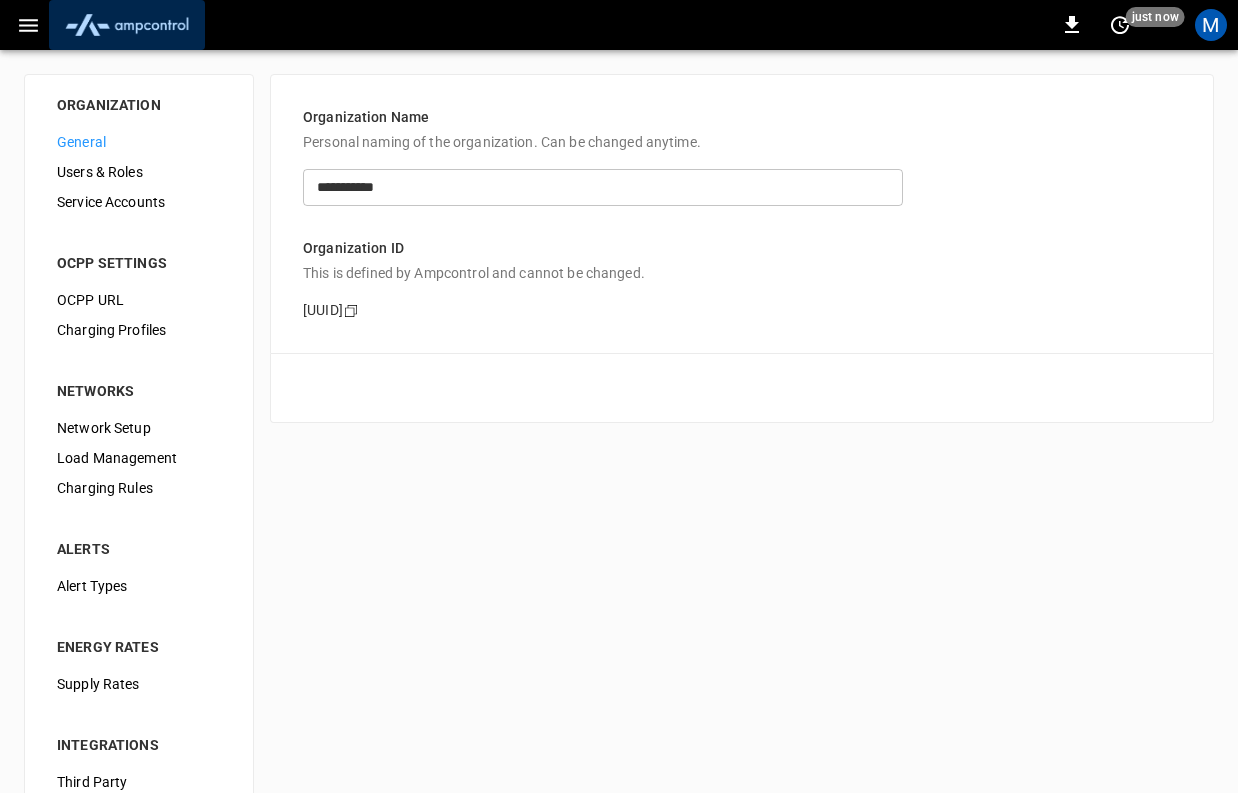 click at bounding box center [127, 25] 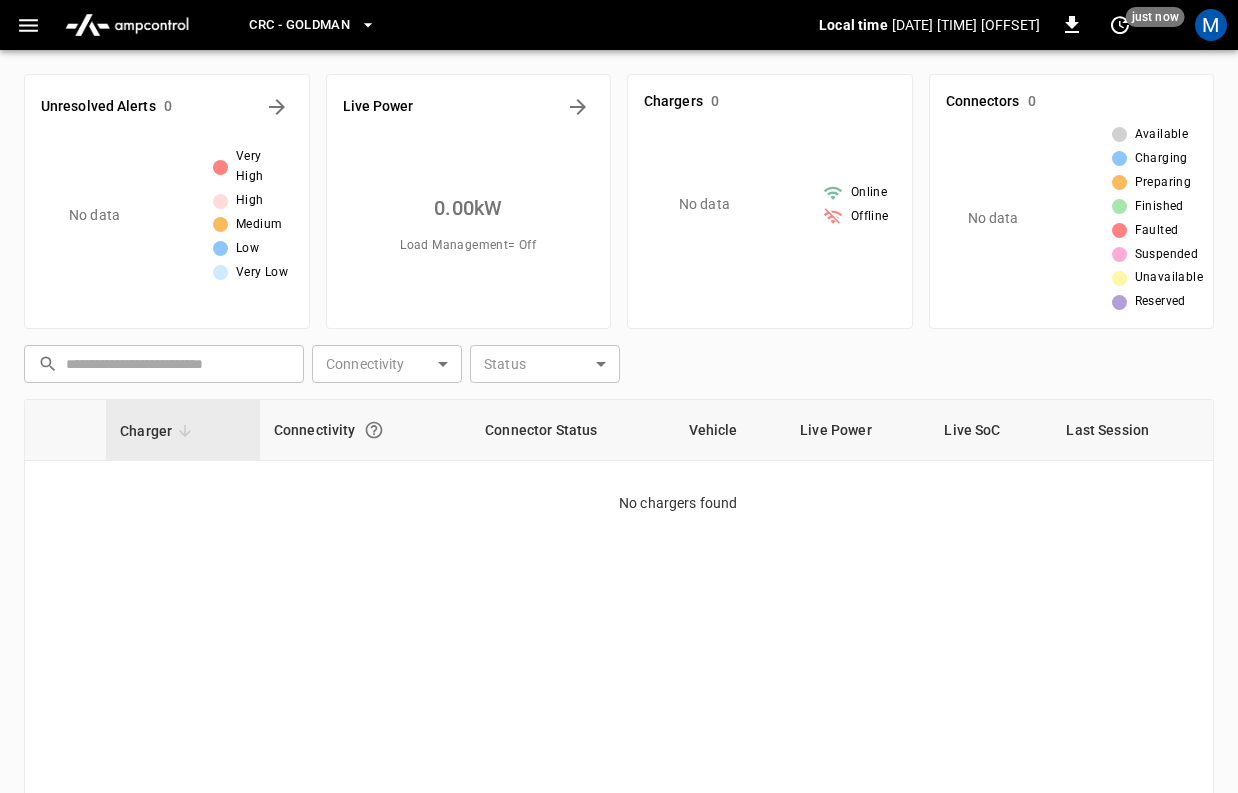 click 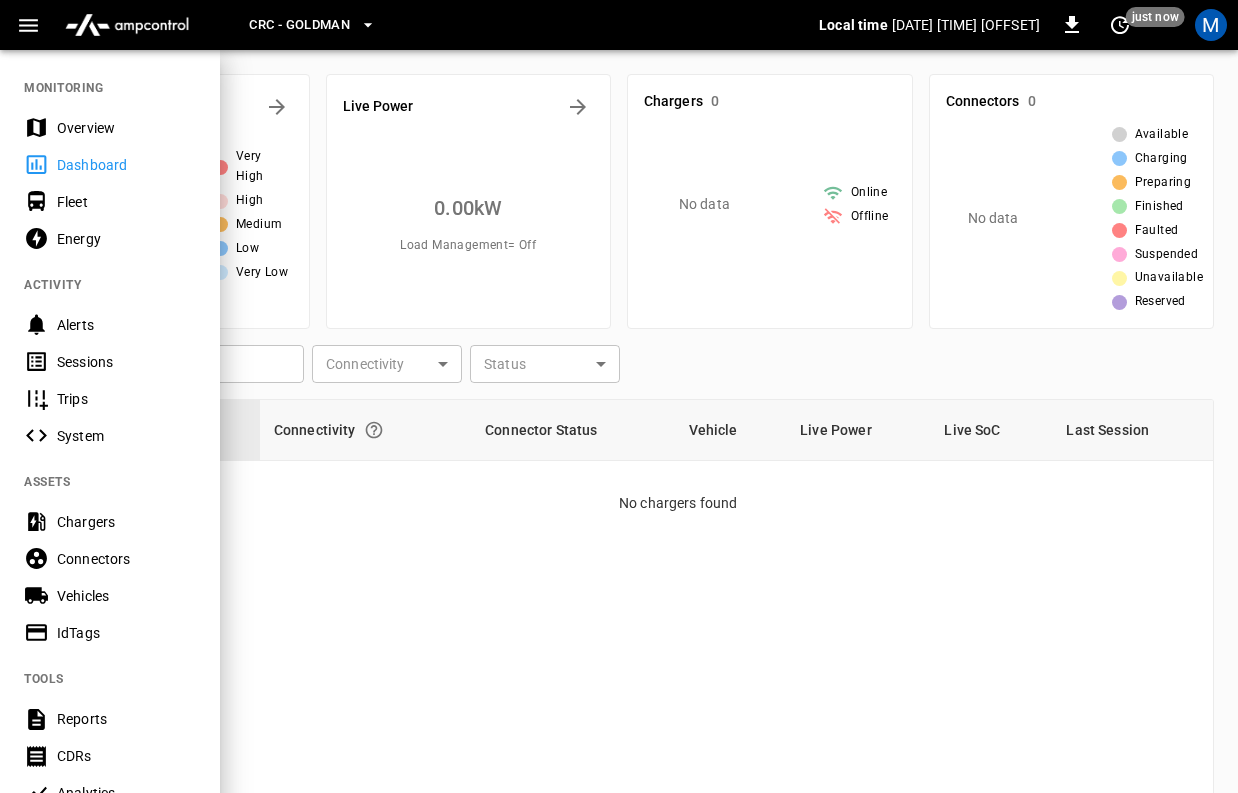 click on "Fleet" at bounding box center [126, 202] 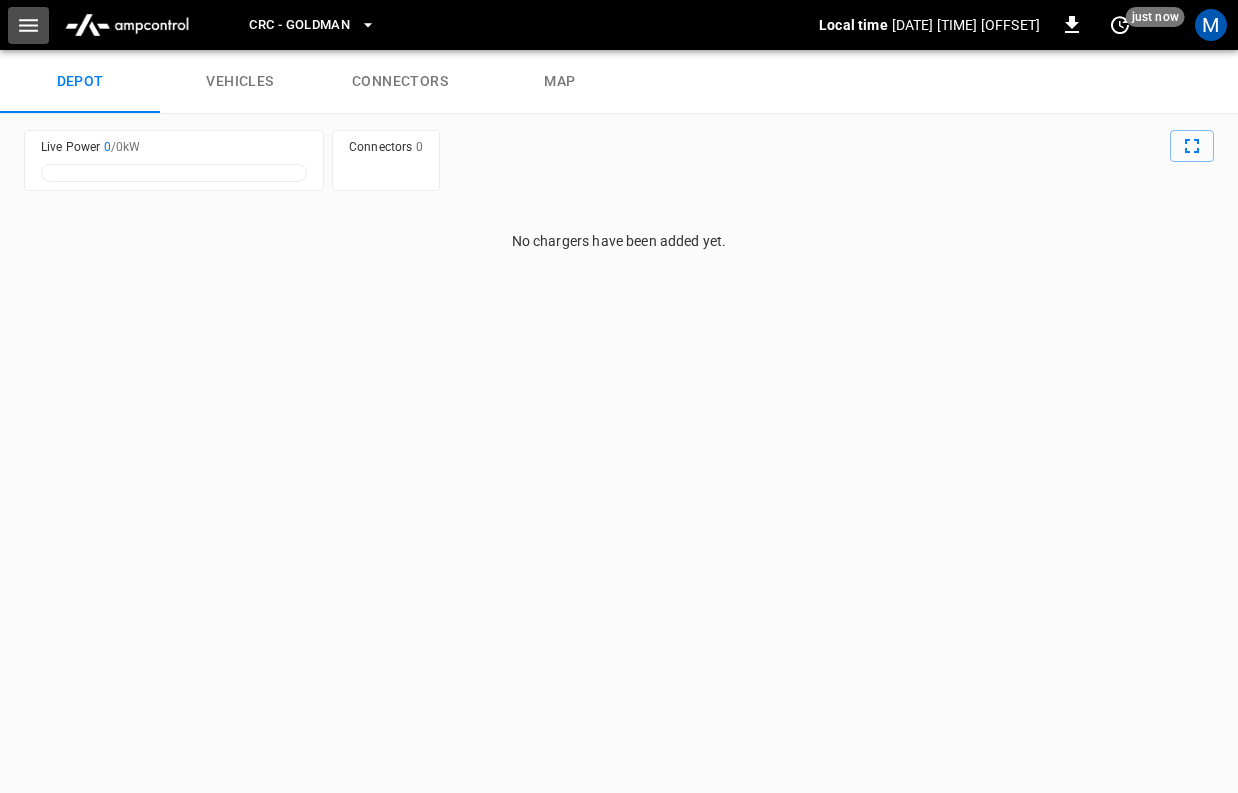 click 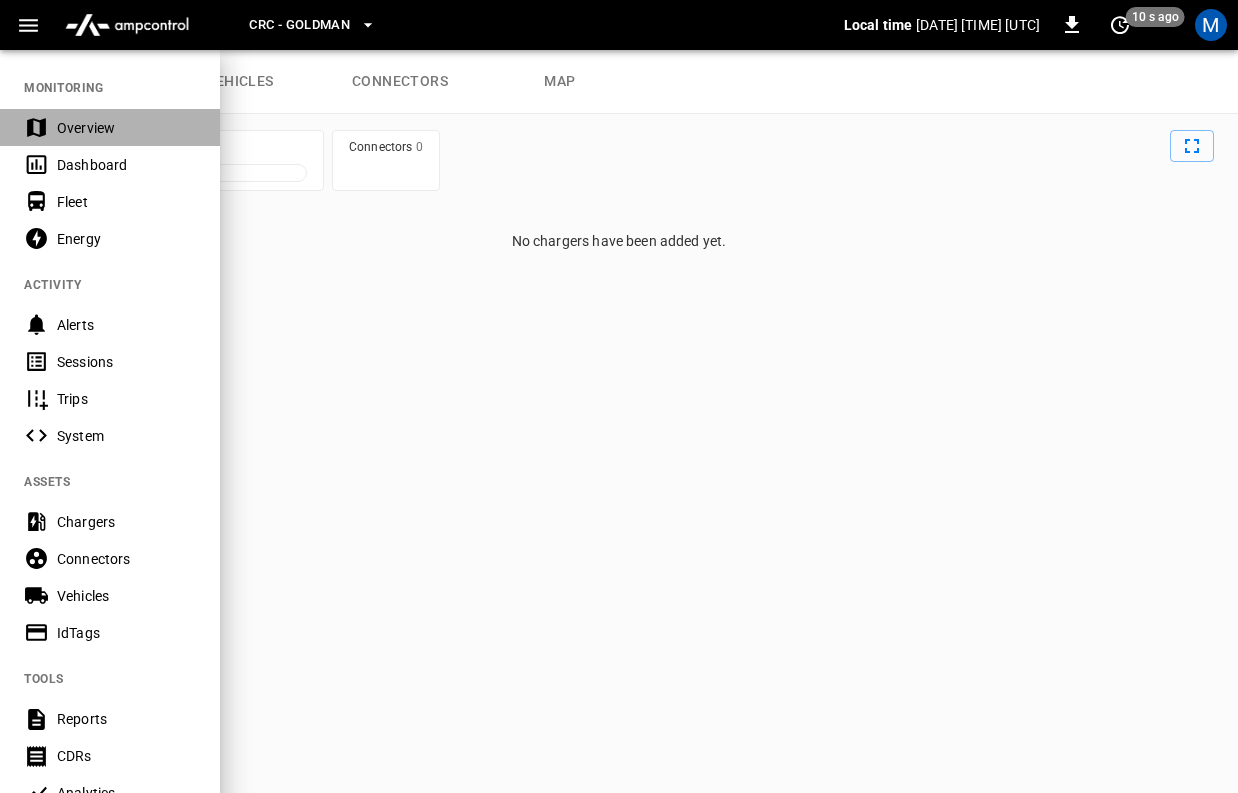 click on "Overview" at bounding box center (126, 128) 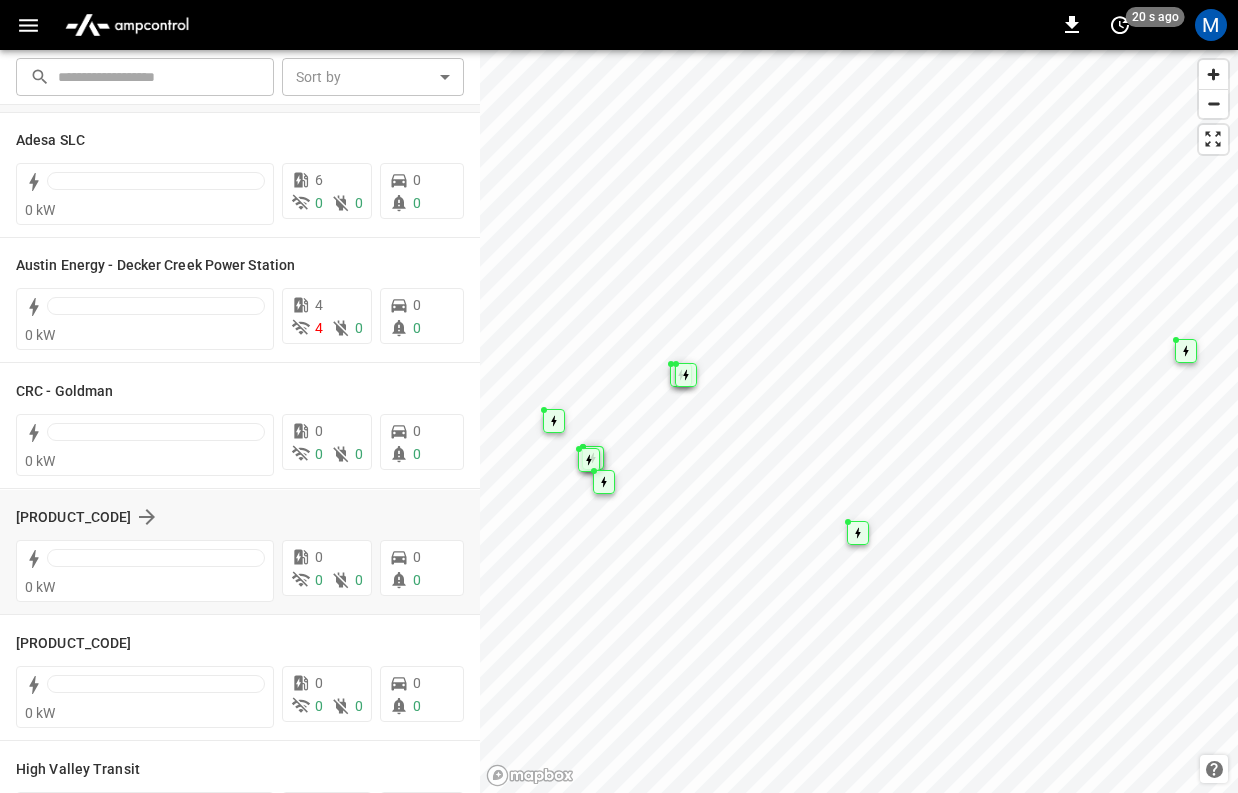 scroll, scrollTop: 27, scrollLeft: 0, axis: vertical 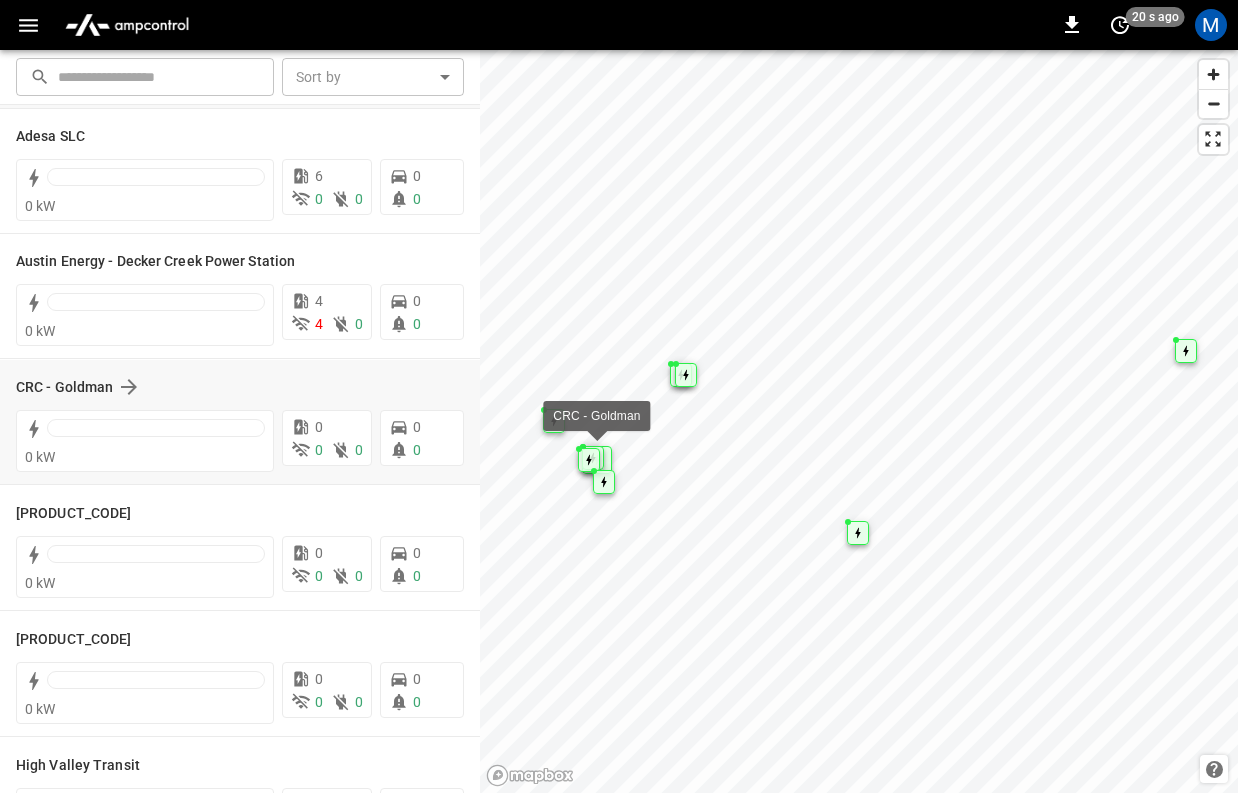 click on "CRC - Goldman" at bounding box center [228, 387] 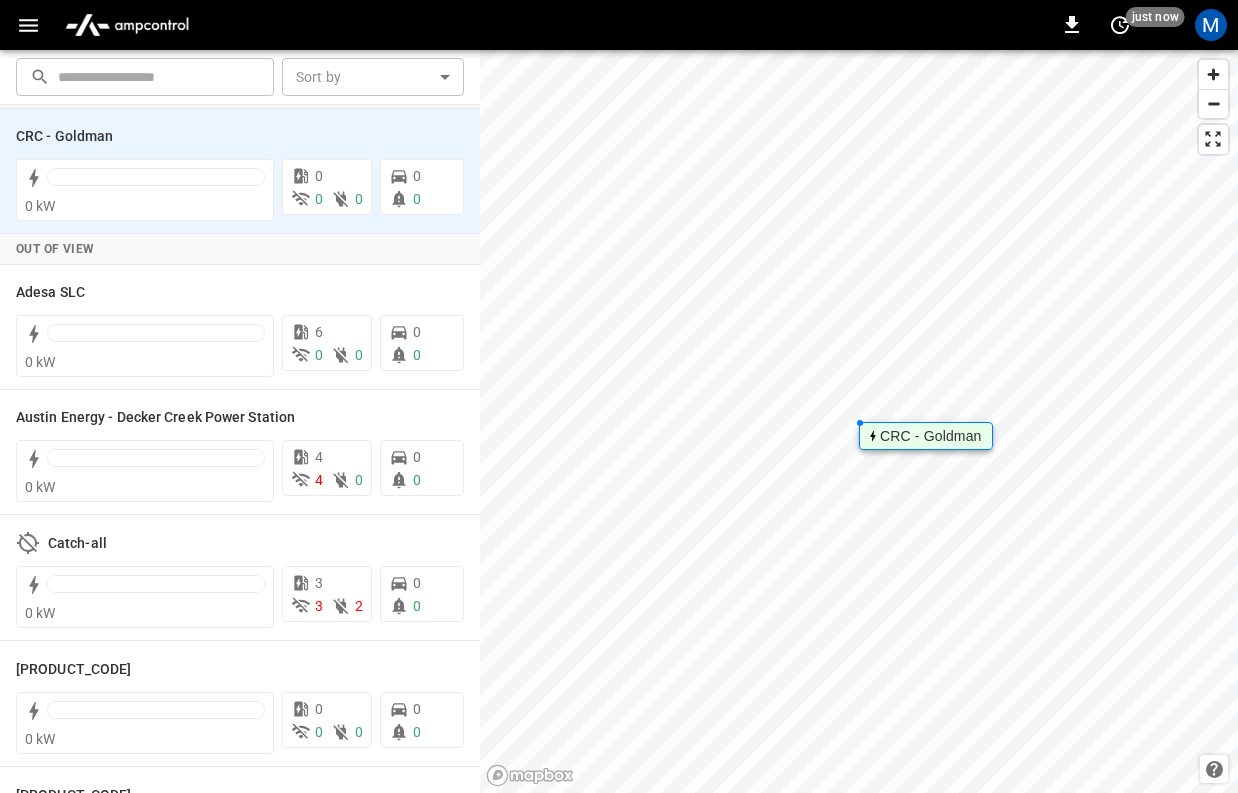 scroll, scrollTop: 0, scrollLeft: 0, axis: both 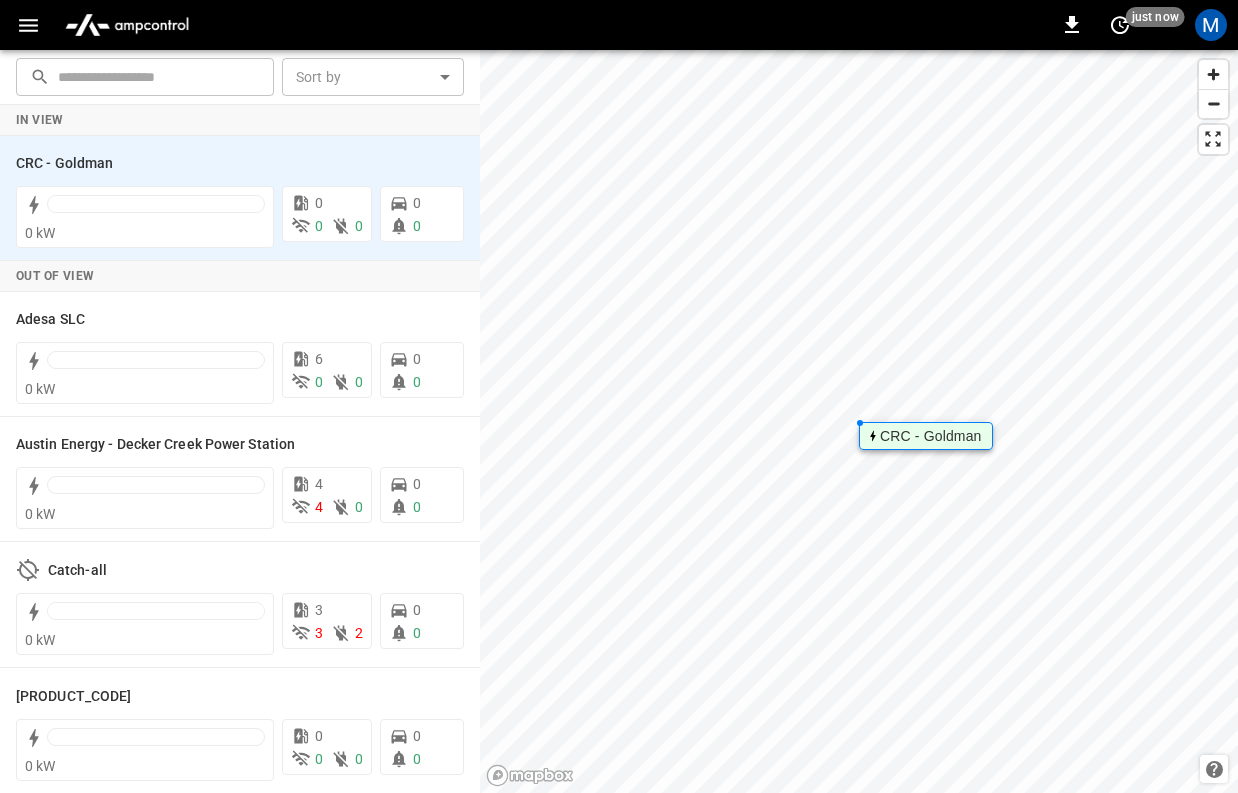 click on "CRC - Goldman" at bounding box center [931, 436] 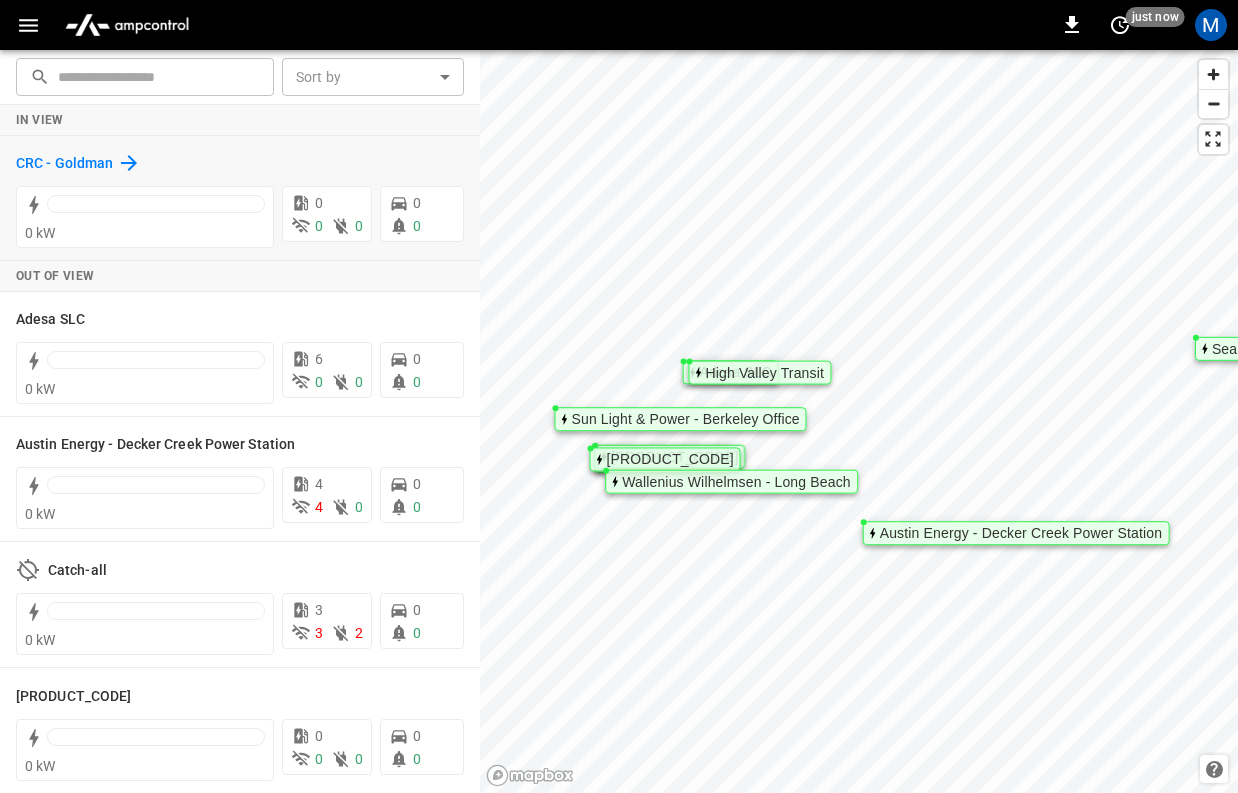 click 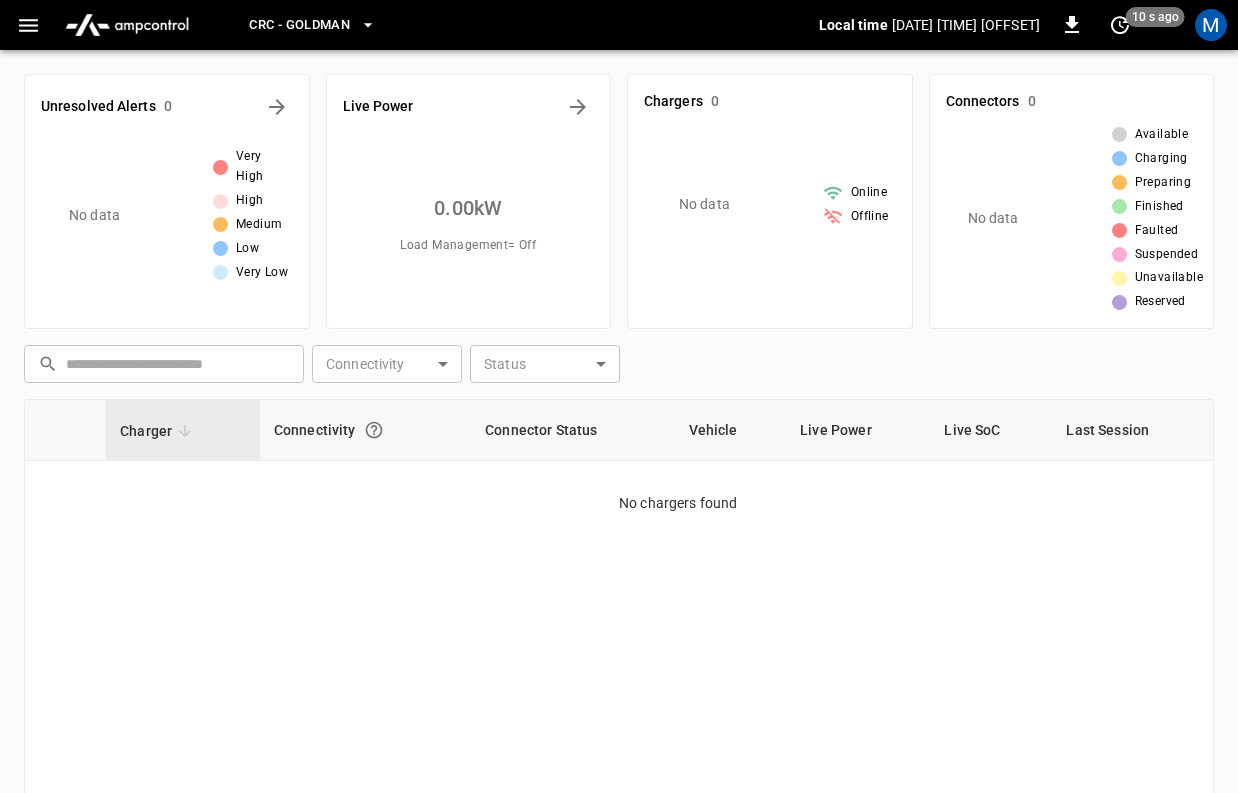 click 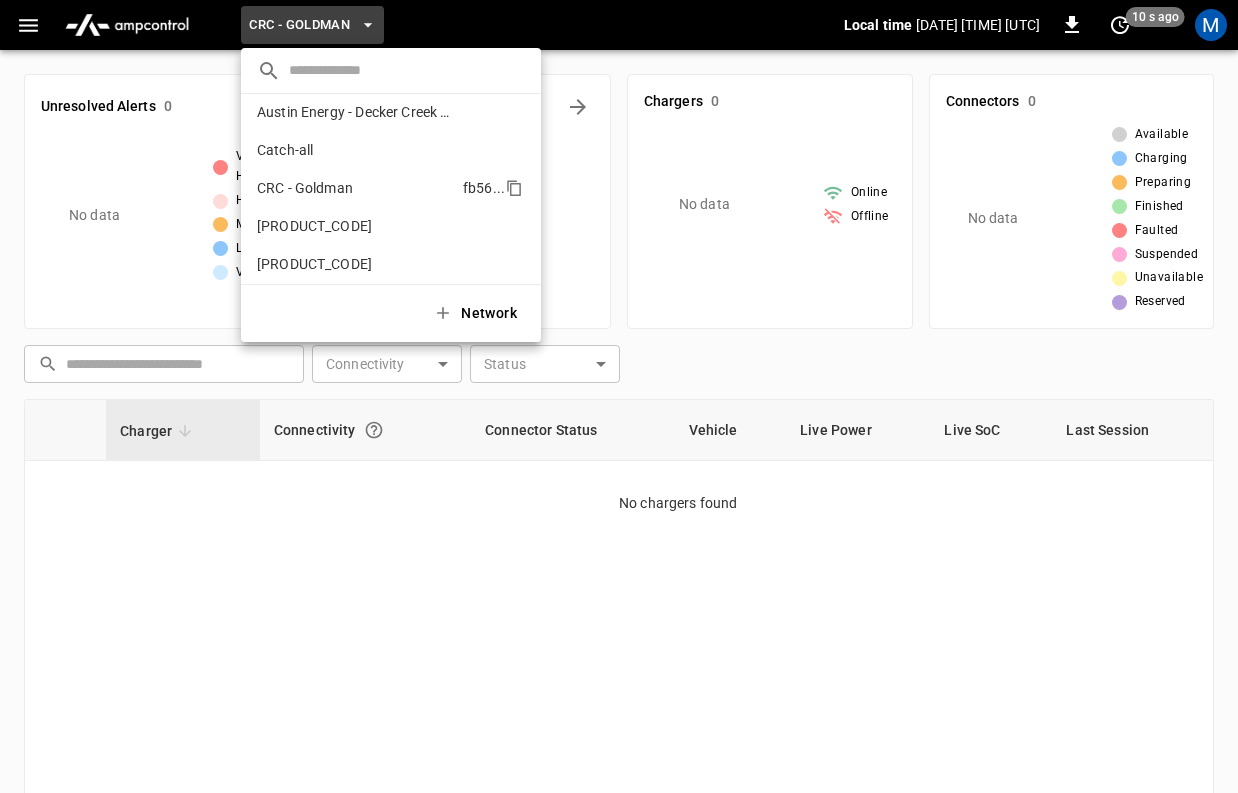 scroll, scrollTop: 46, scrollLeft: 0, axis: vertical 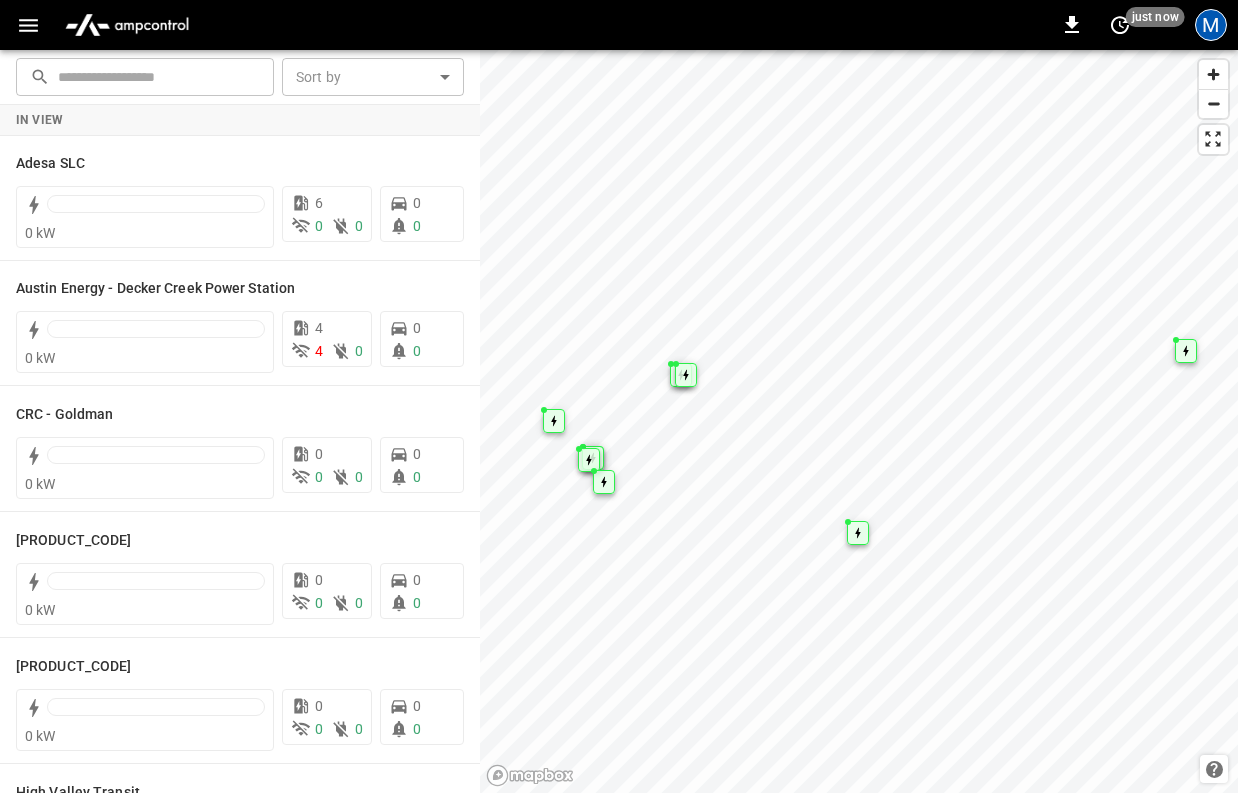 click on "M" at bounding box center [1211, 25] 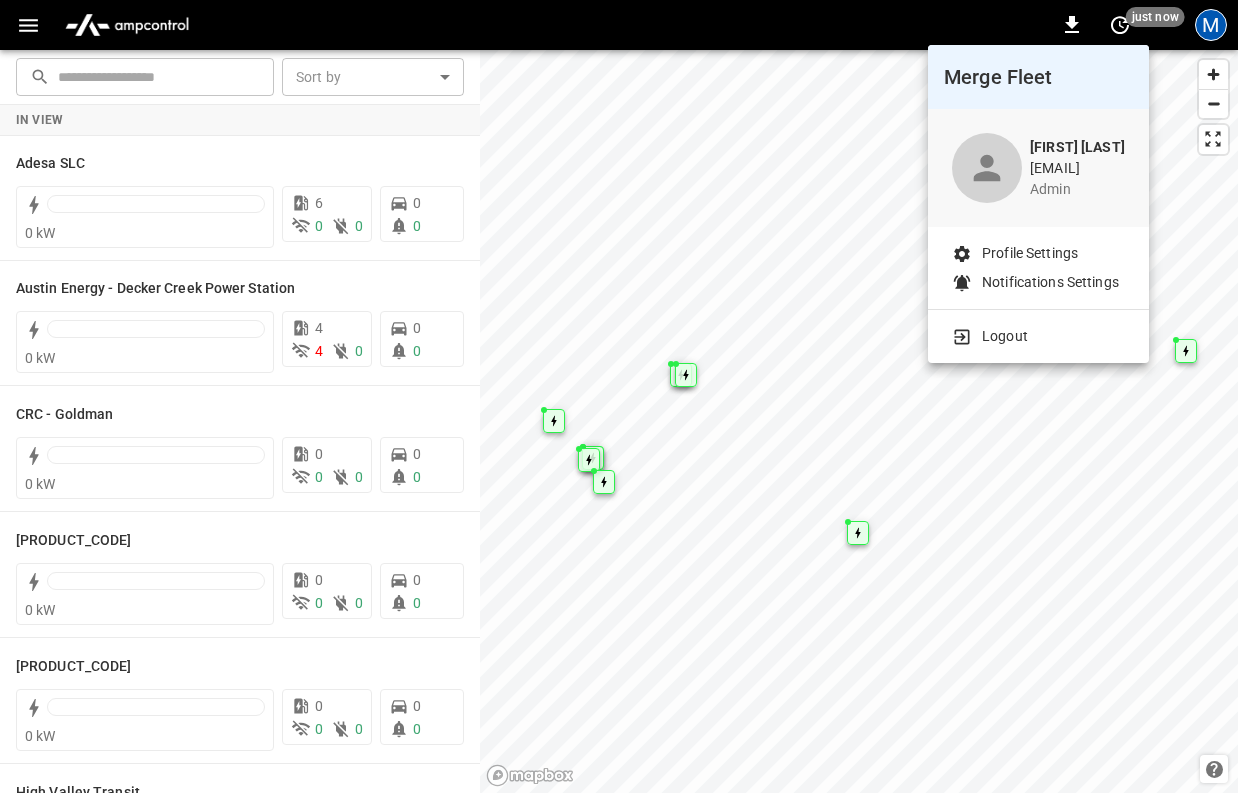 click on "Profile Settings" at bounding box center [1030, 253] 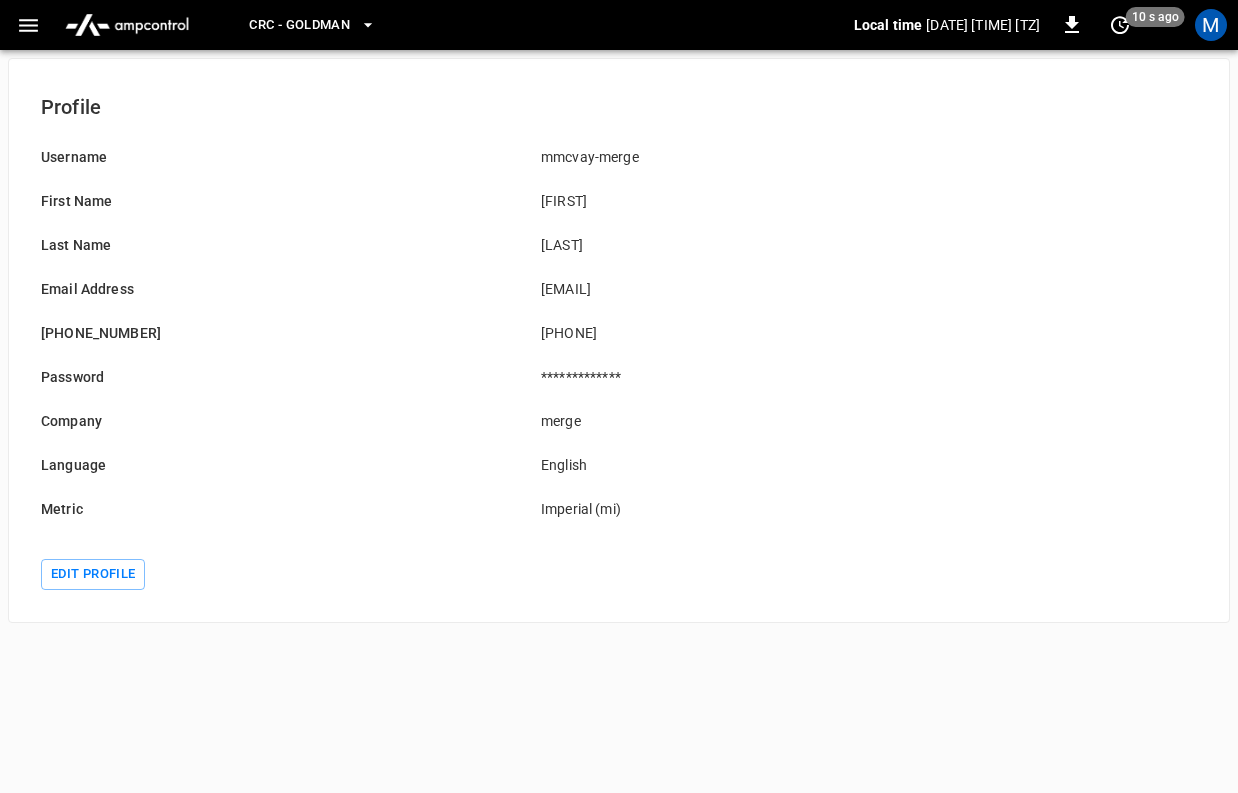 click on "M" at bounding box center [1211, 25] 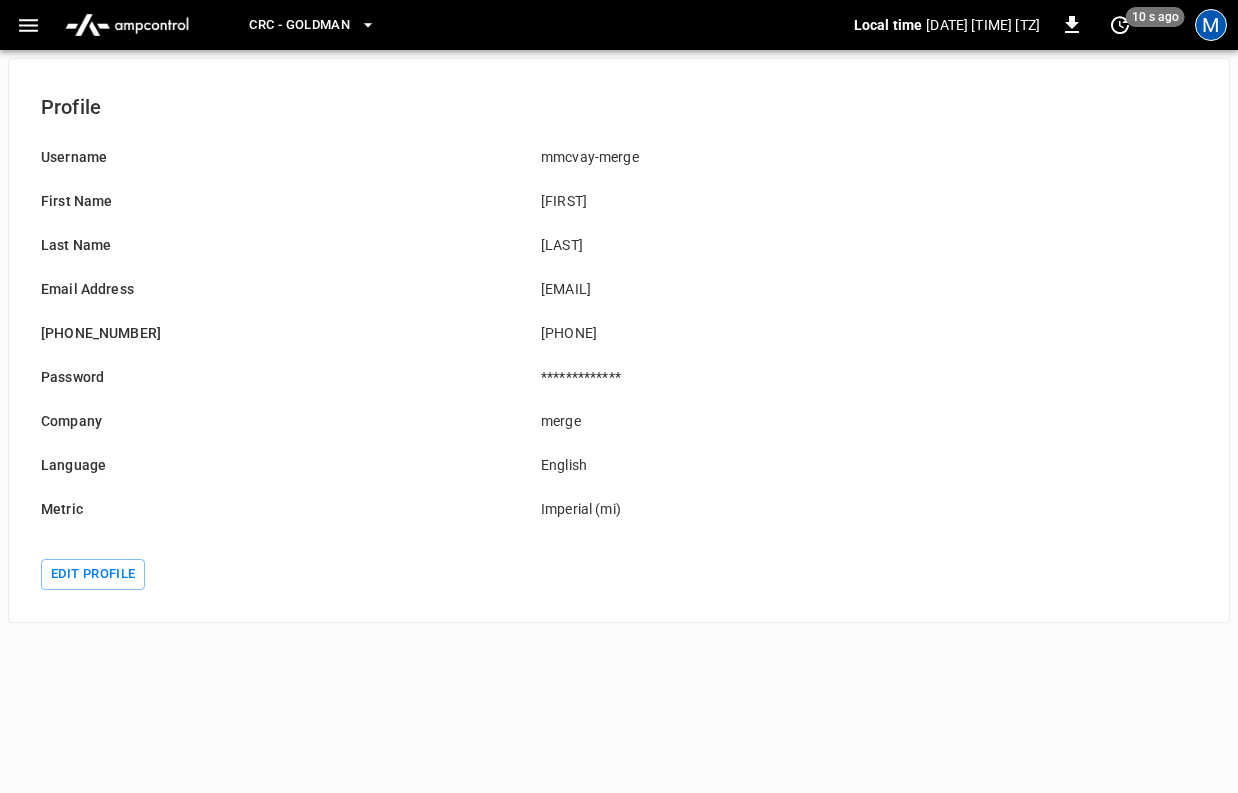 click on "M" at bounding box center [1211, 25] 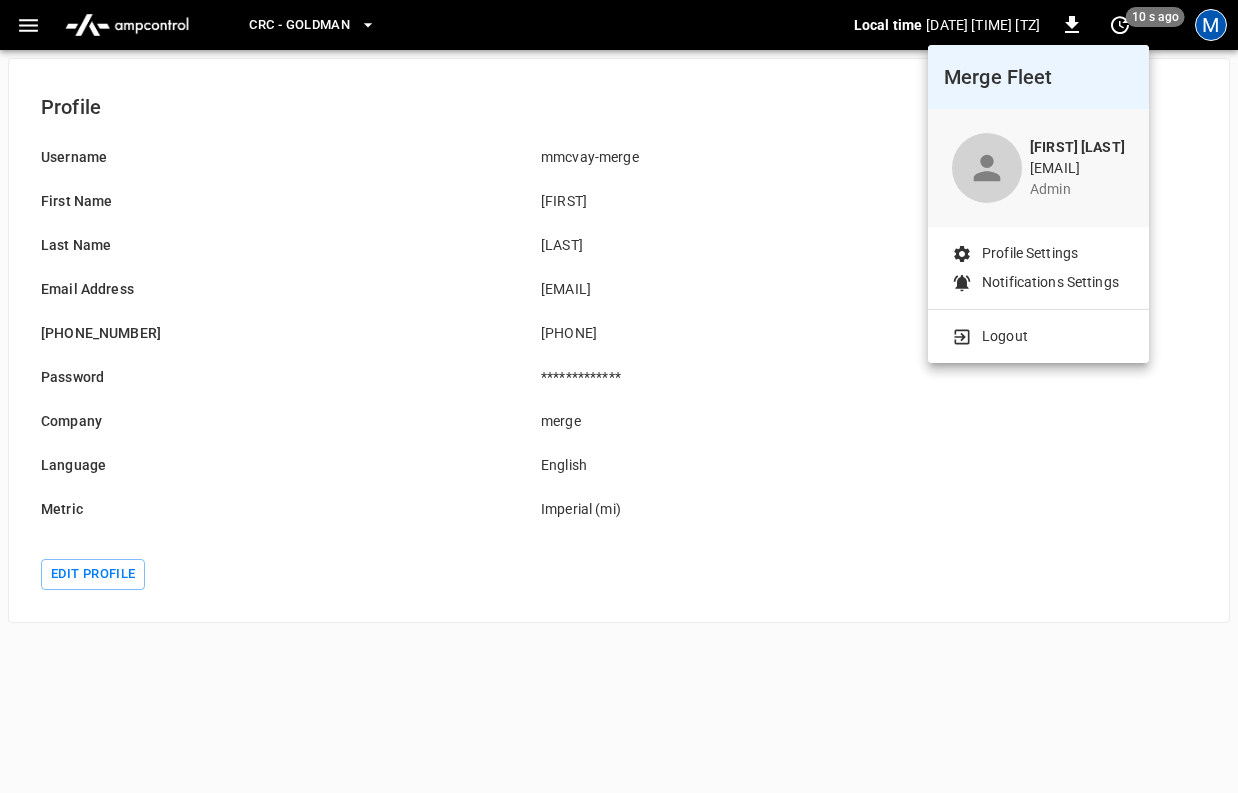 click on "admin" at bounding box center [1077, 189] 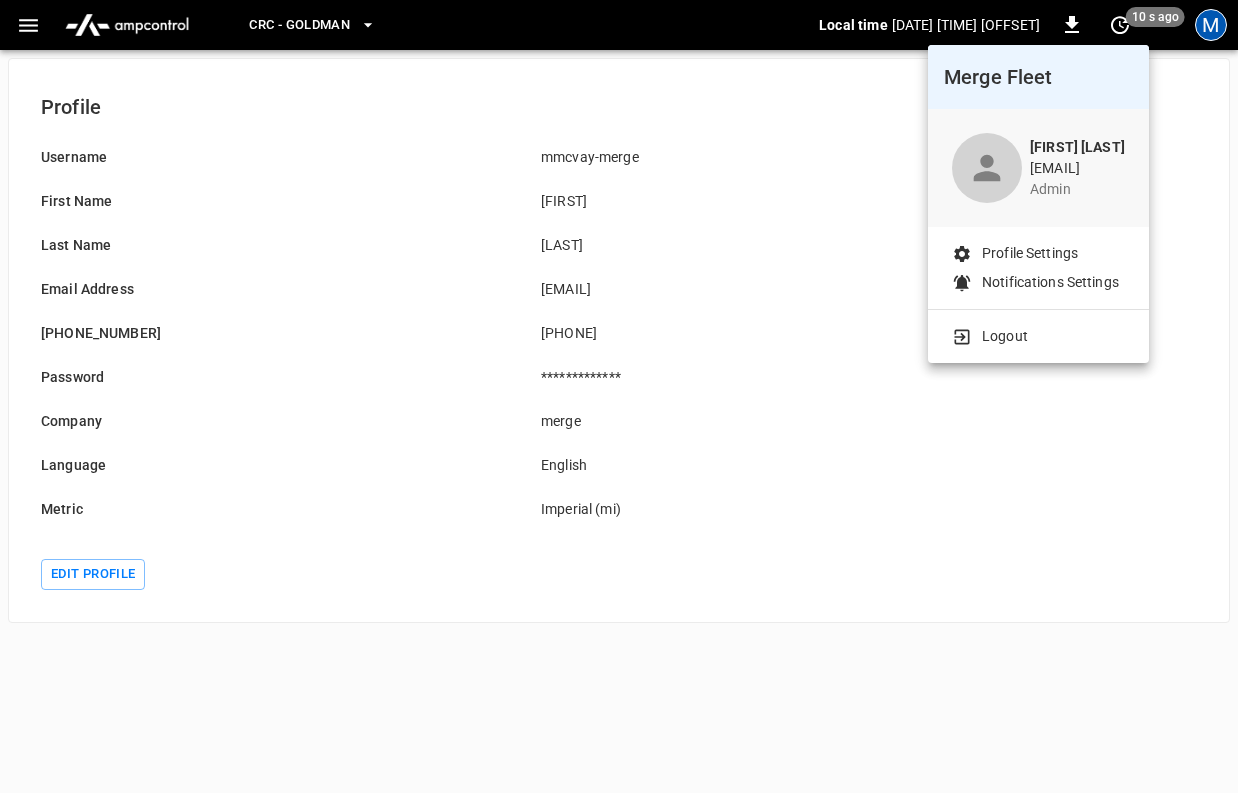 click at bounding box center (619, 396) 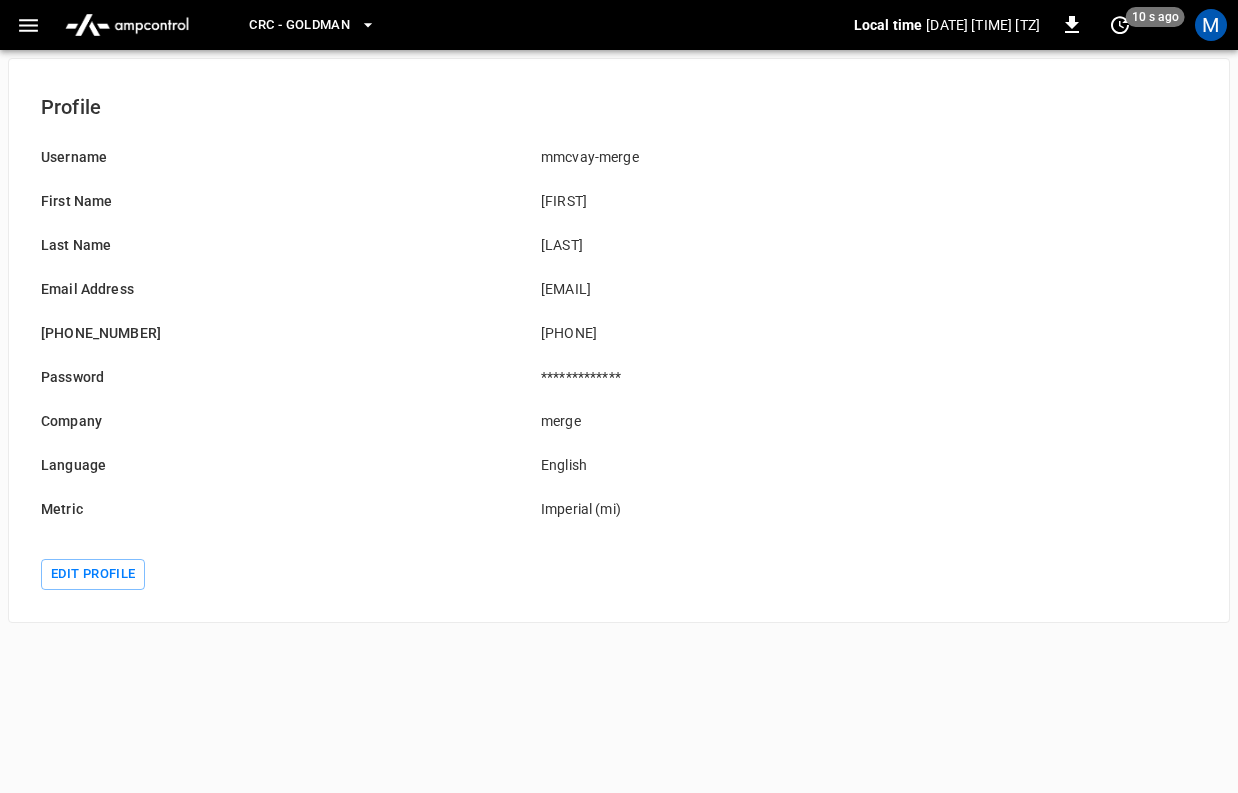 click at bounding box center (127, 25) 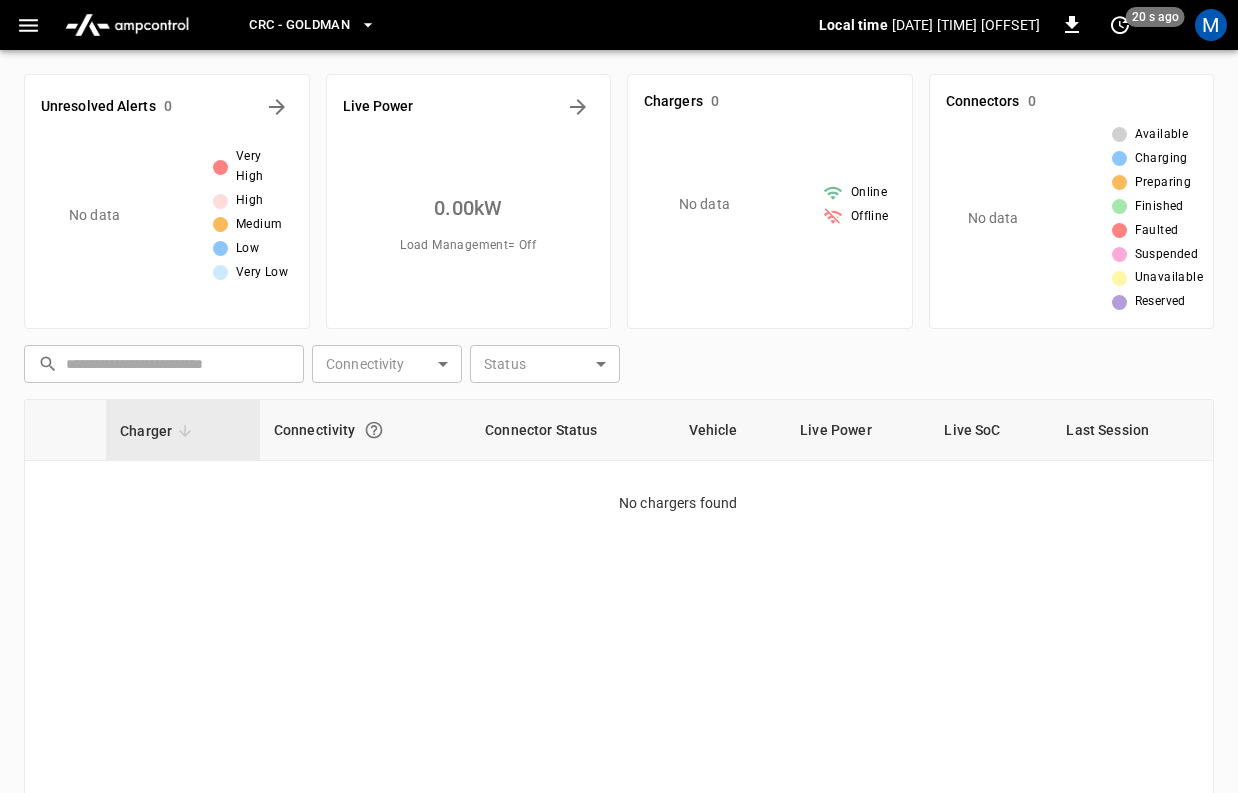click on "CRC - Goldman" at bounding box center [299, 25] 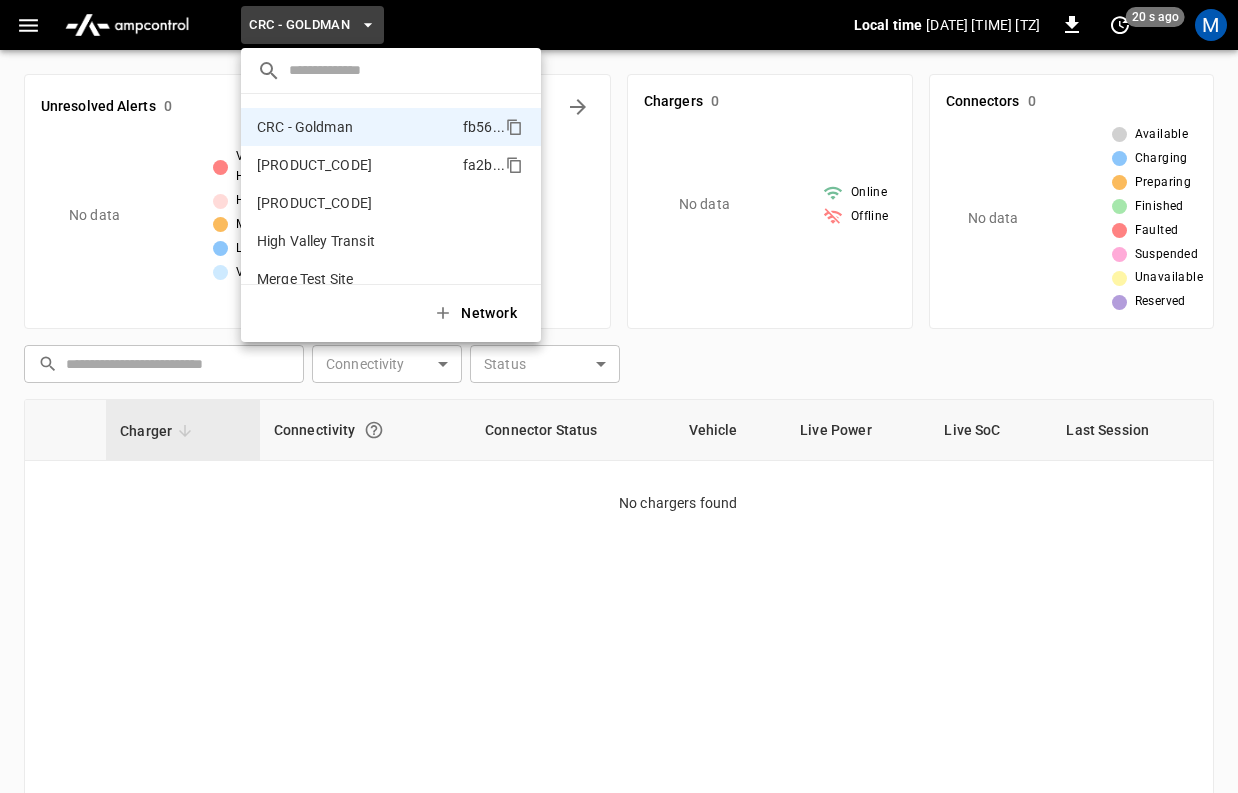 scroll, scrollTop: 0, scrollLeft: 0, axis: both 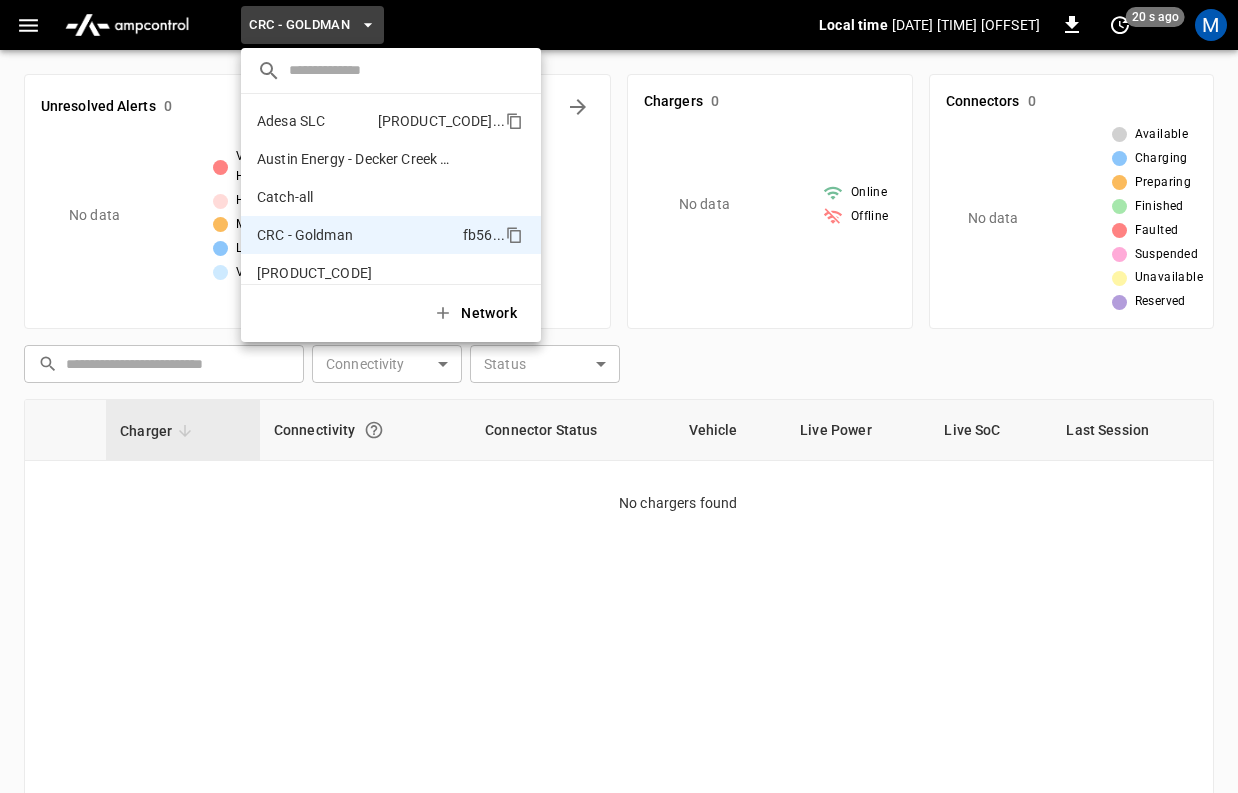 click on "Adesa SLC [HEX] ..." at bounding box center (391, 121) 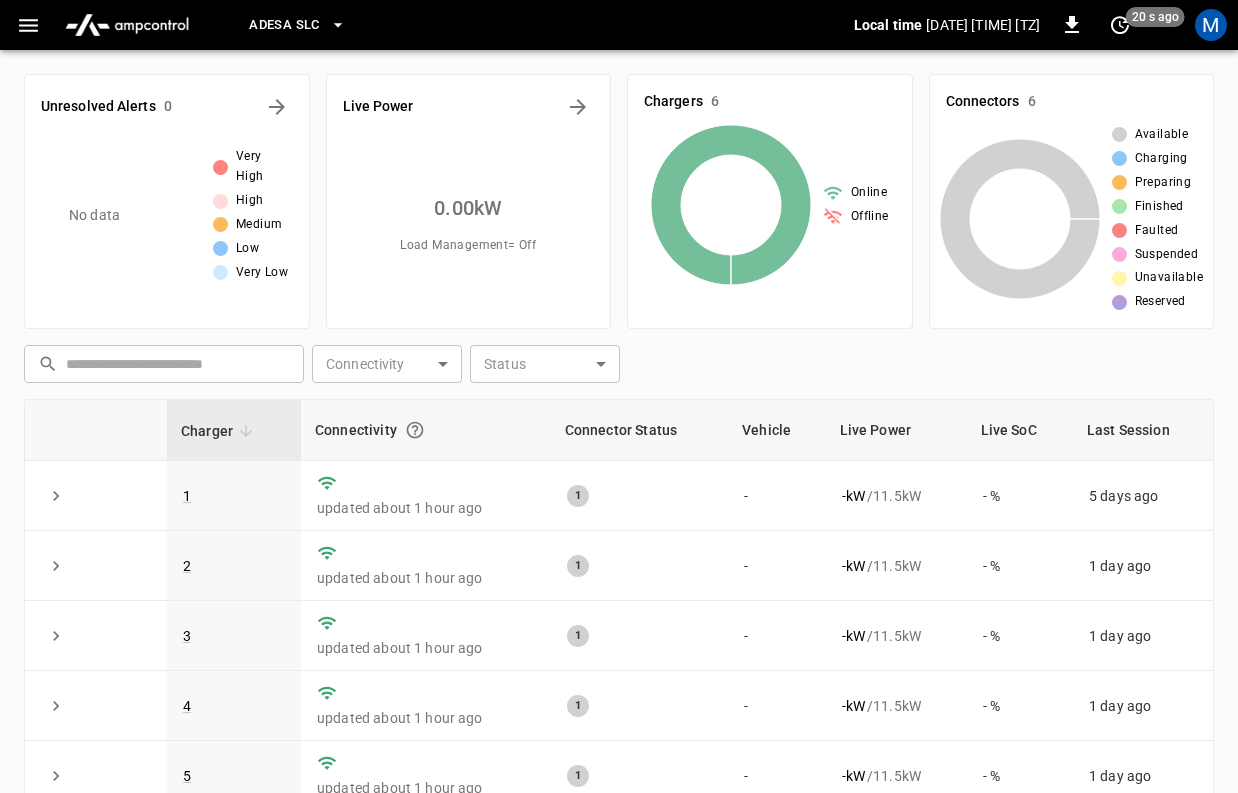 click on "Adesa SLC" at bounding box center (297, 25) 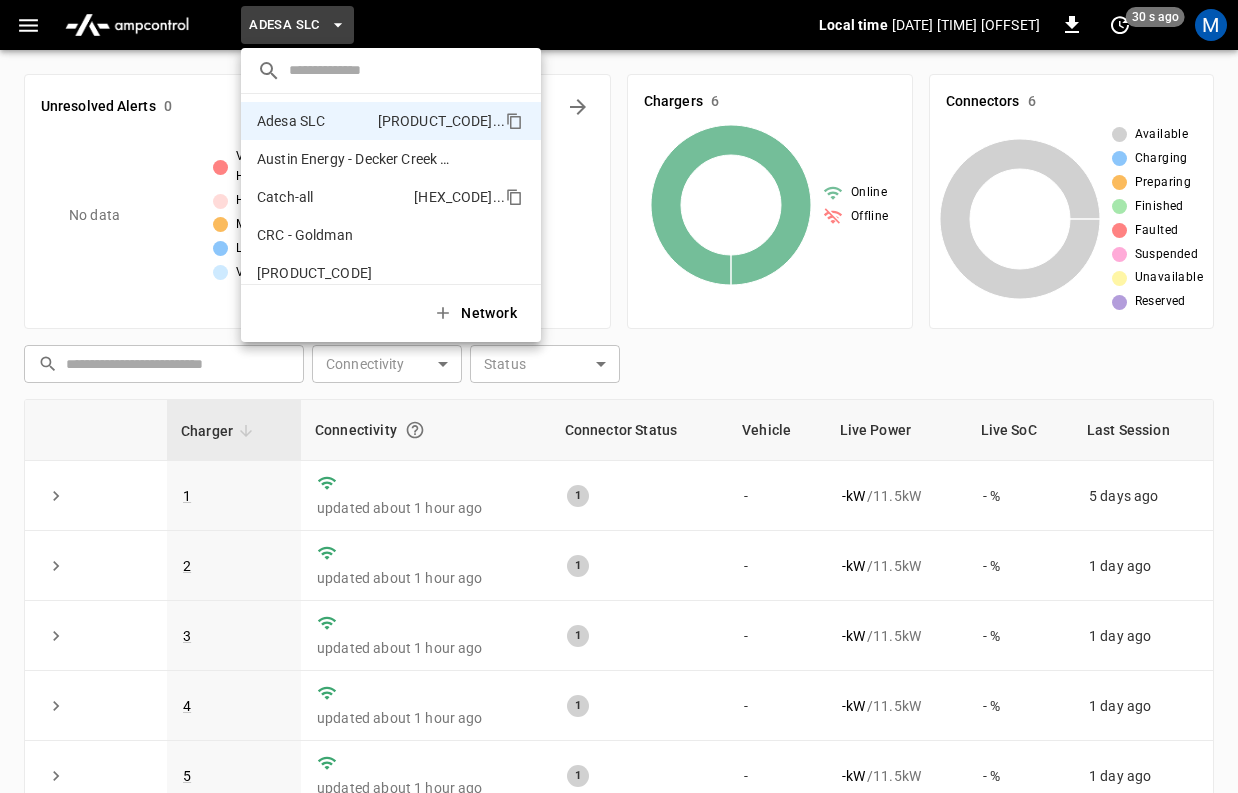 click on "Catch-all [HEX] ..." at bounding box center [391, 197] 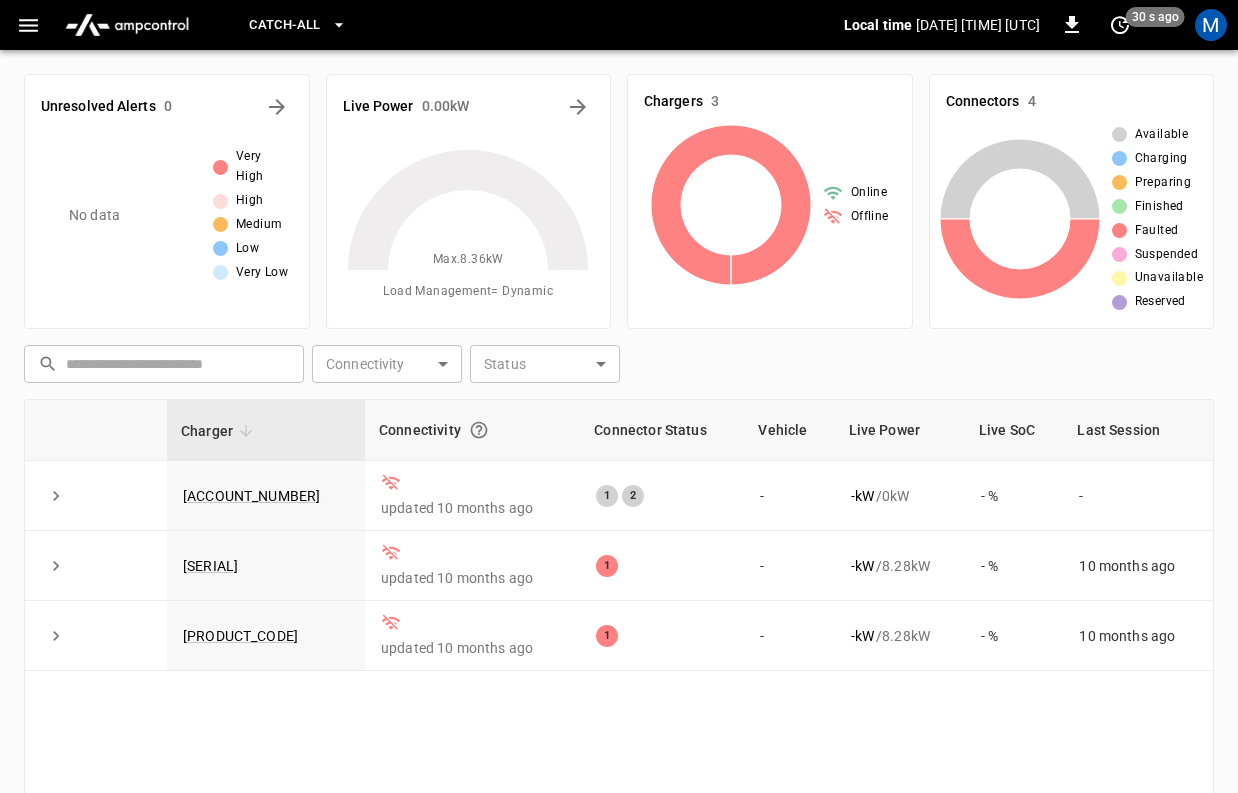 click on "Catch-all" at bounding box center (284, 25) 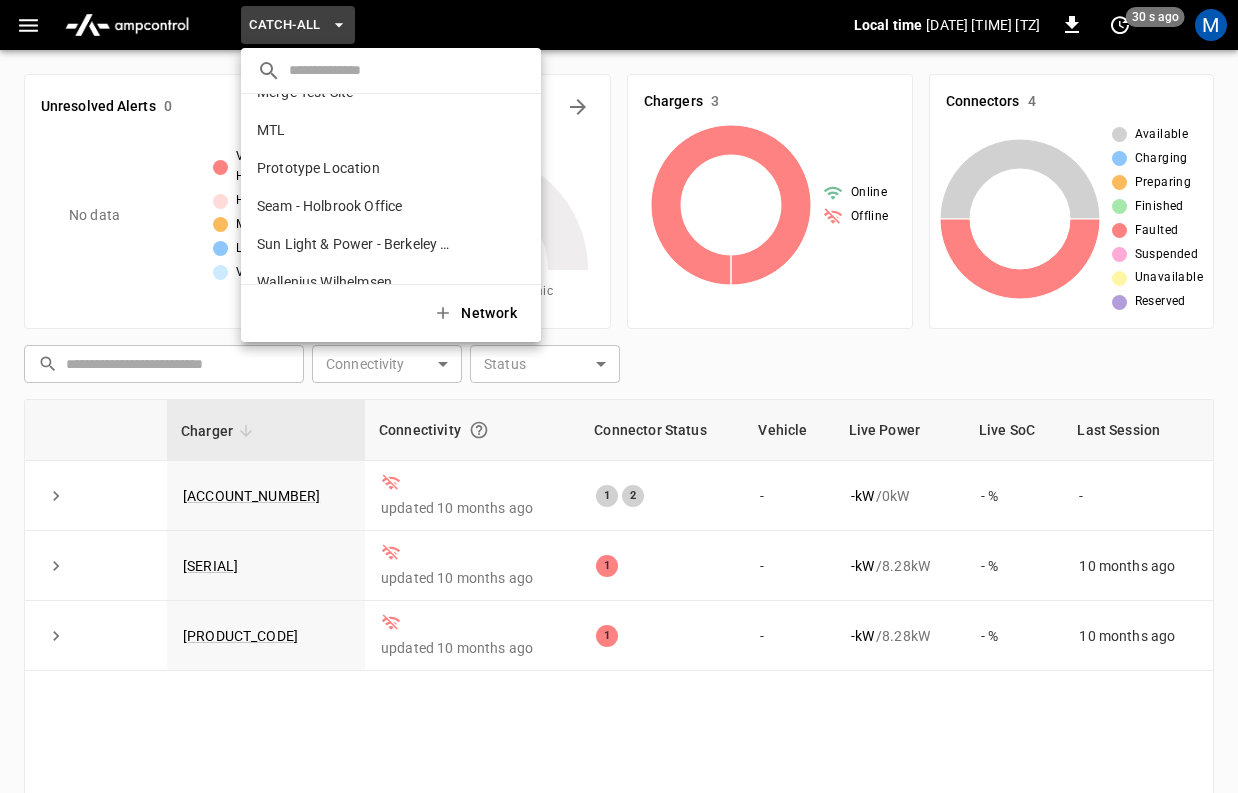 scroll, scrollTop: 320, scrollLeft: 0, axis: vertical 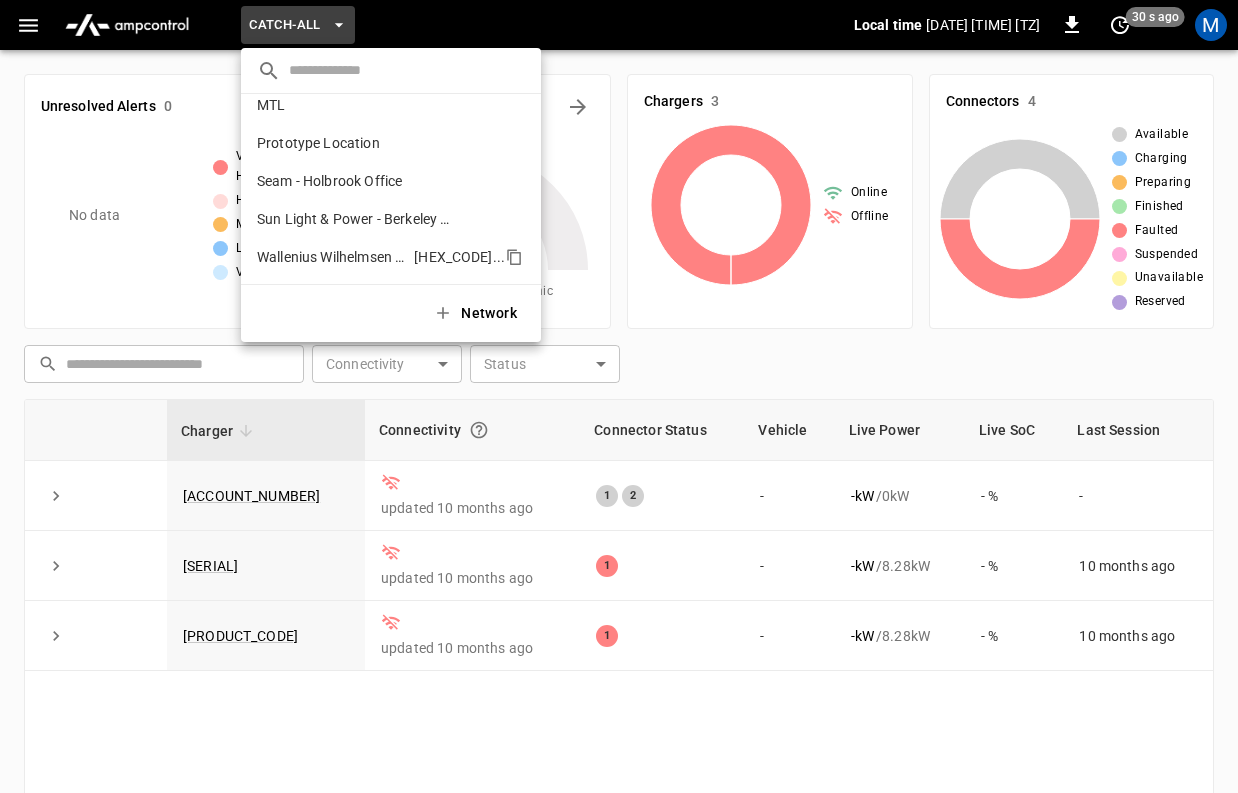 click on "Wallenius Wilhelmsen - Long Beach" at bounding box center (331, 257) 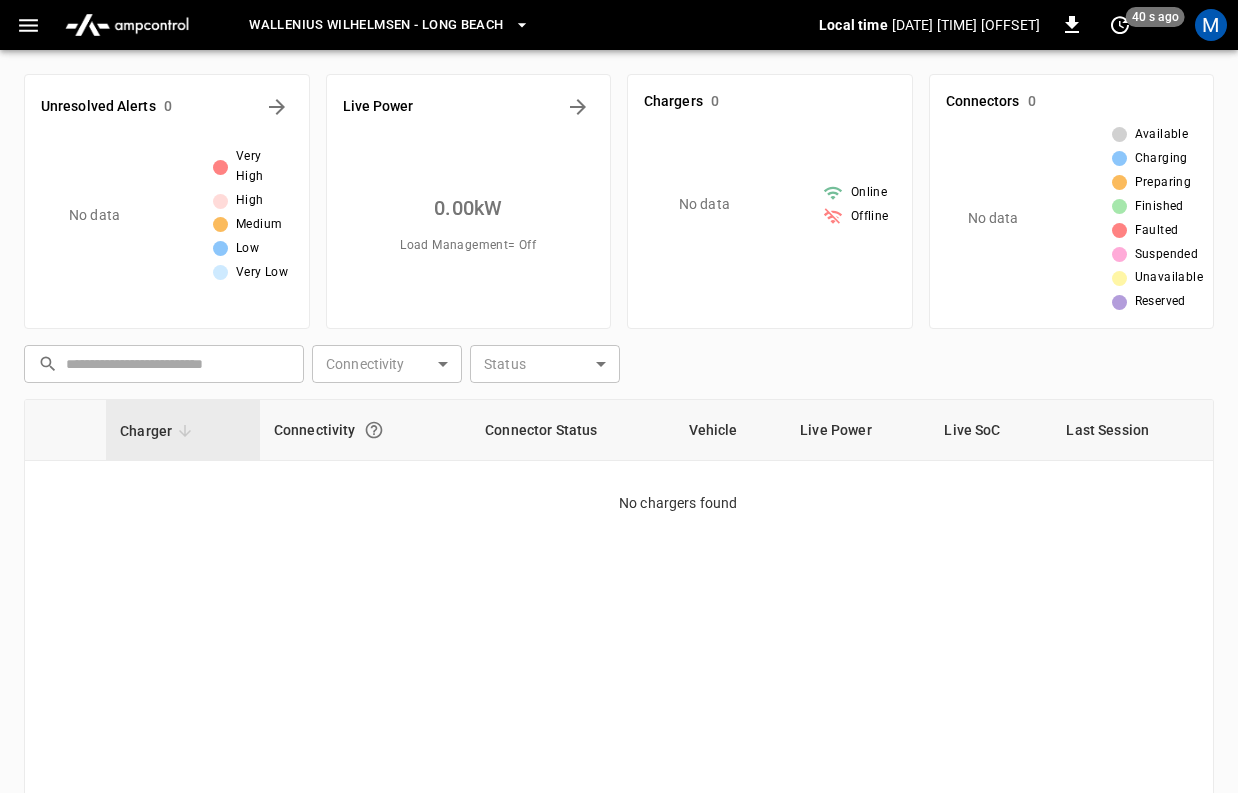 click on "Wallenius Wilhelmsen - Long Beach" at bounding box center [376, 25] 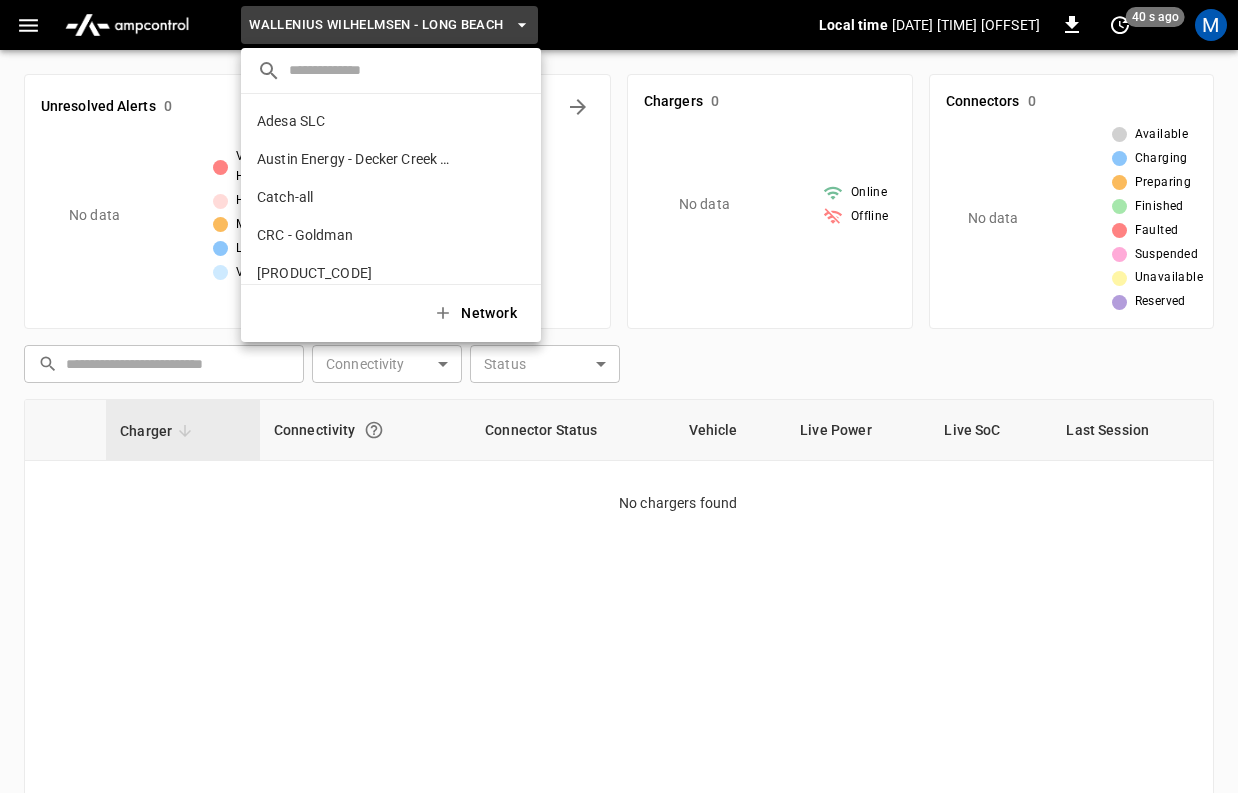 scroll, scrollTop: 320, scrollLeft: 0, axis: vertical 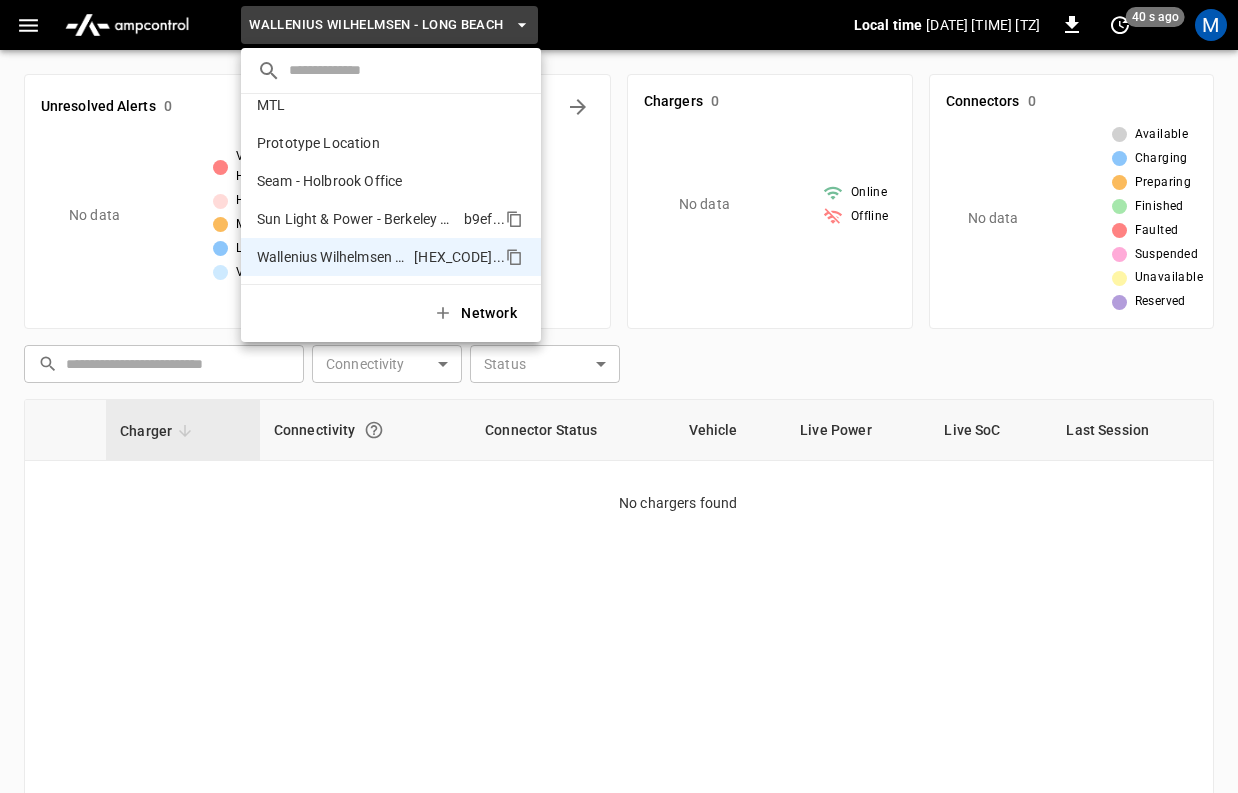 click on "Sun Light & Power - Berkeley Office" at bounding box center [356, 219] 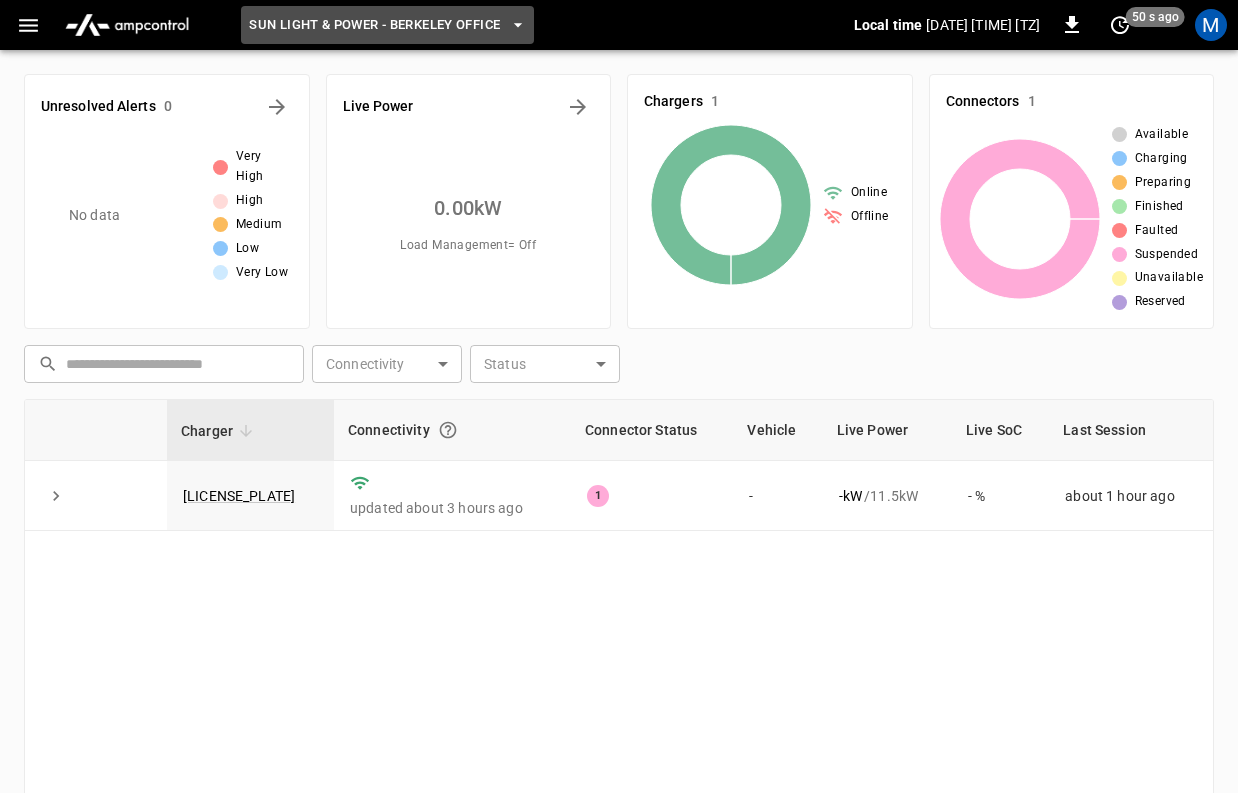 click on "Sun Light & Power - Berkeley Office" at bounding box center (374, 25) 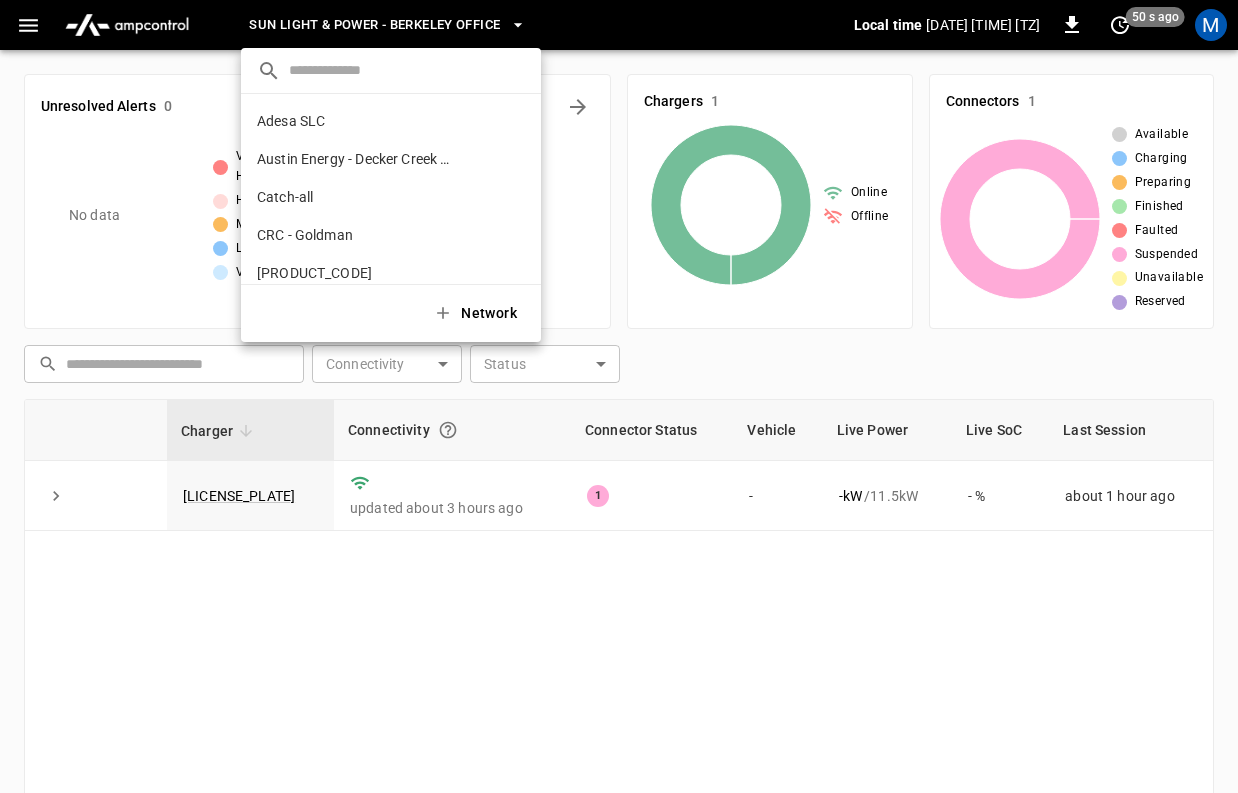 scroll, scrollTop: 320, scrollLeft: 0, axis: vertical 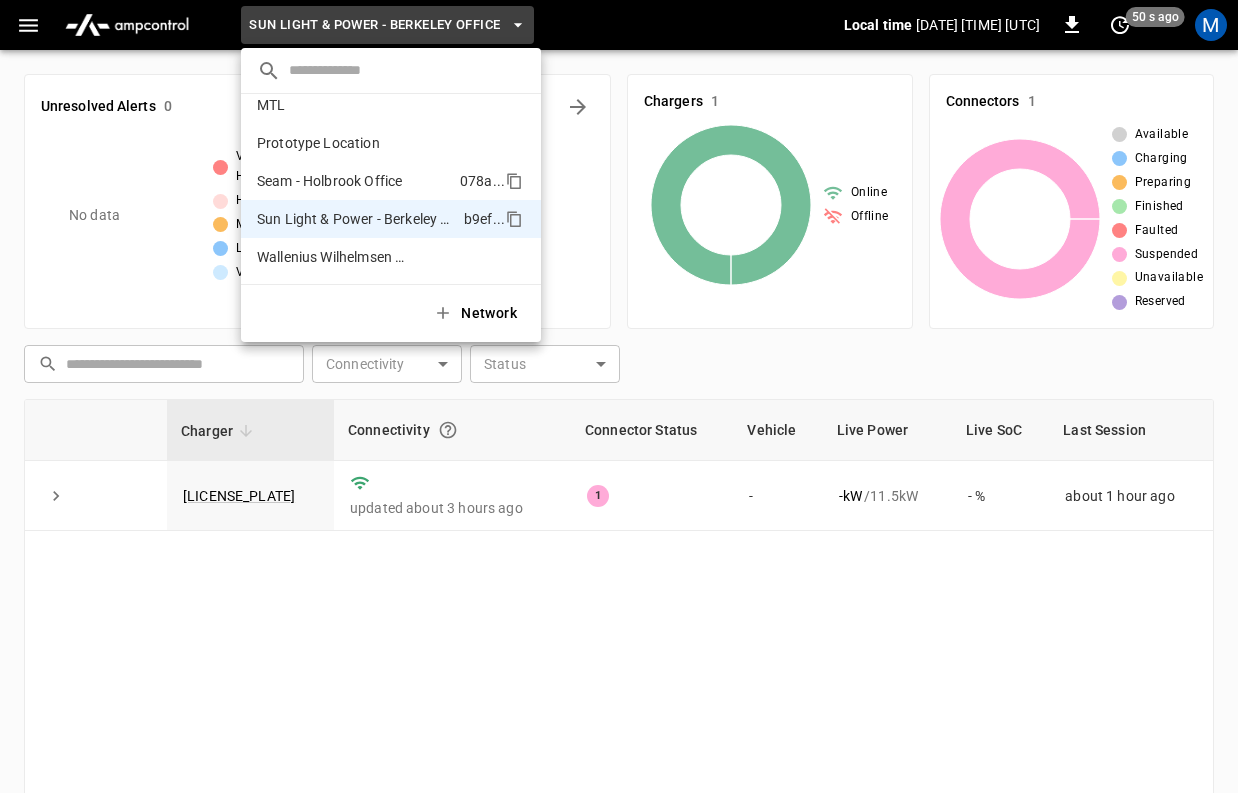 click on "Seam - Holbrook Office" at bounding box center (329, 181) 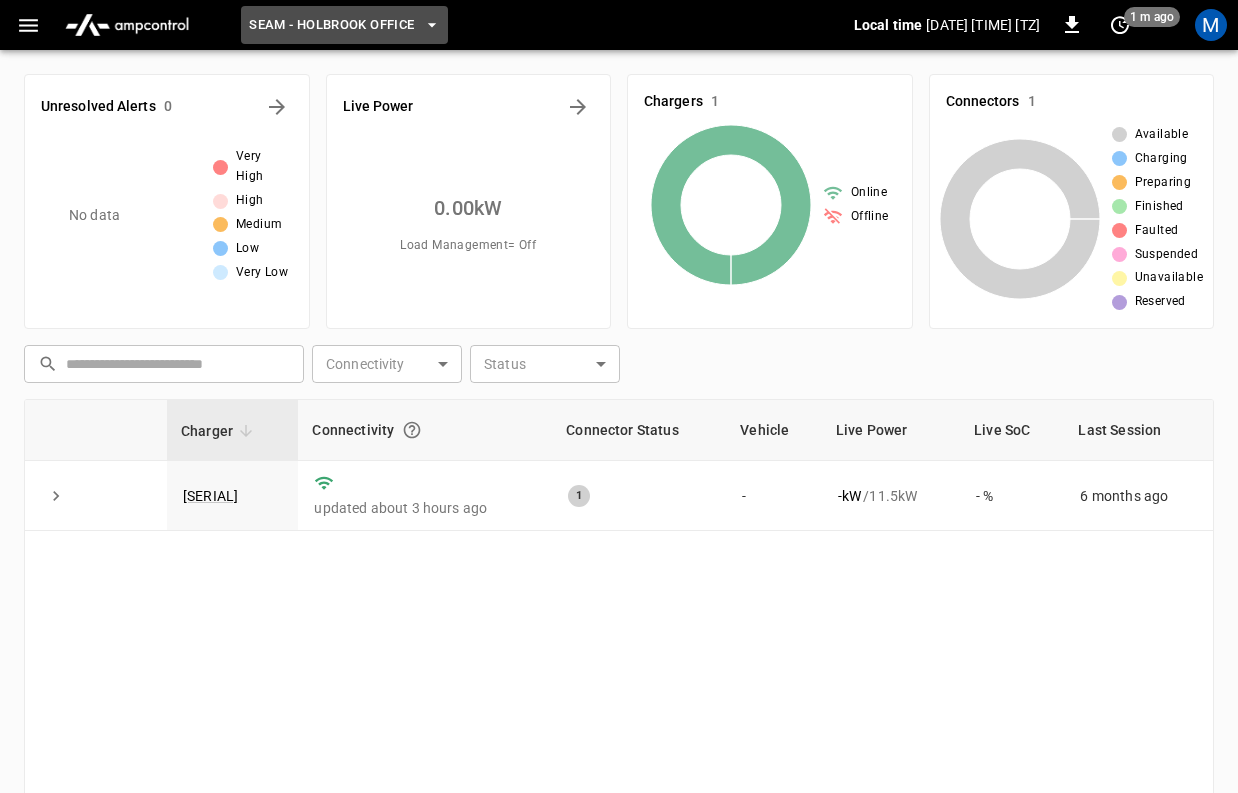 click on "Seam - Holbrook Office" at bounding box center [331, 25] 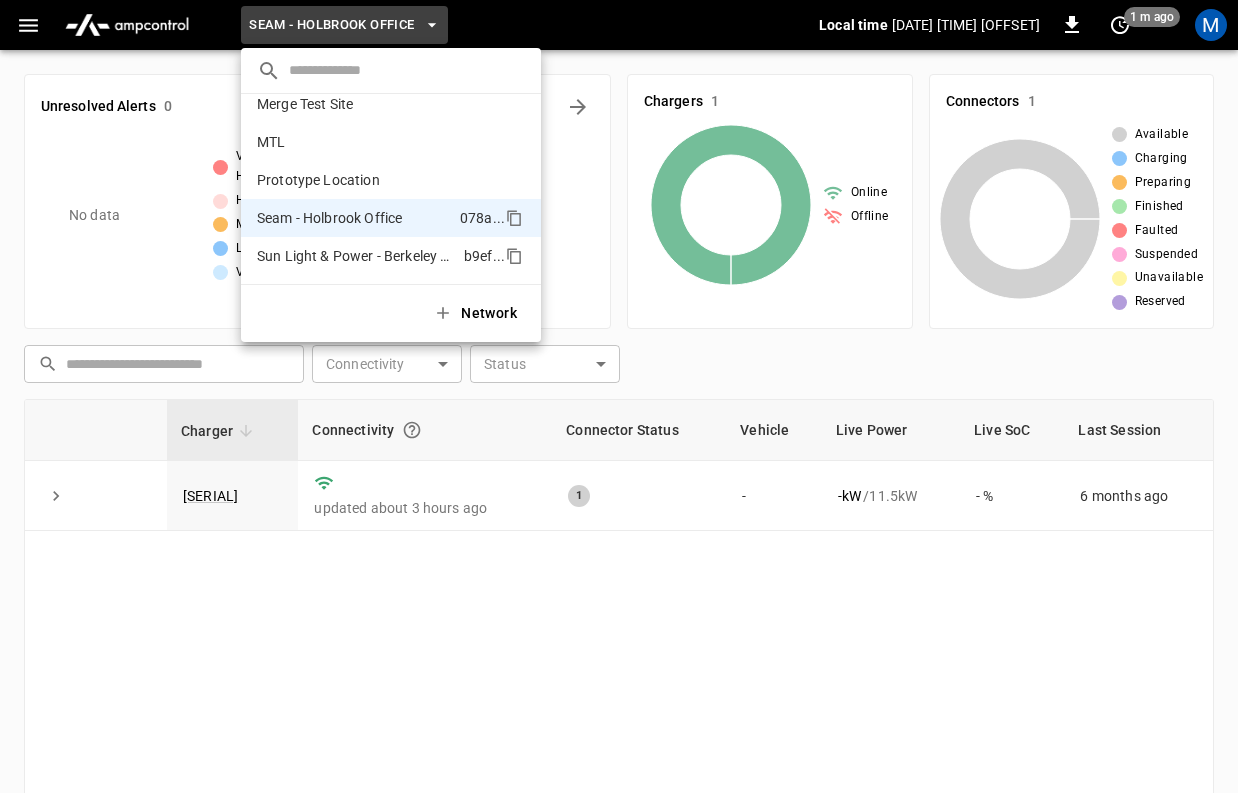 scroll, scrollTop: 273, scrollLeft: 0, axis: vertical 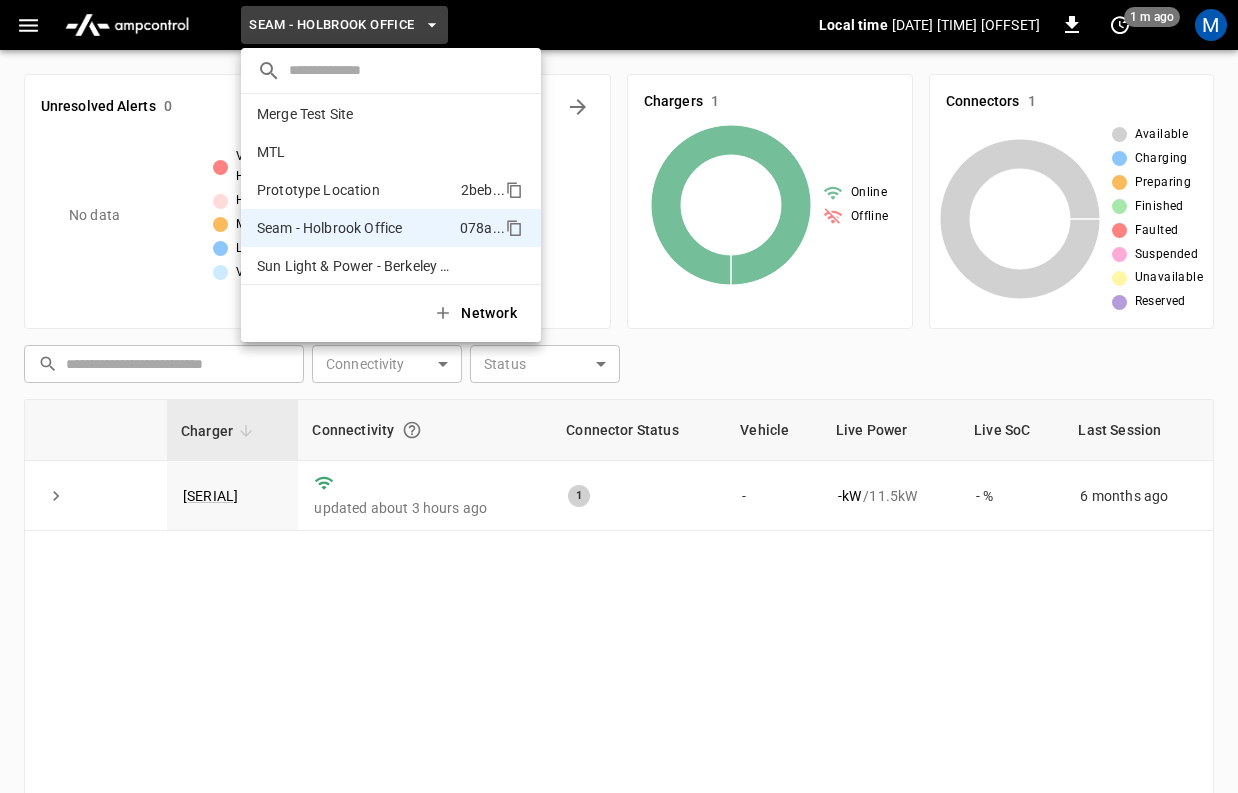 click on "Prototype Location" at bounding box center [318, 190] 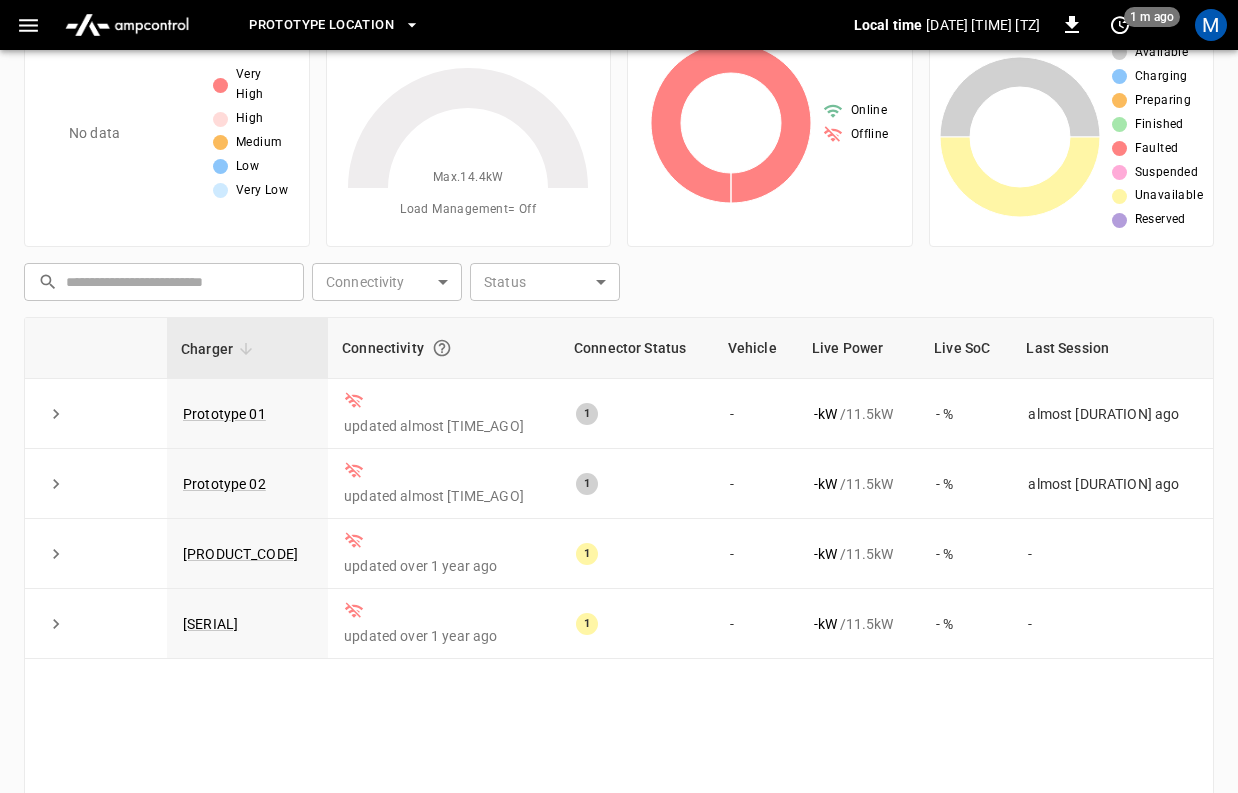 scroll, scrollTop: 0, scrollLeft: 0, axis: both 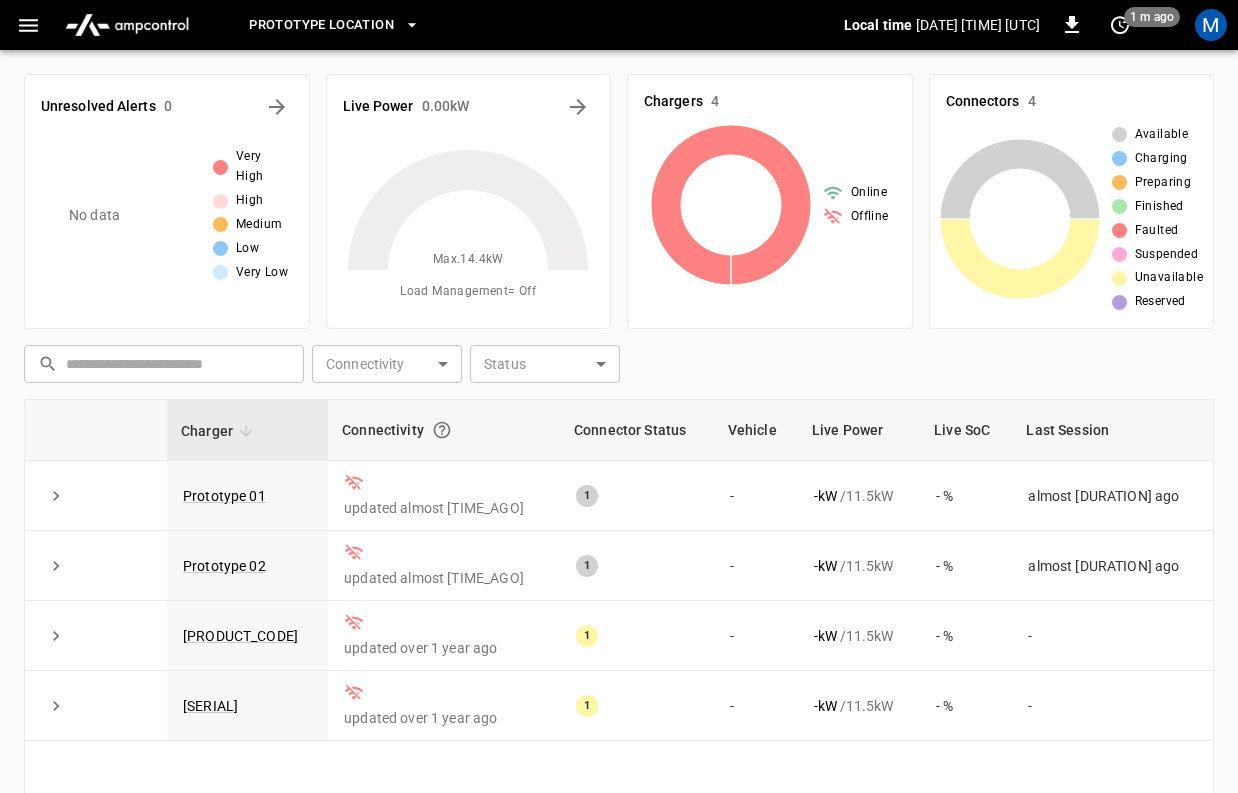 click on "Prototype Location" at bounding box center (321, 25) 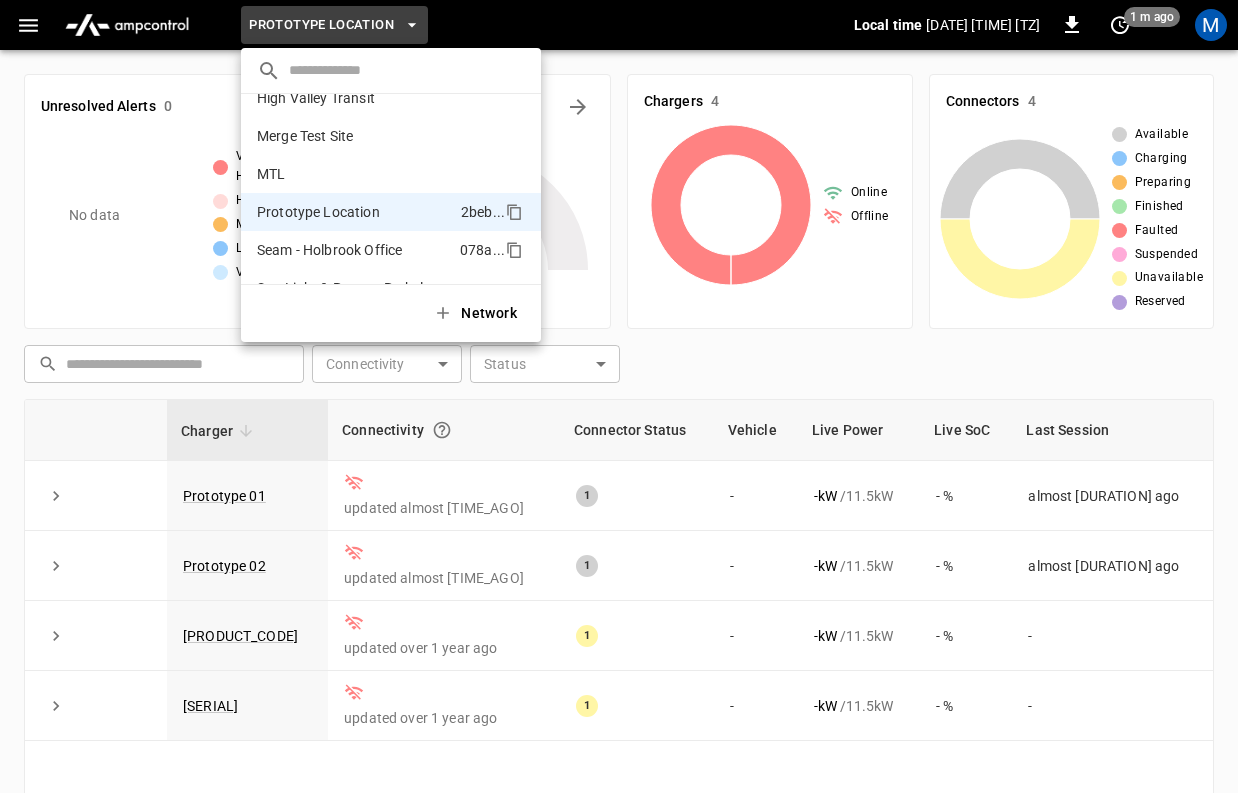 scroll, scrollTop: 250, scrollLeft: 0, axis: vertical 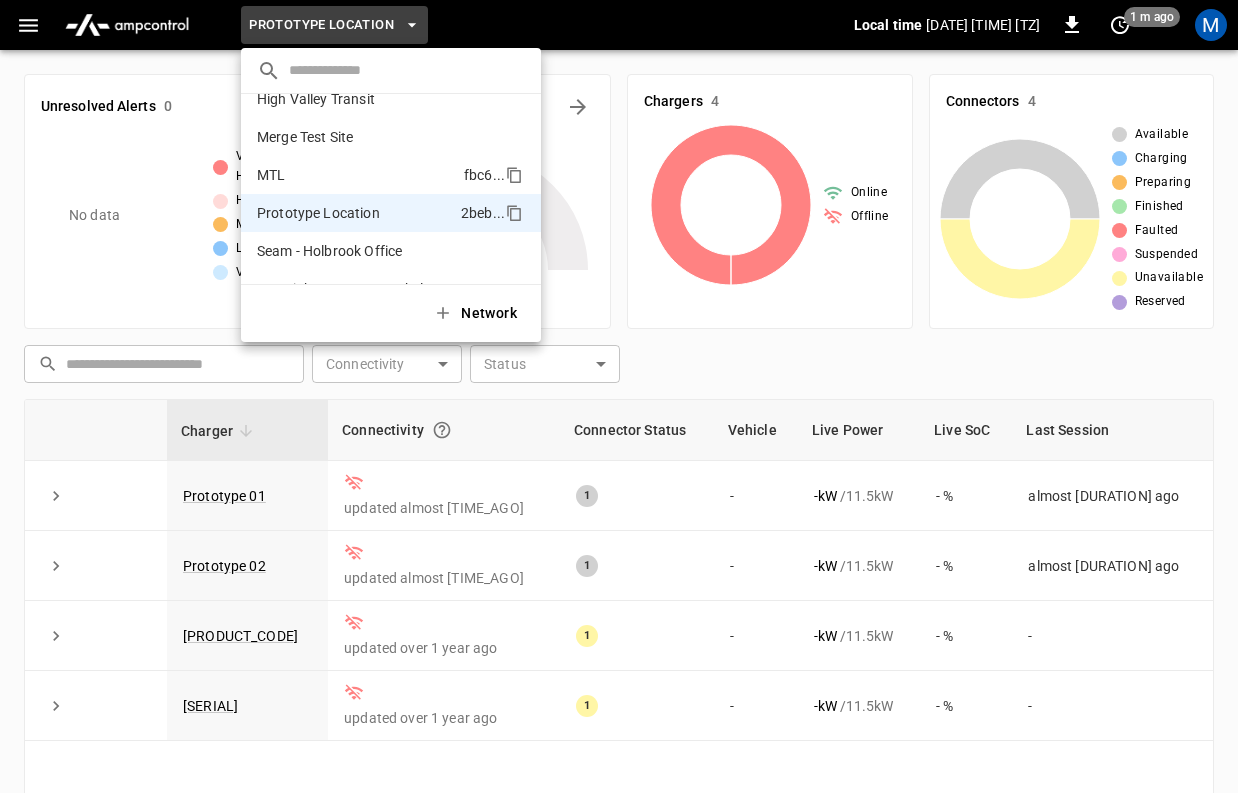 click on "MTL [HEX_CODE]" at bounding box center [391, 175] 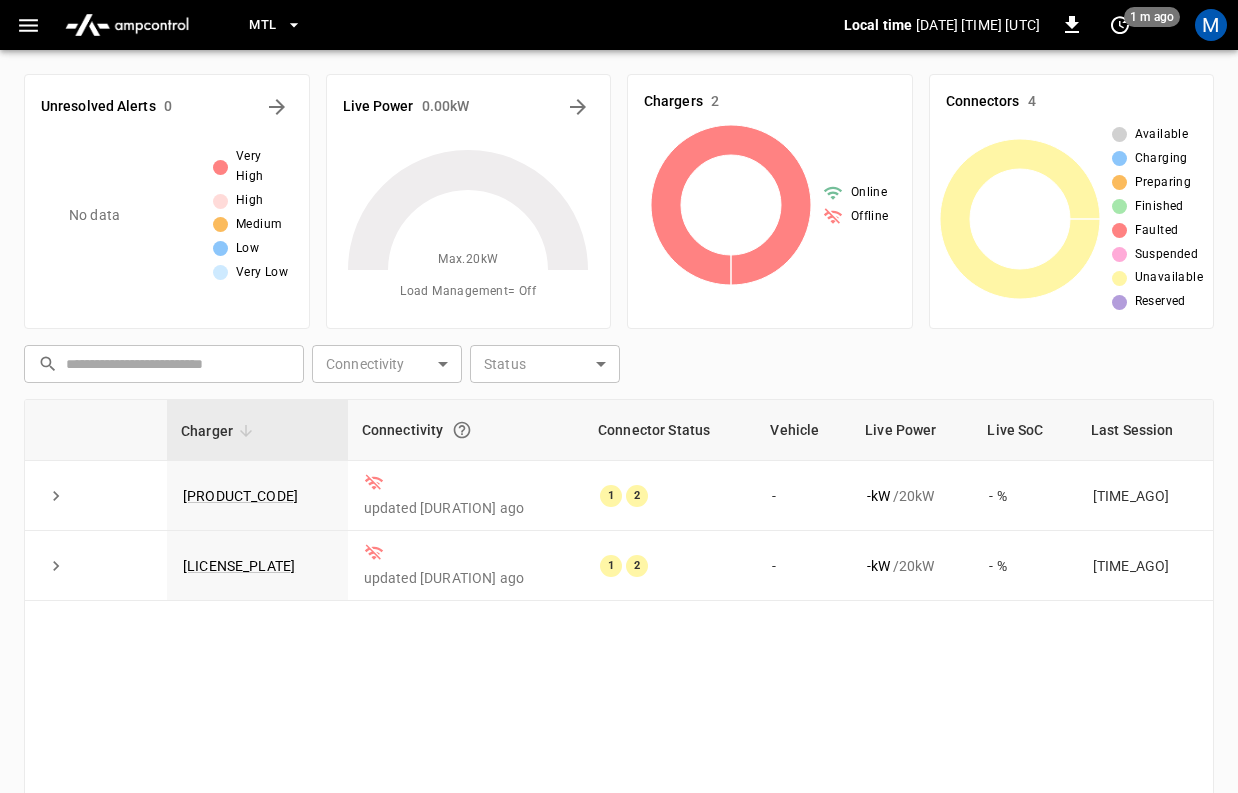 click 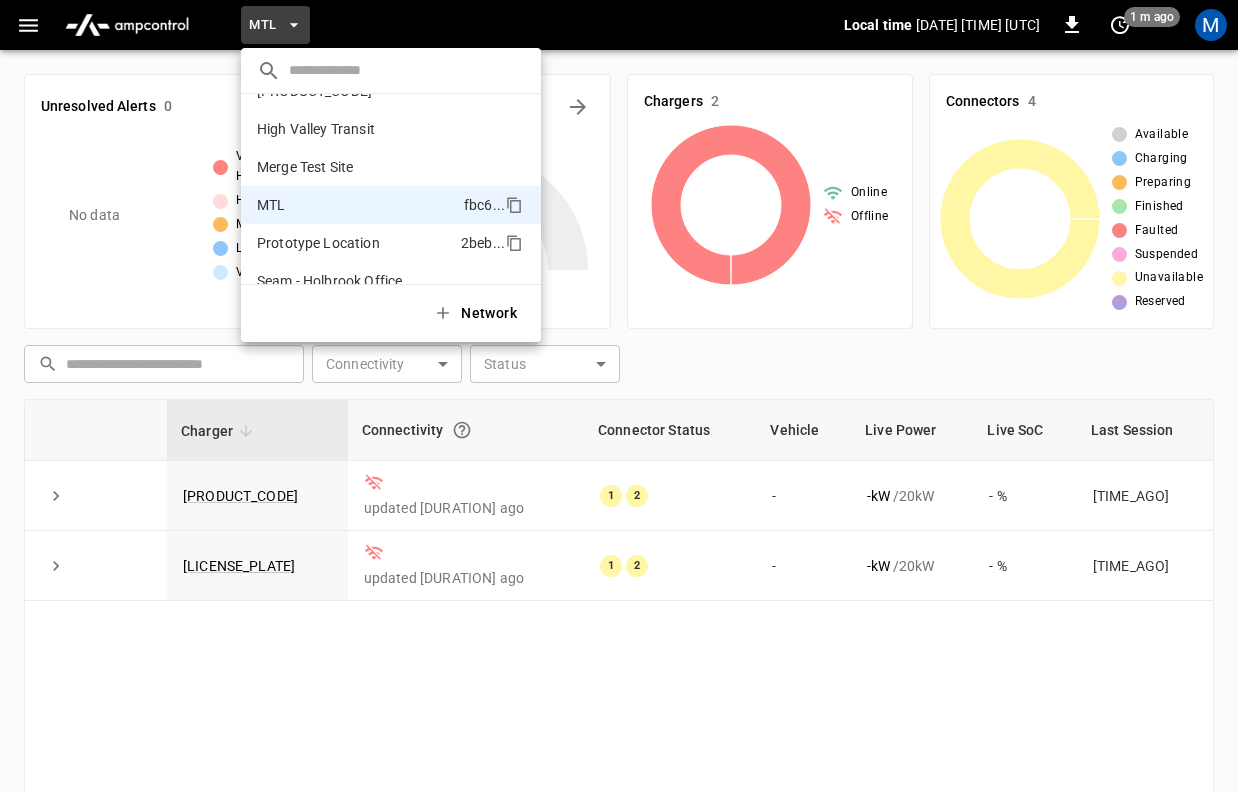 scroll, scrollTop: 220, scrollLeft: 0, axis: vertical 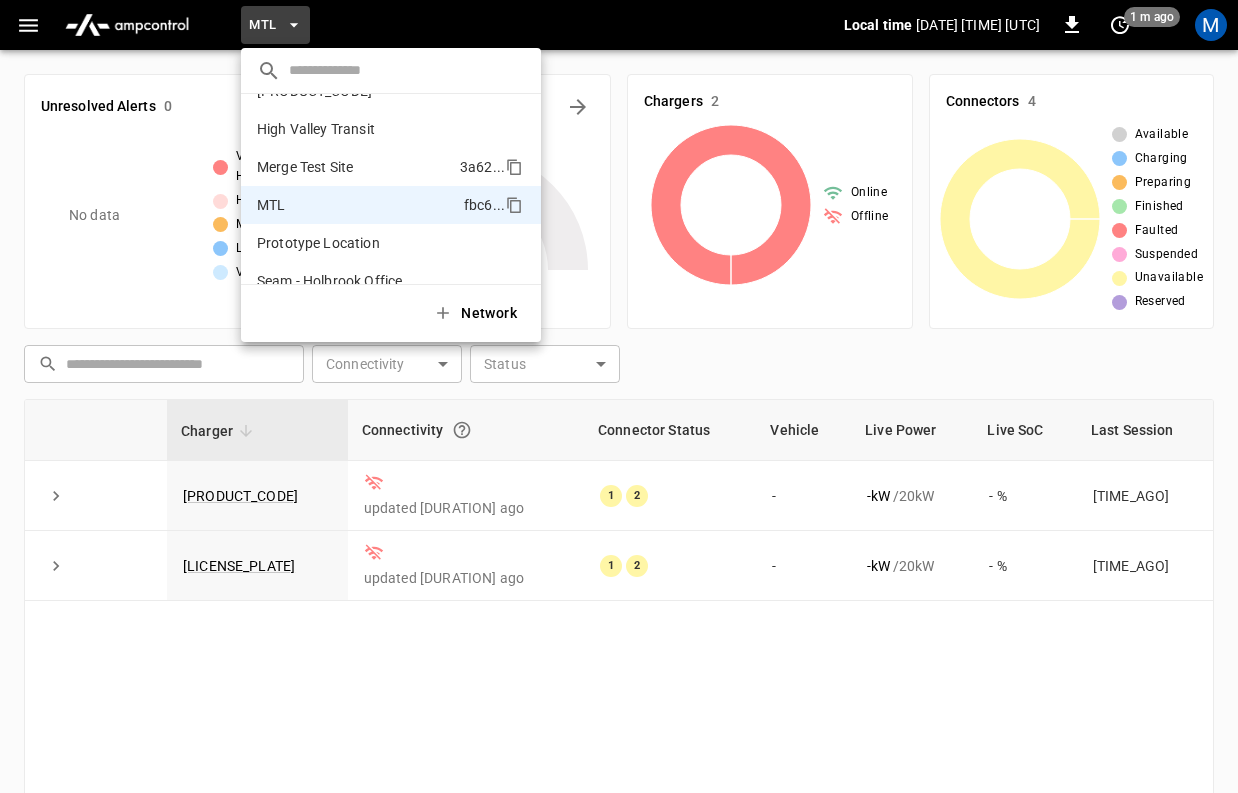 click on "Merge Test Site" at bounding box center (305, 167) 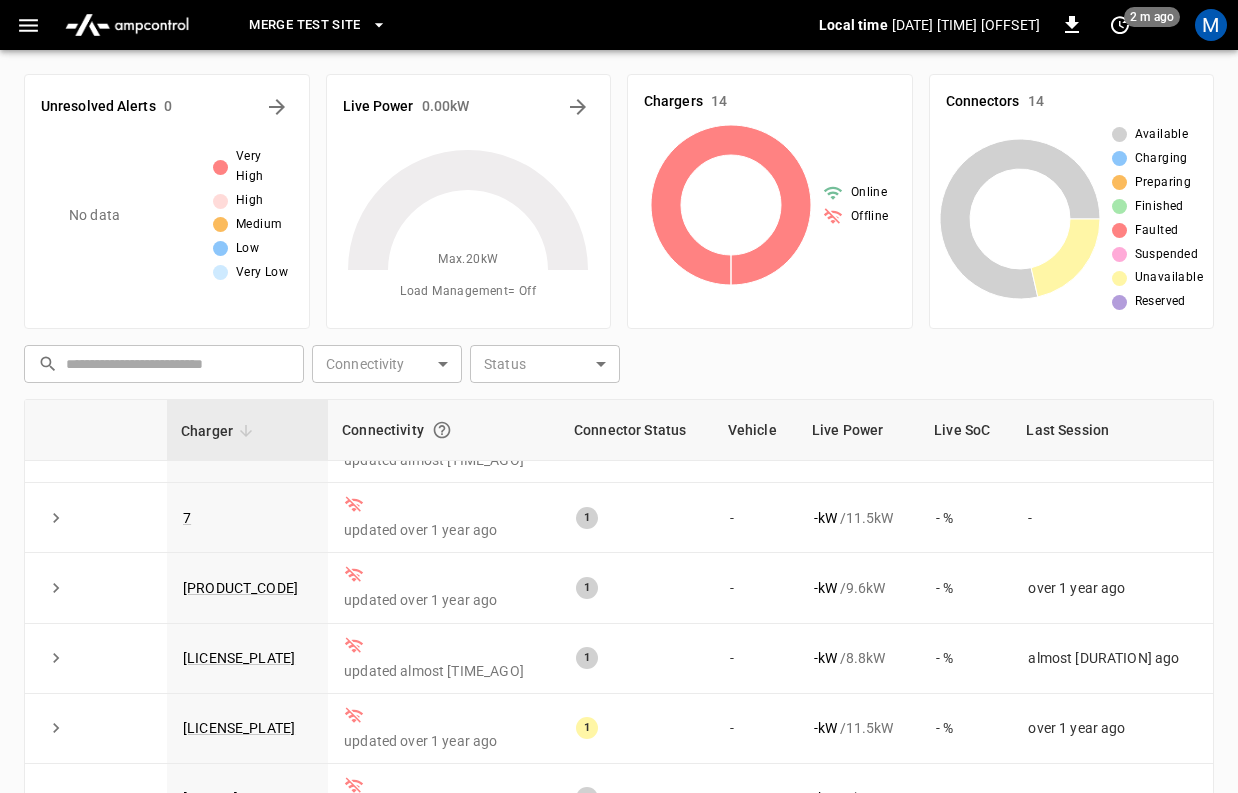 scroll, scrollTop: 496, scrollLeft: 0, axis: vertical 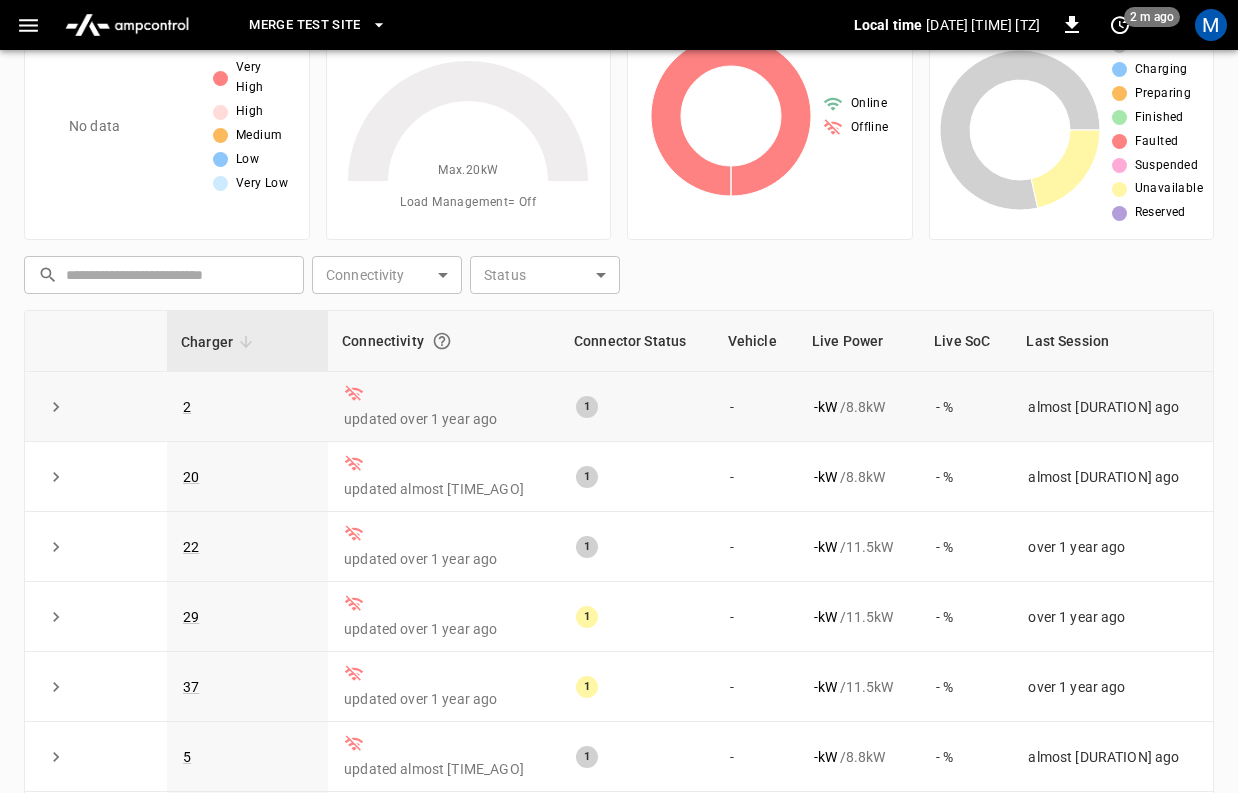 click 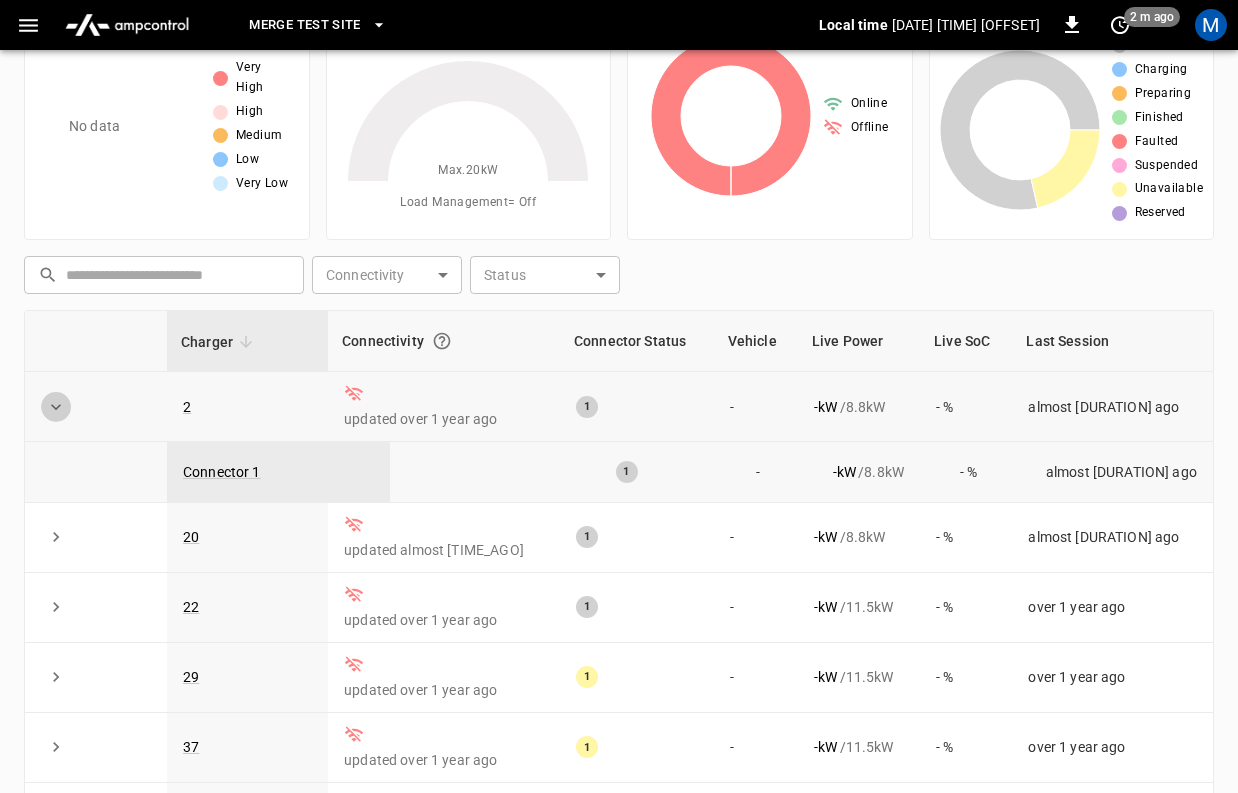click 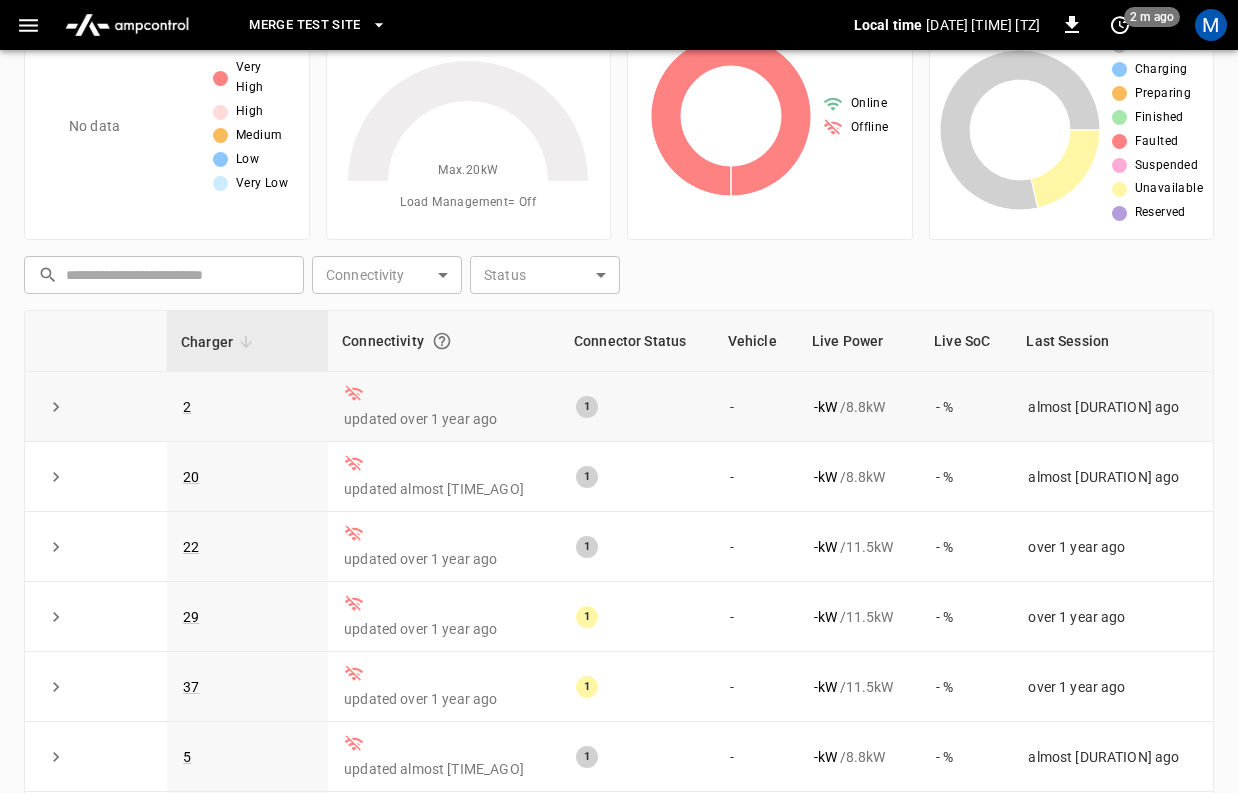 click on "2" at bounding box center [247, 407] 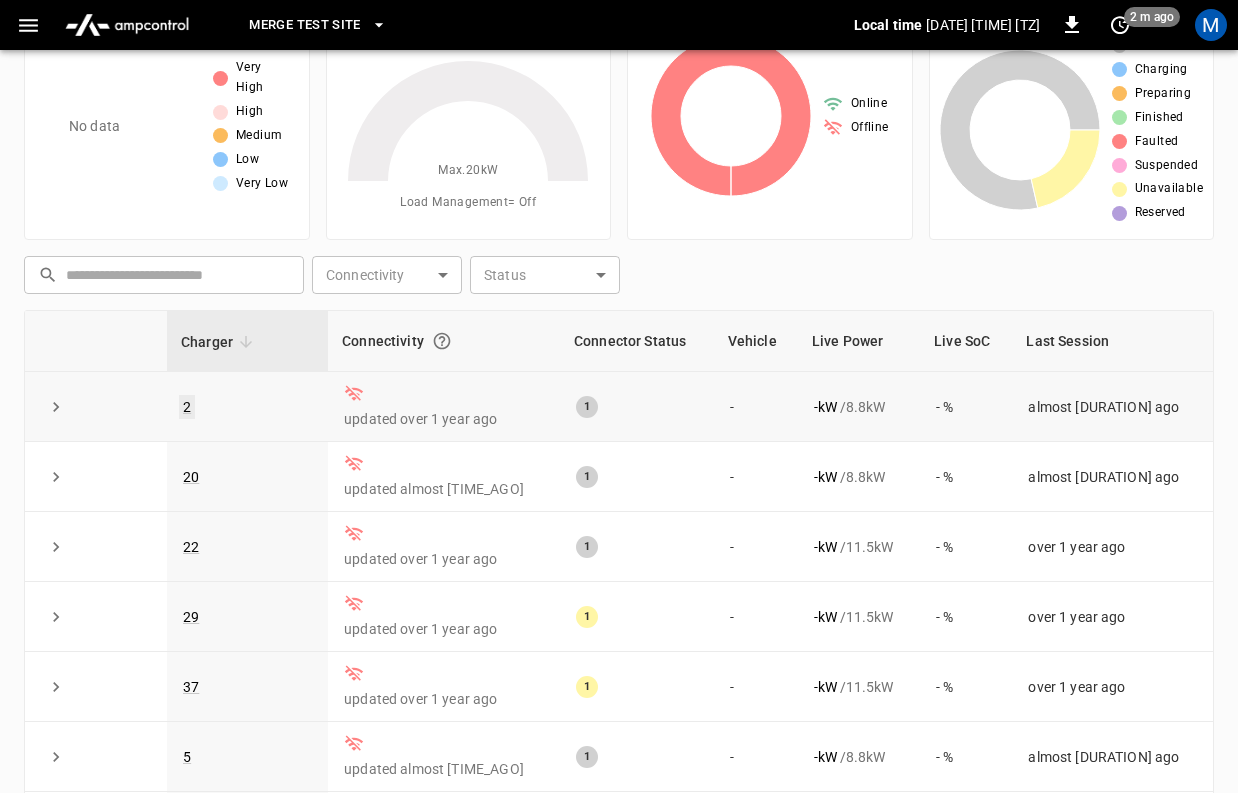 click on "2" at bounding box center [187, 407] 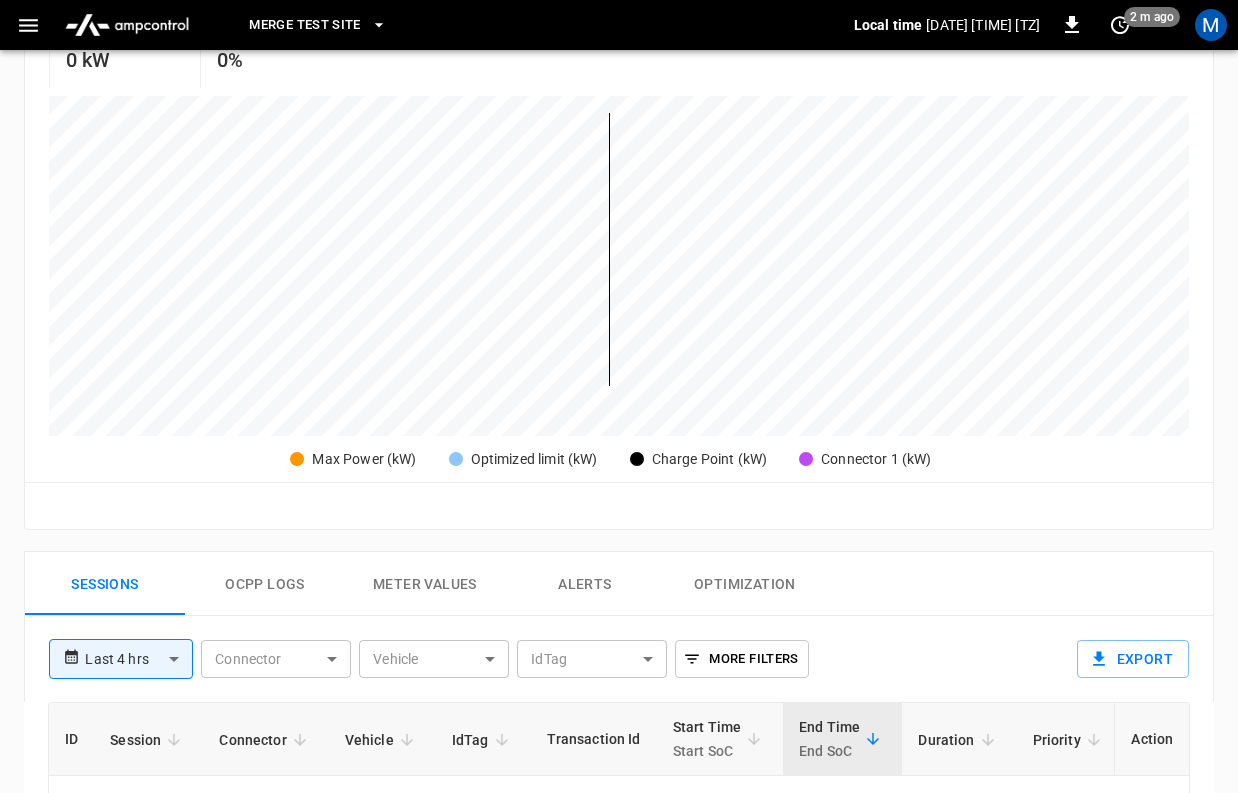 scroll, scrollTop: 0, scrollLeft: 0, axis: both 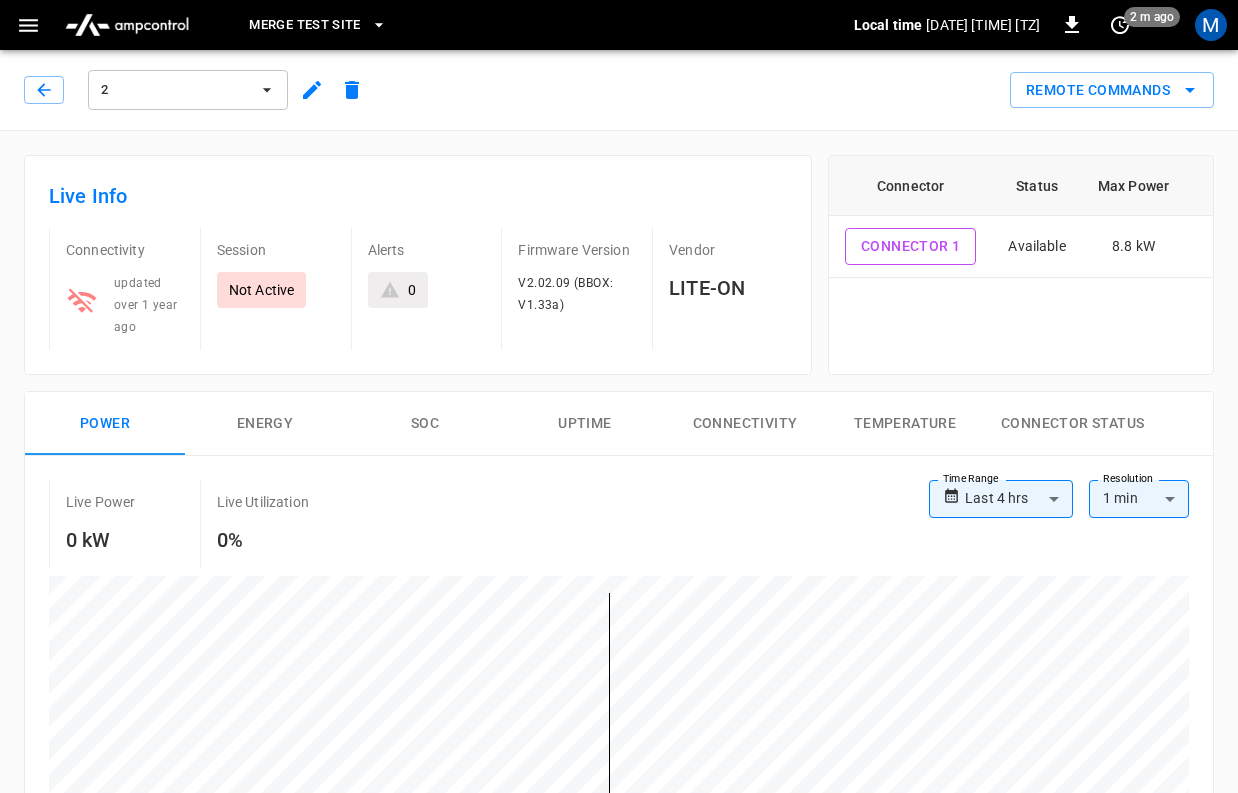 click 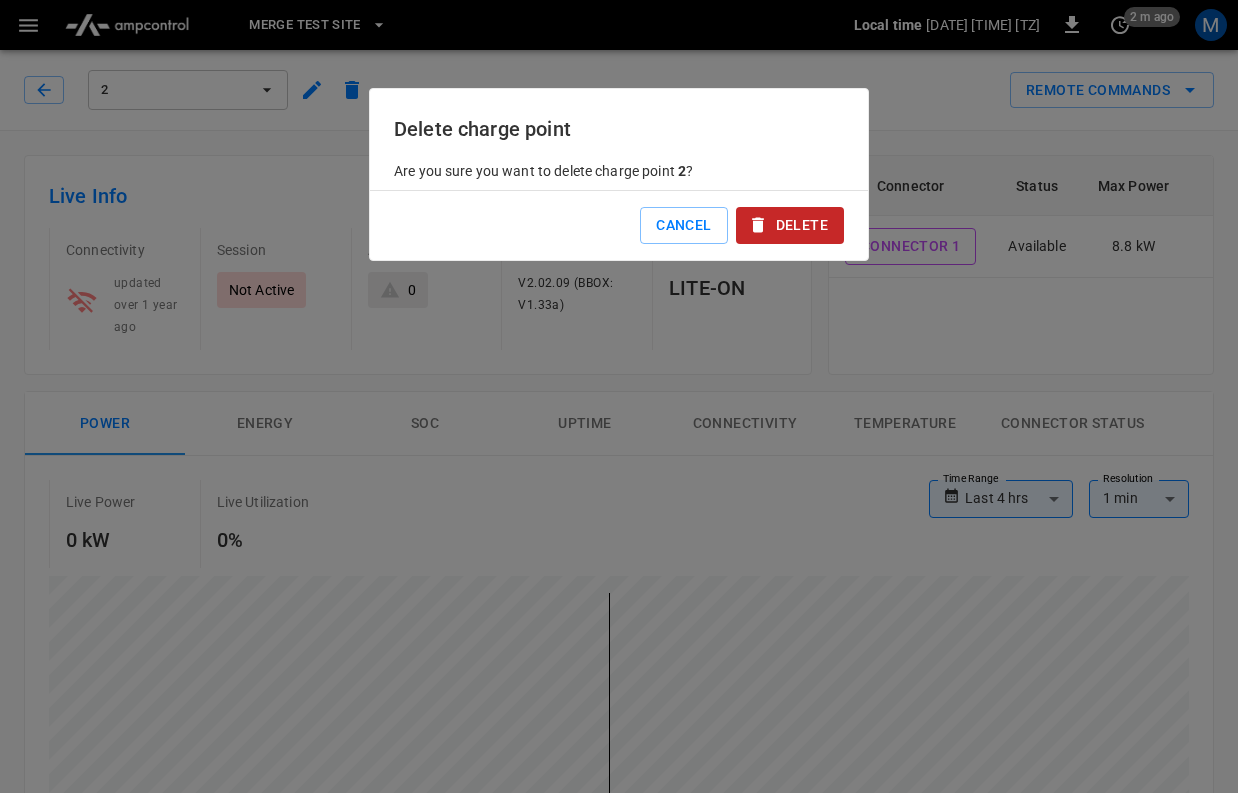 click on "Delete" at bounding box center [790, 225] 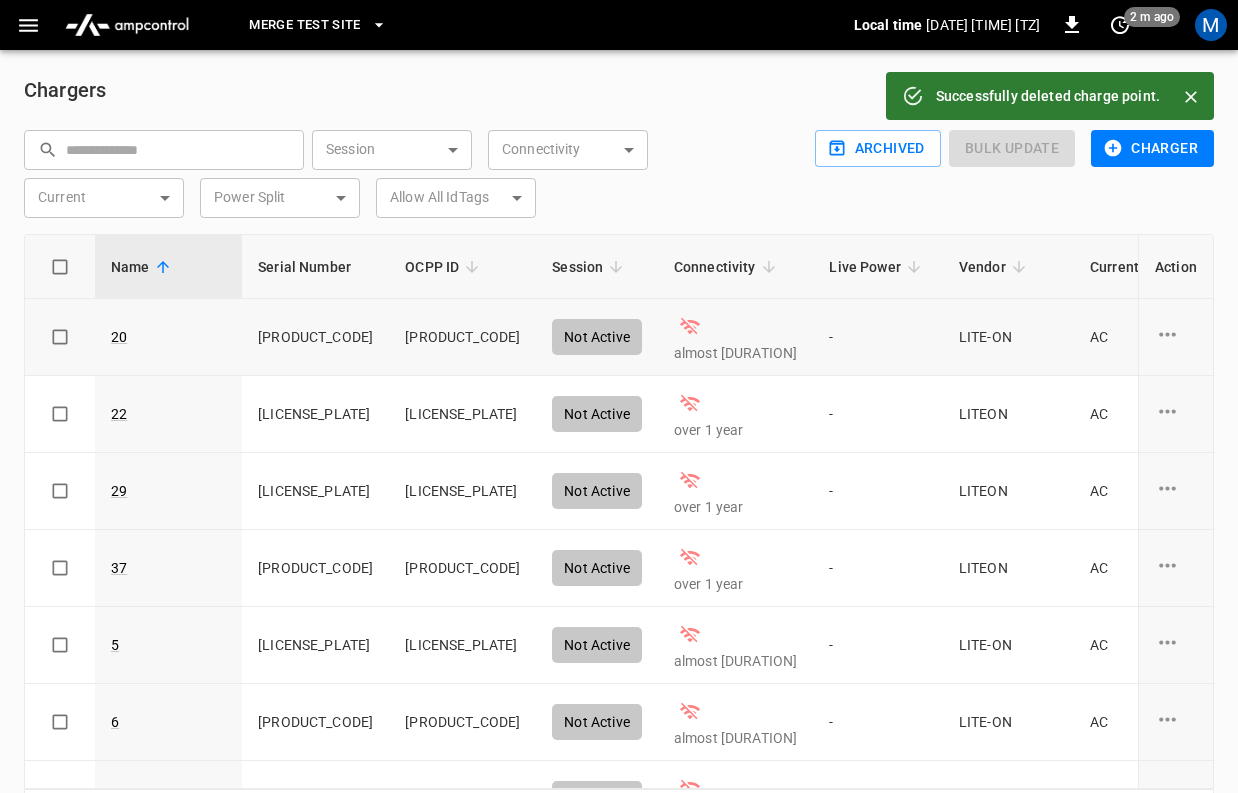 scroll, scrollTop: 52, scrollLeft: 0, axis: vertical 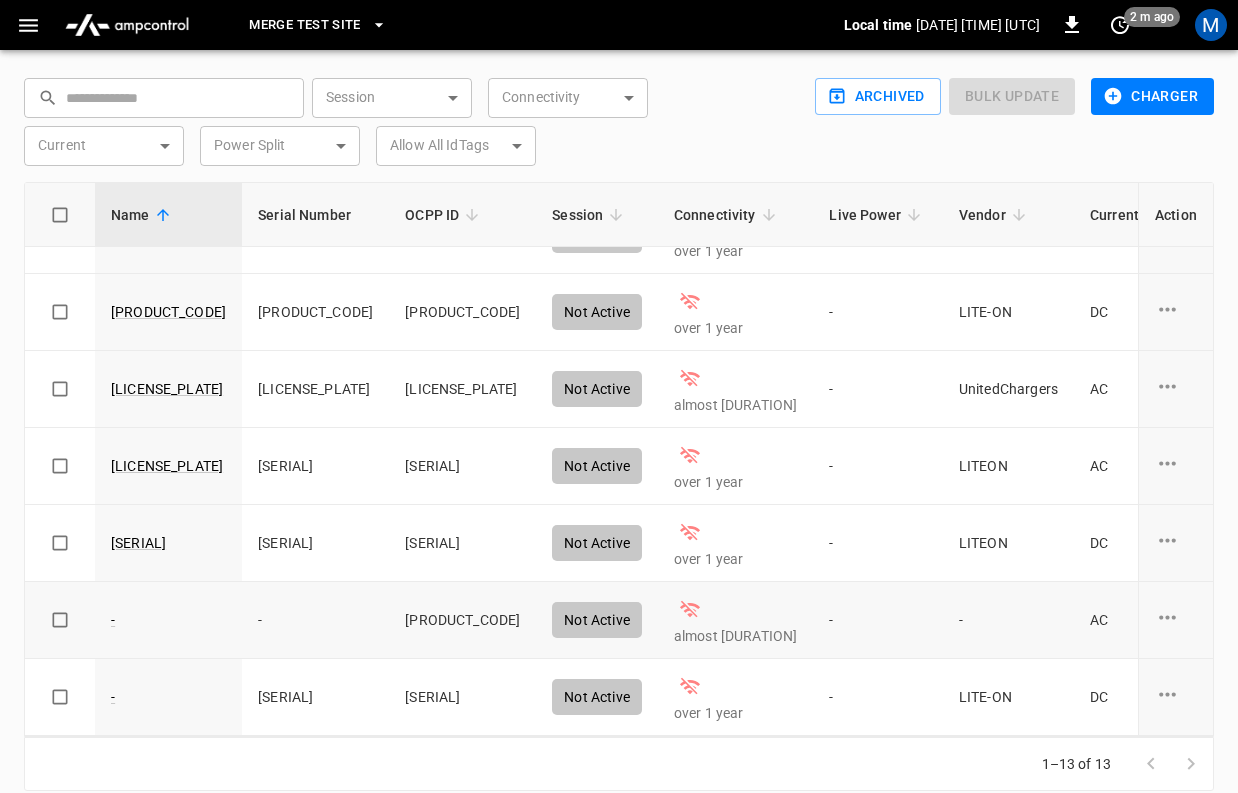 click on "-" at bounding box center (168, 620) 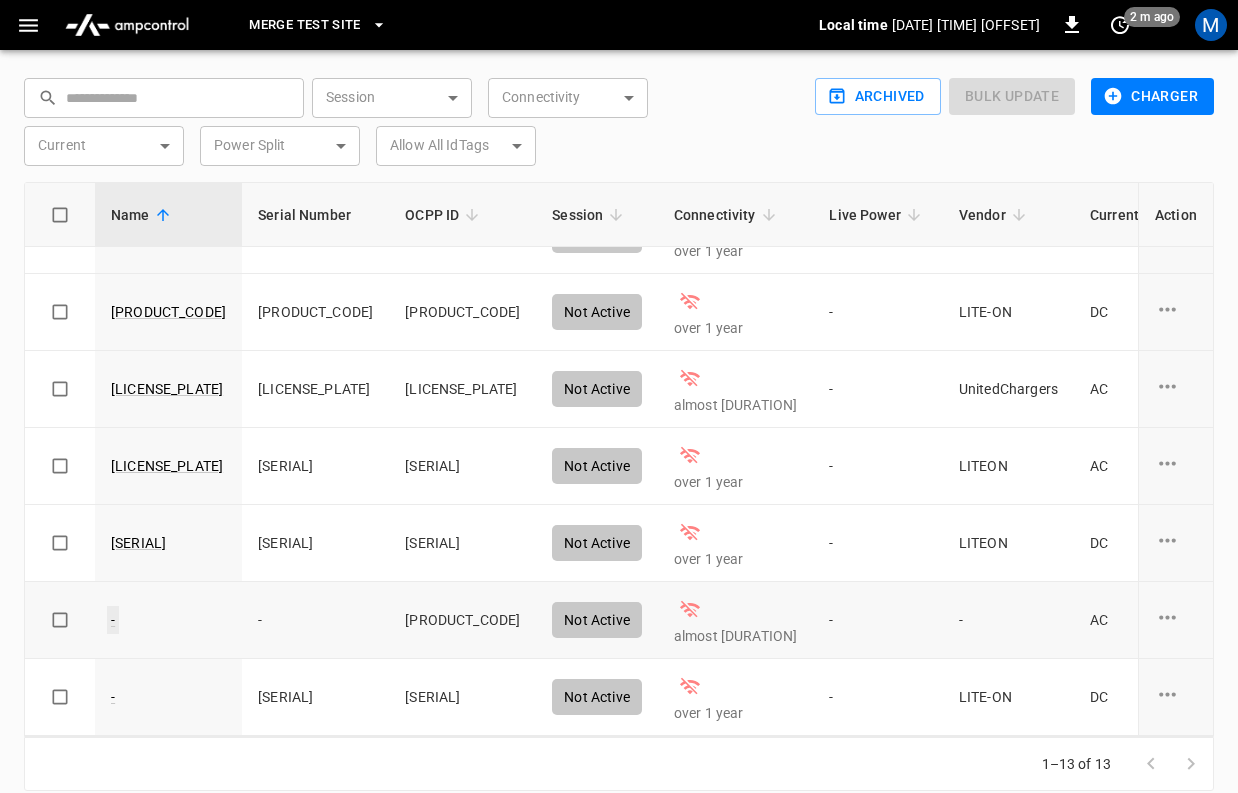 click on "-" at bounding box center [113, 620] 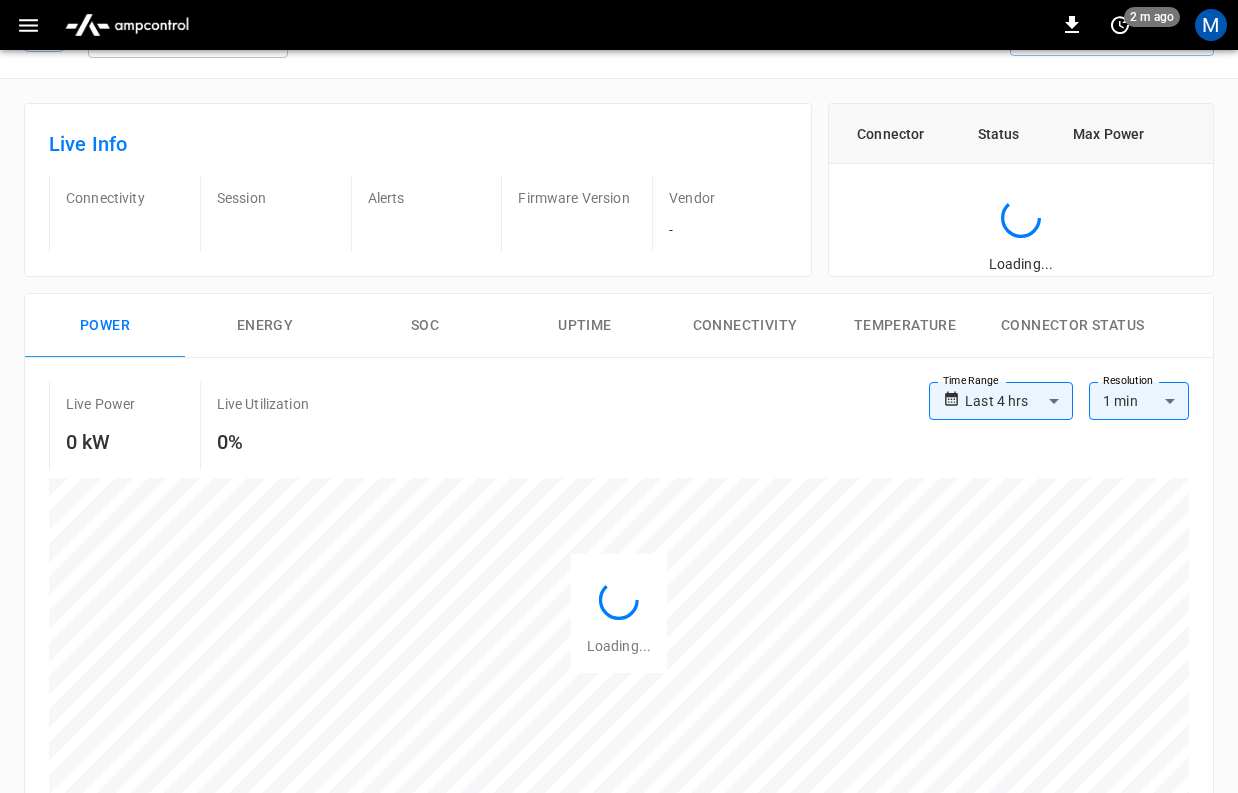 scroll, scrollTop: 0, scrollLeft: 0, axis: both 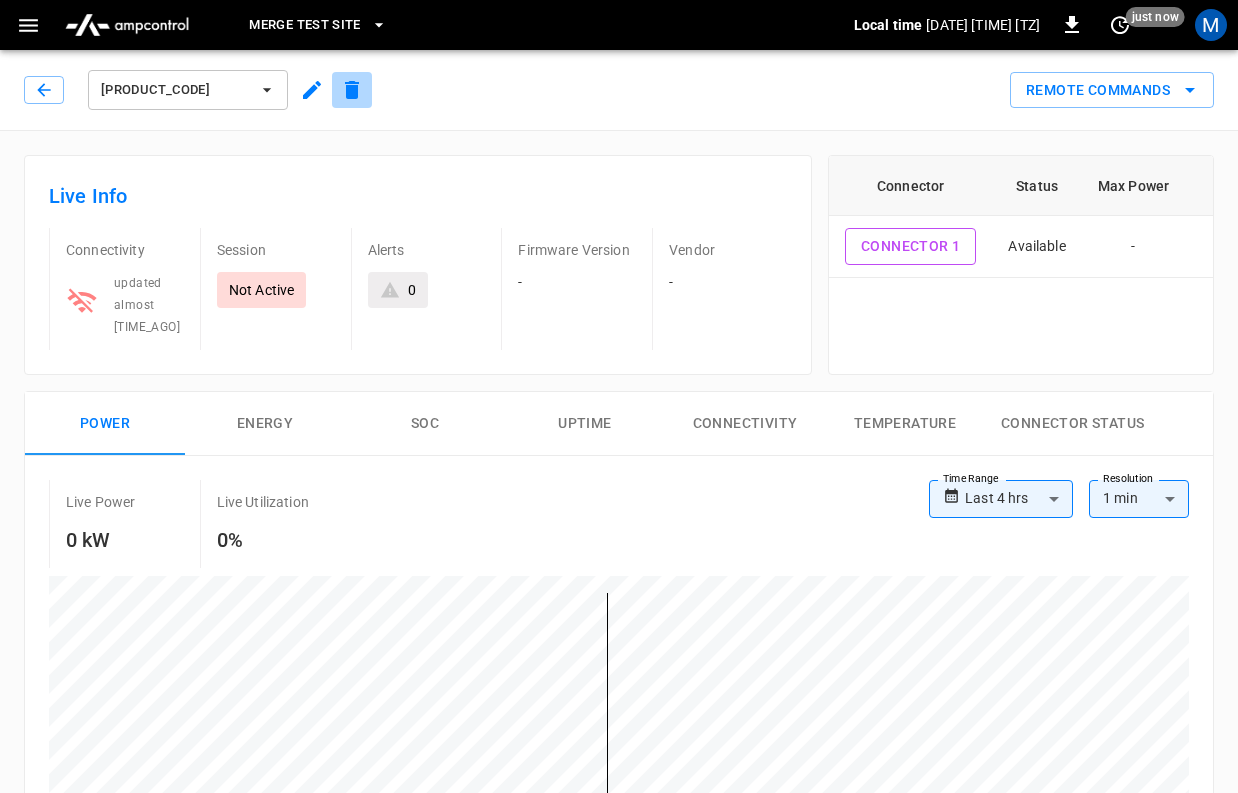 click at bounding box center [352, 90] 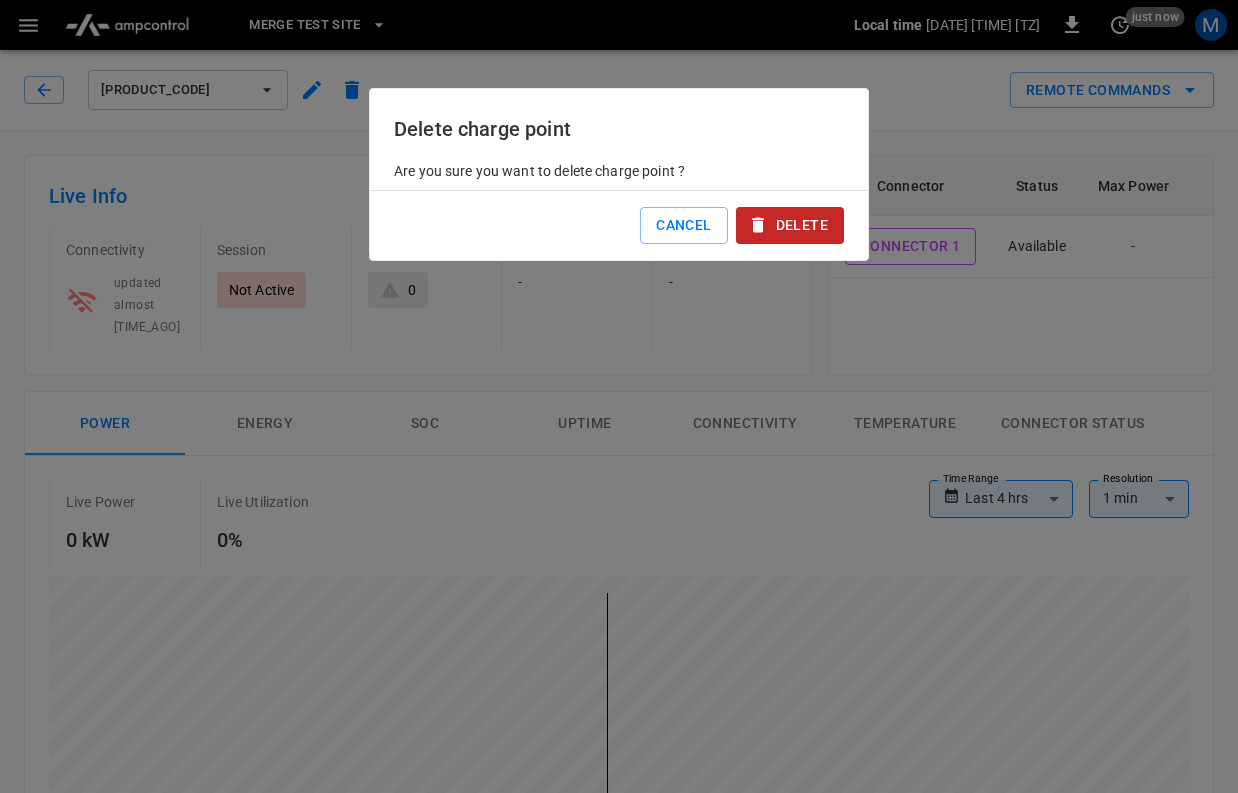 click on "Delete" at bounding box center (790, 225) 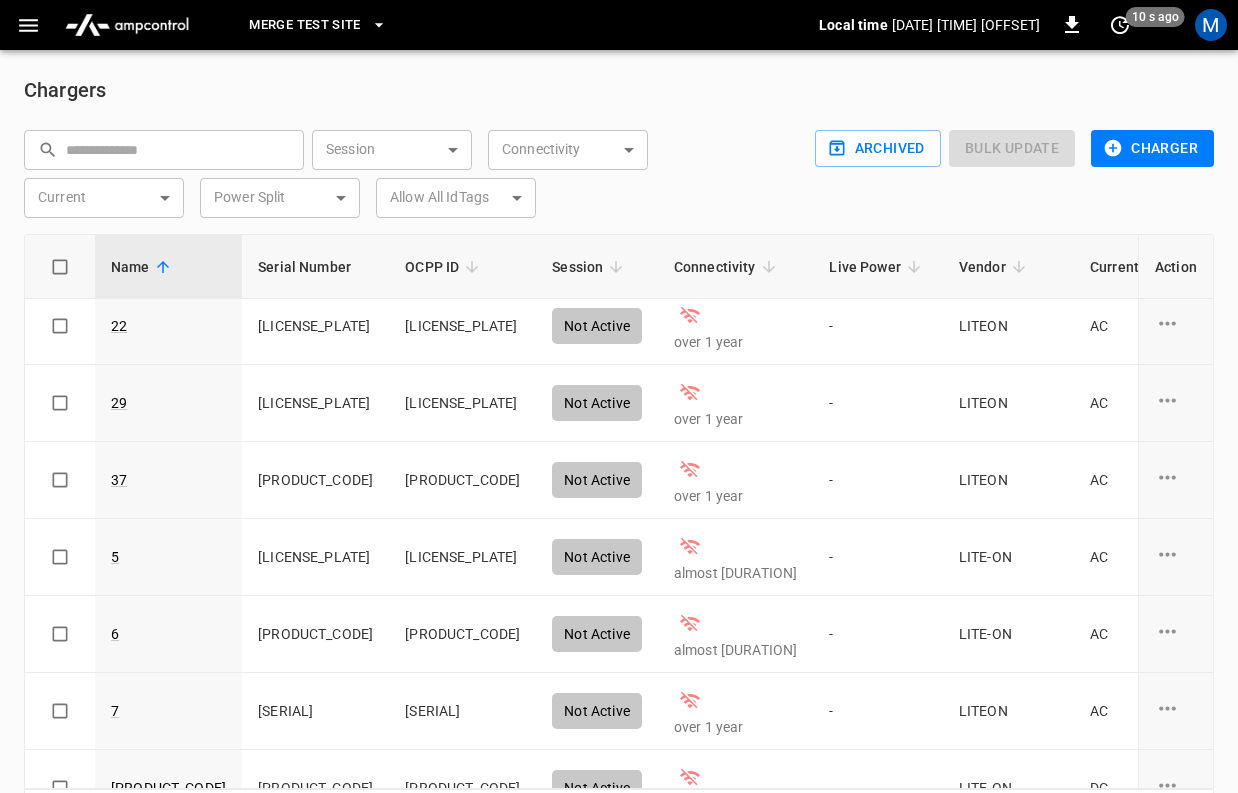 scroll, scrollTop: 0, scrollLeft: 0, axis: both 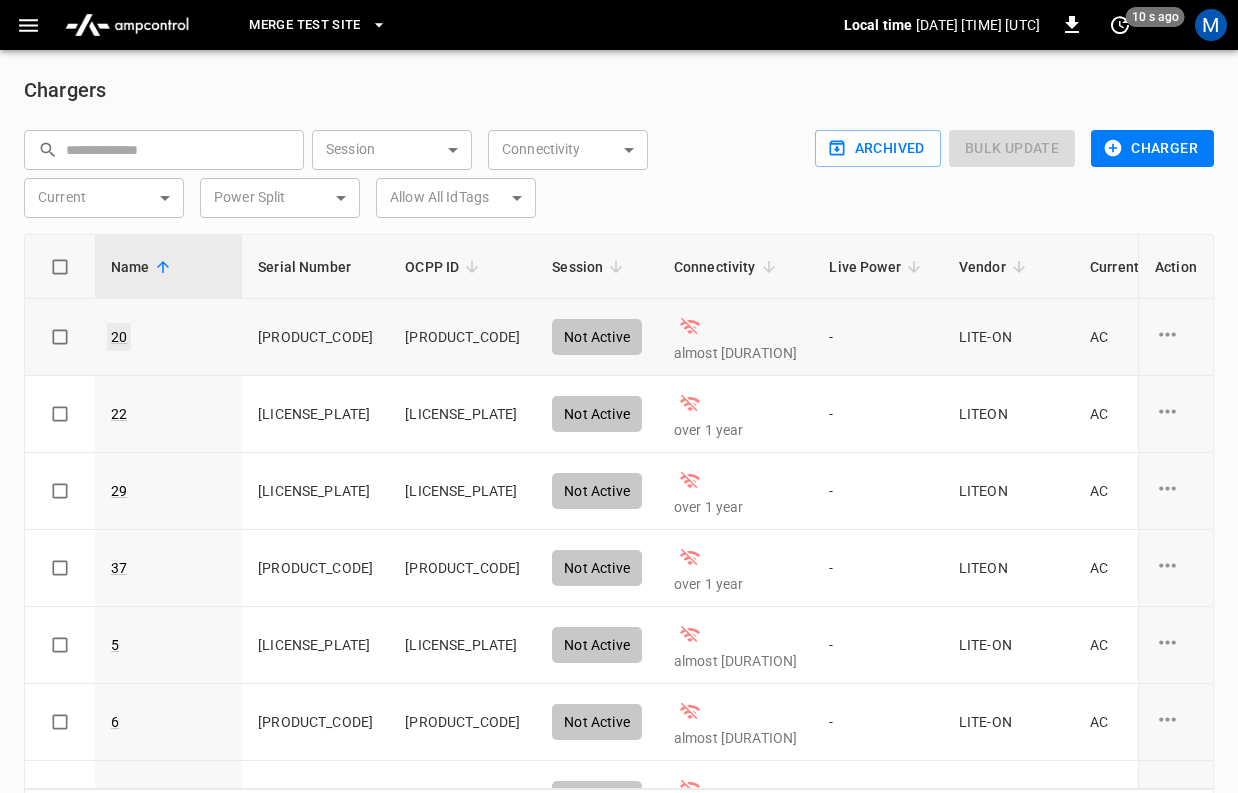 click on "20" at bounding box center [119, 337] 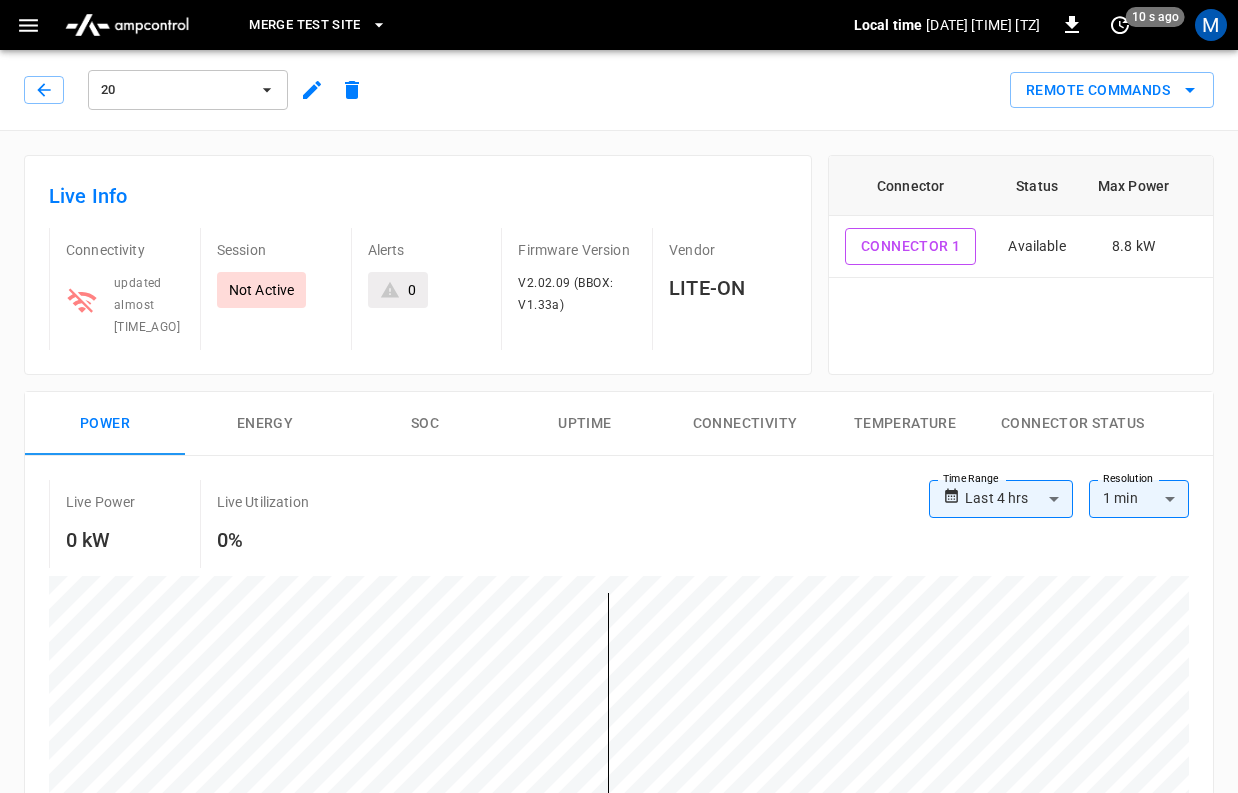 click 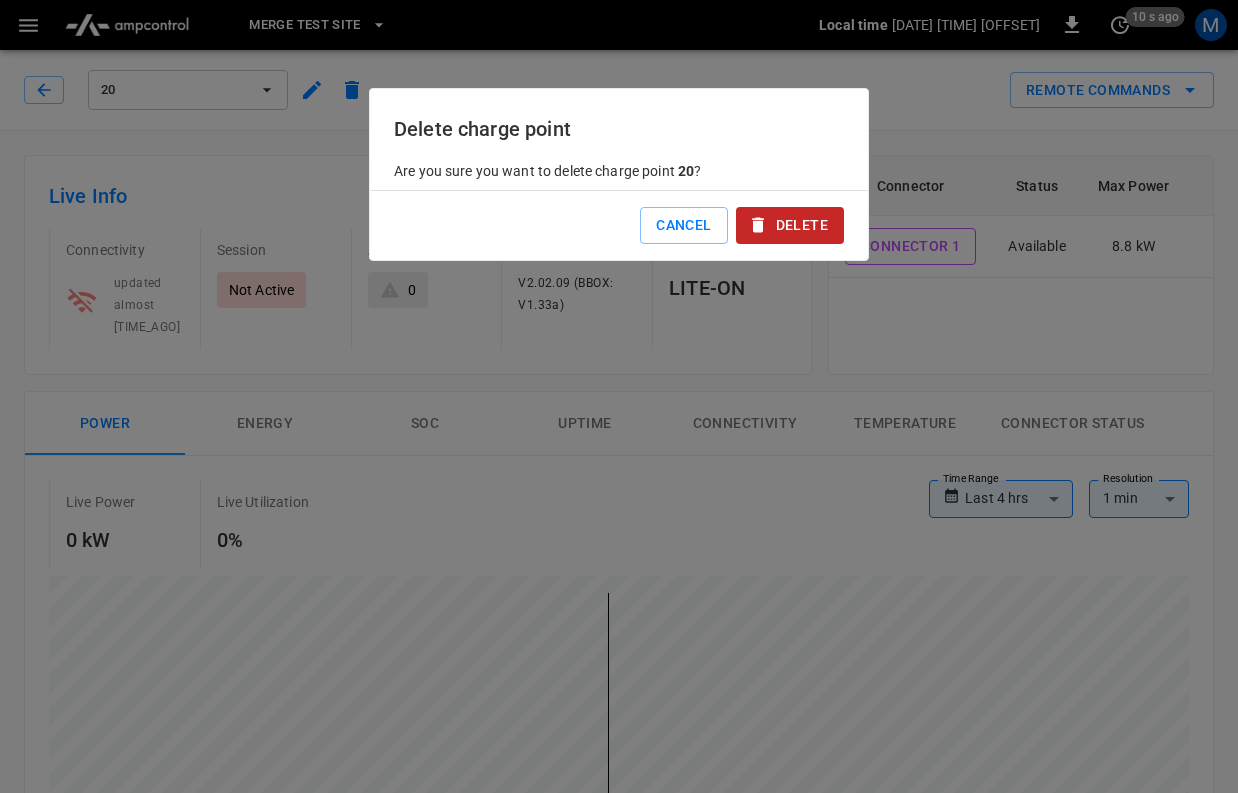 click on "Delete" at bounding box center [790, 225] 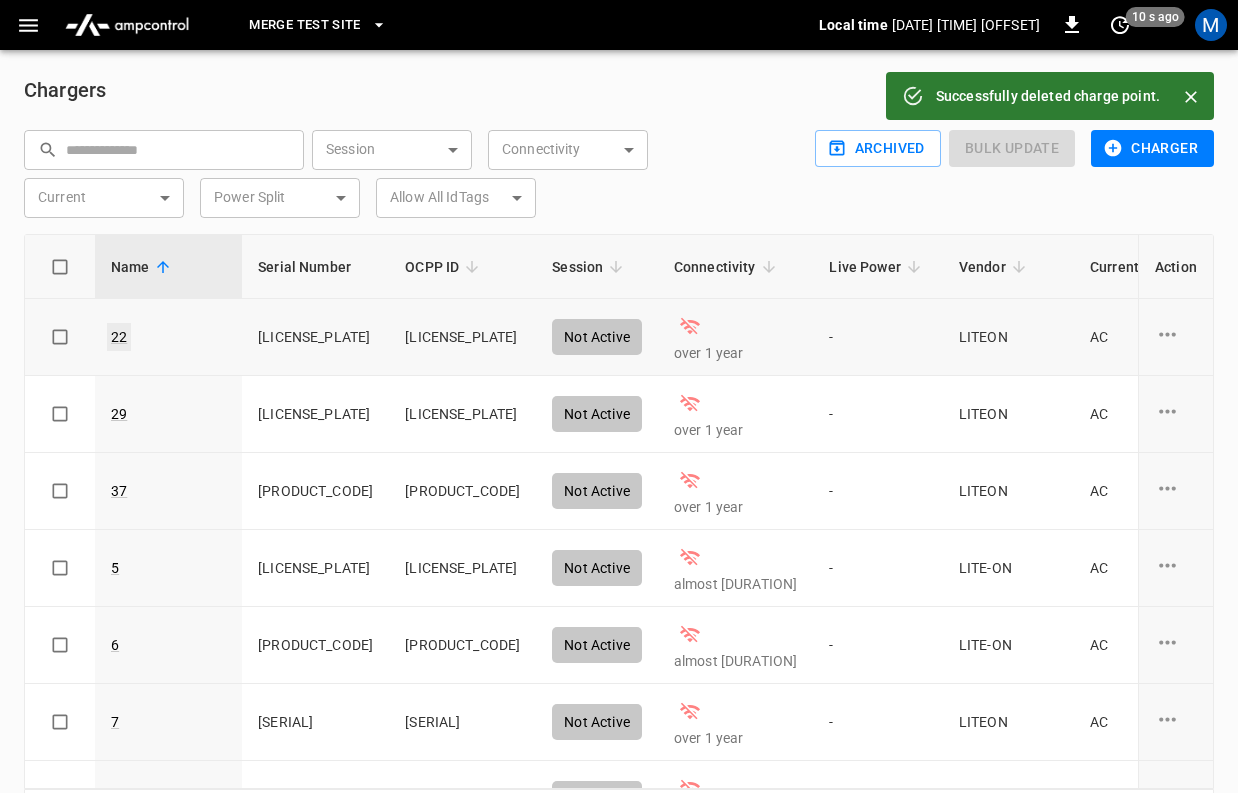 click on "22" at bounding box center [119, 337] 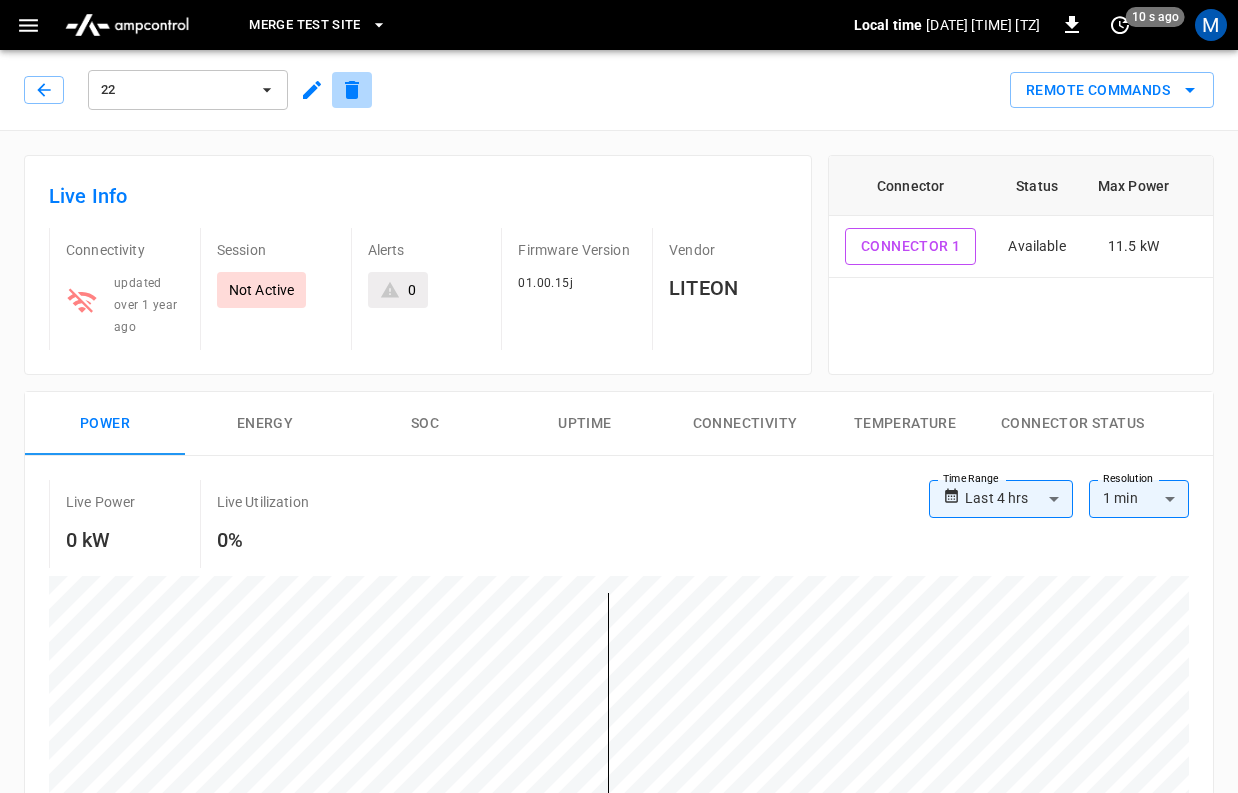 click 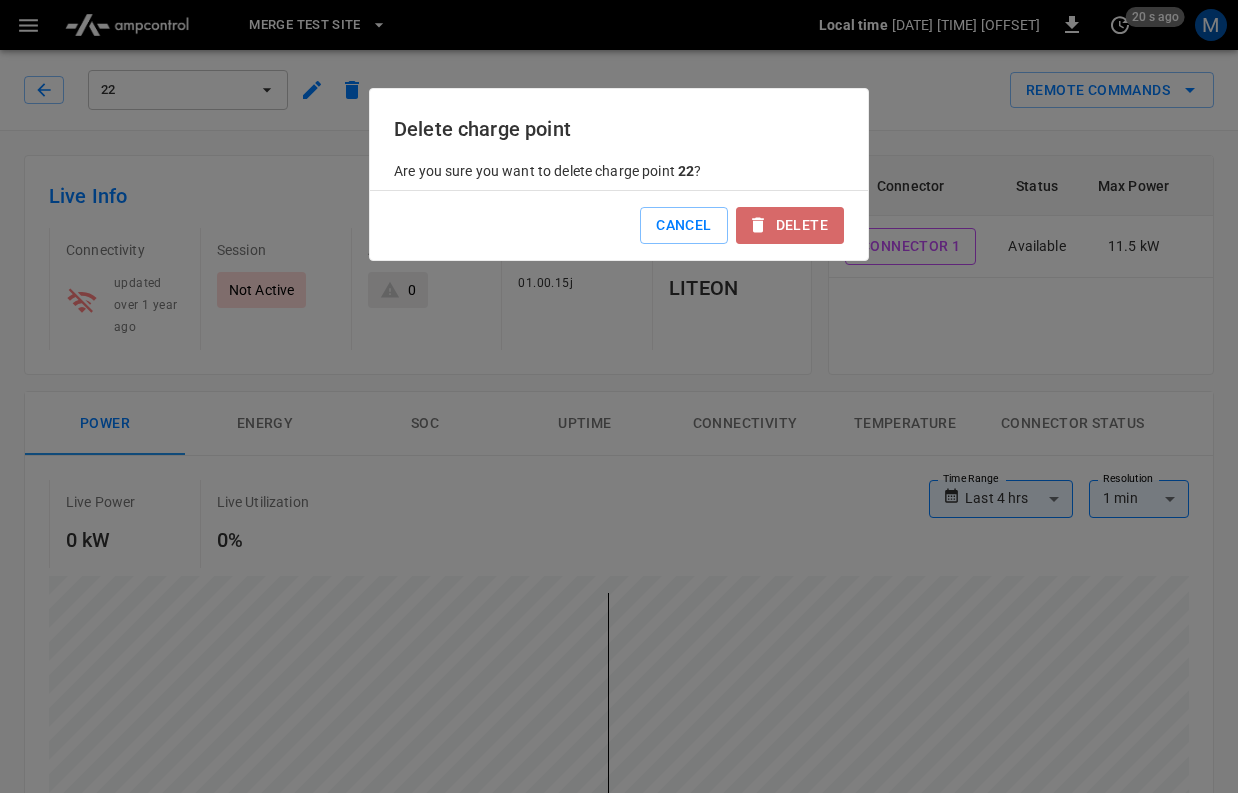 click on "Delete" at bounding box center (790, 225) 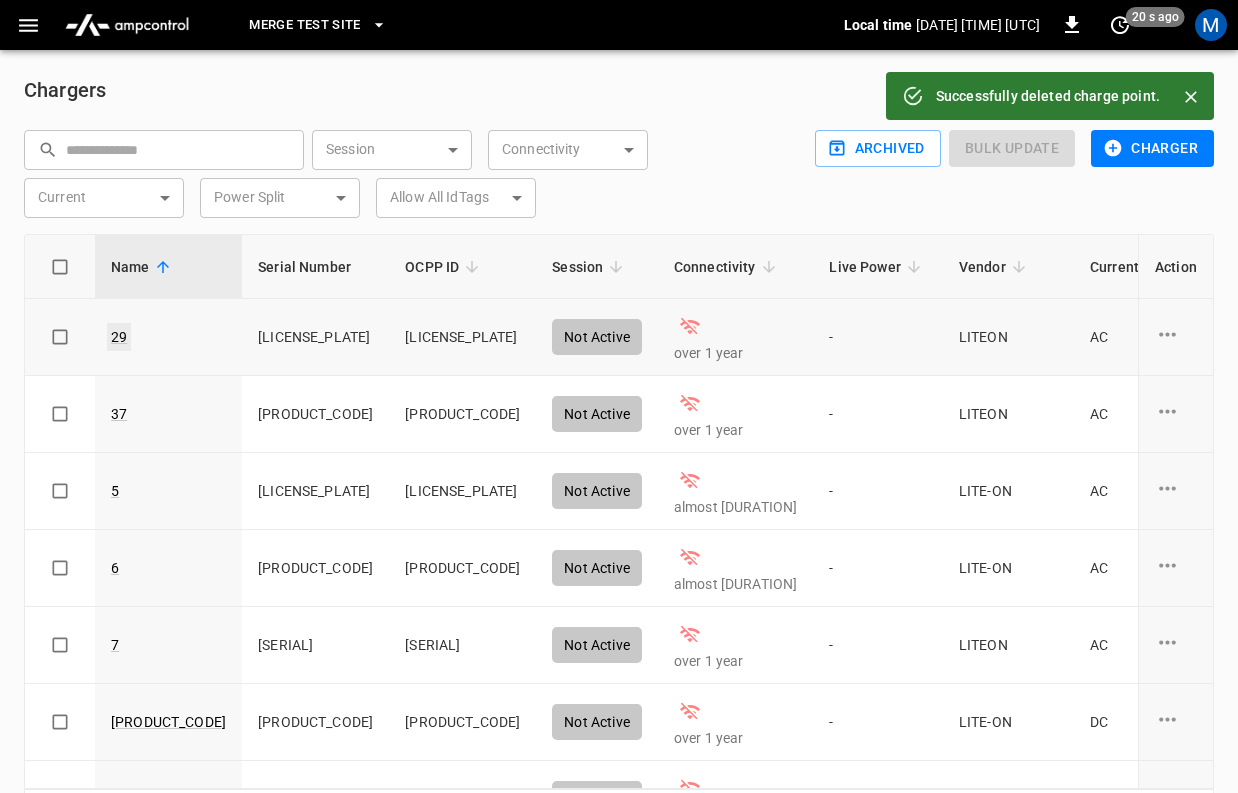 click on "29" at bounding box center [119, 337] 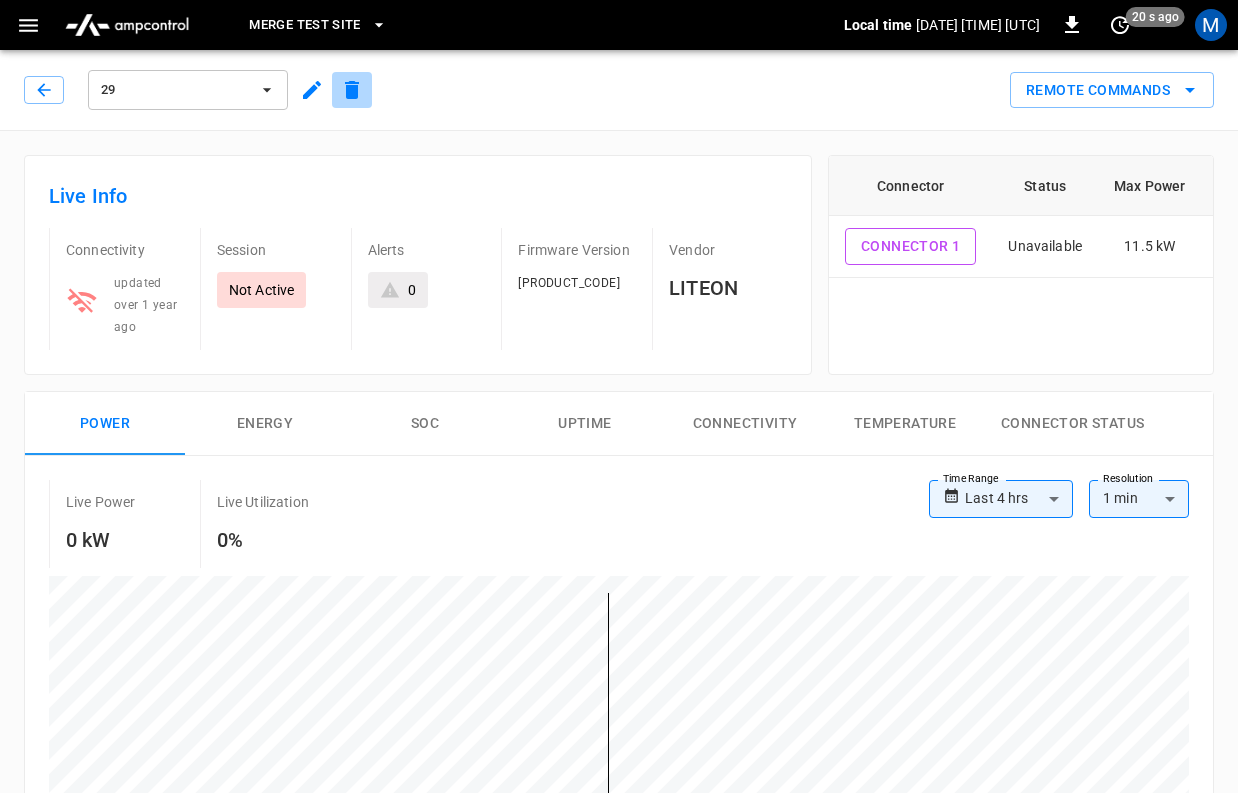 click 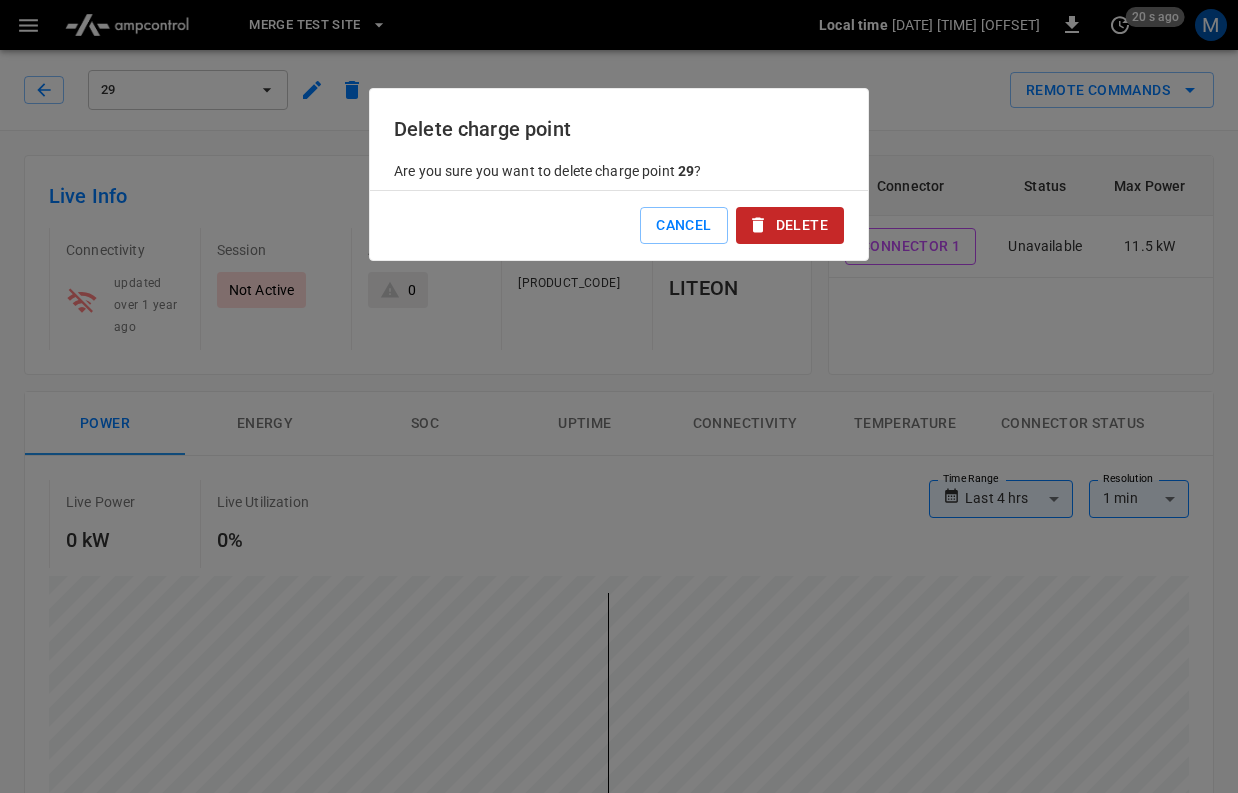 click 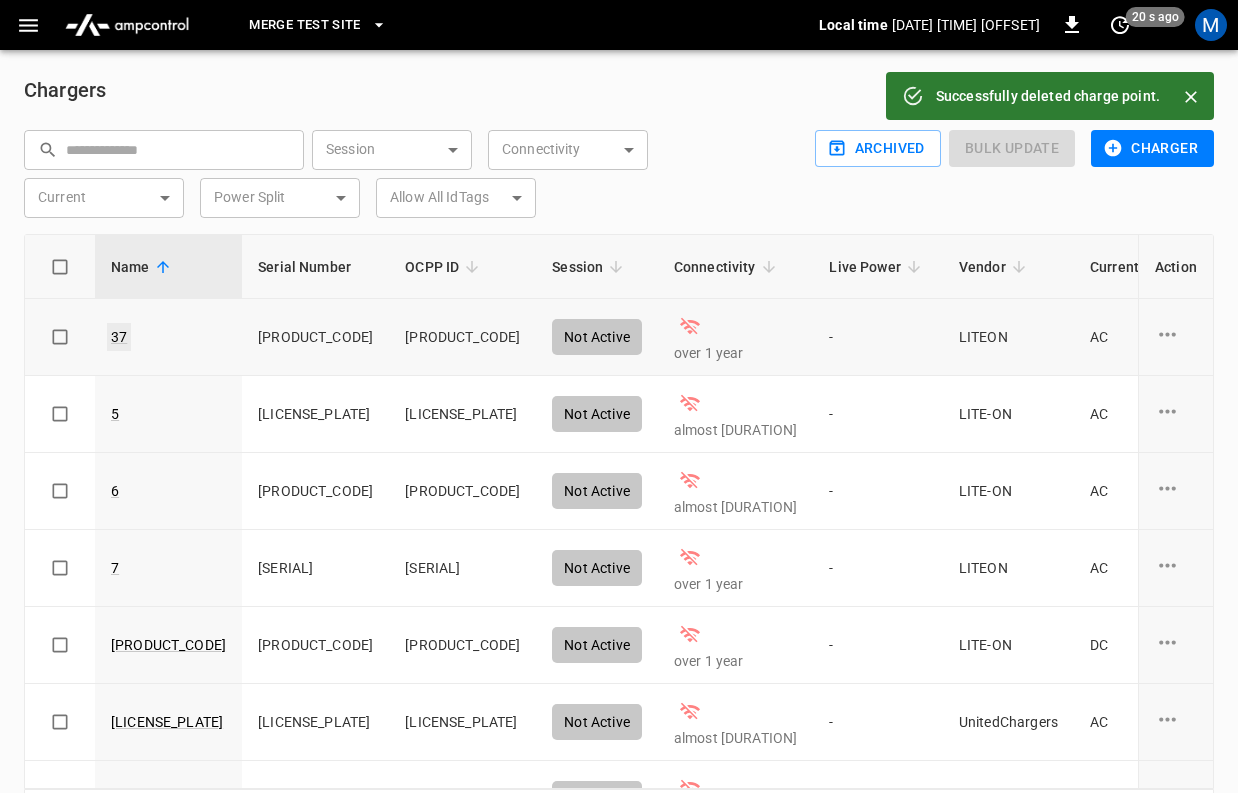 click on "37" at bounding box center [119, 337] 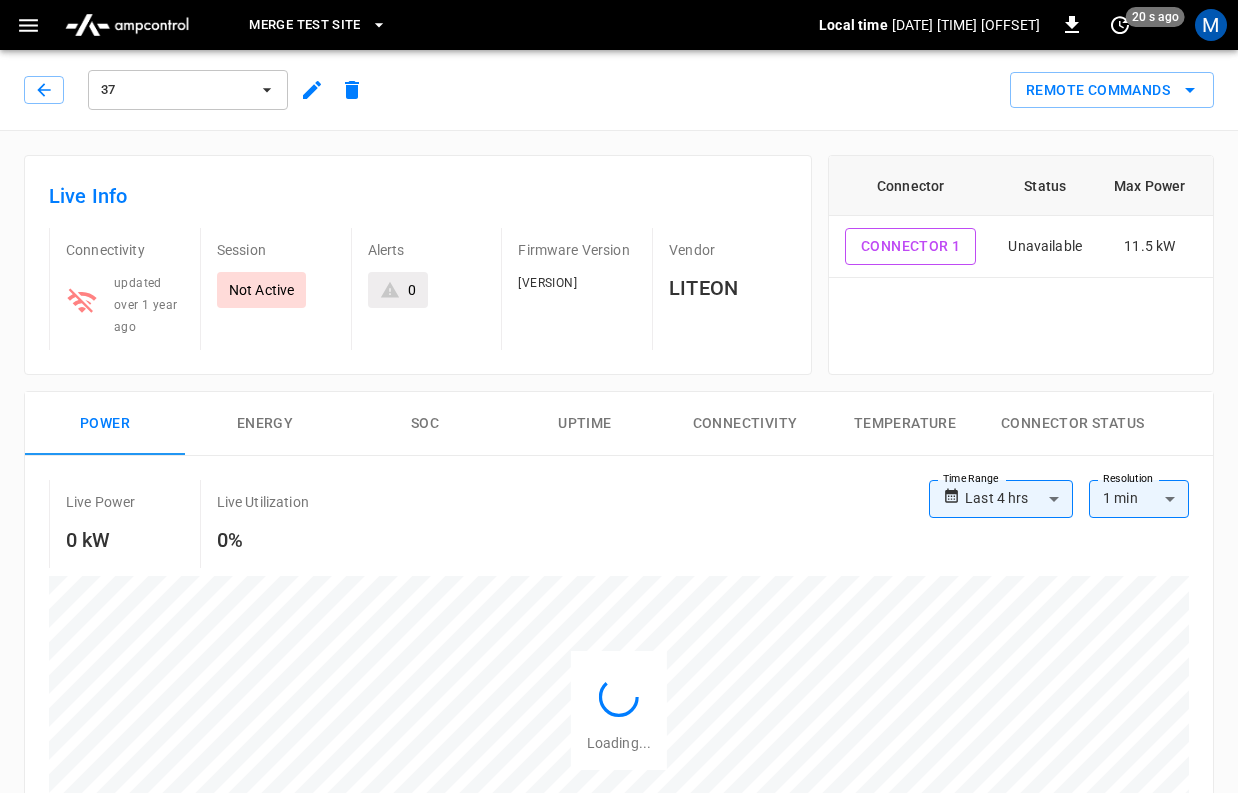 click 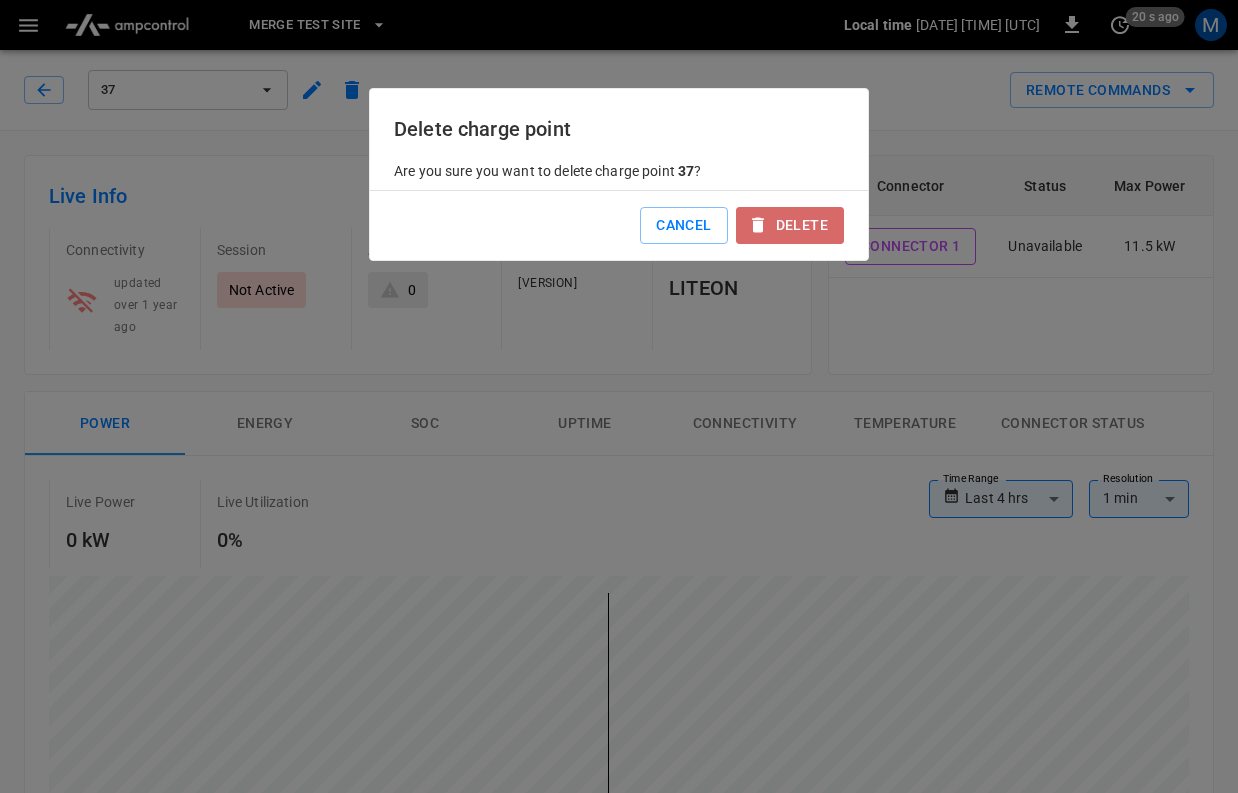 click on "Delete" at bounding box center (790, 225) 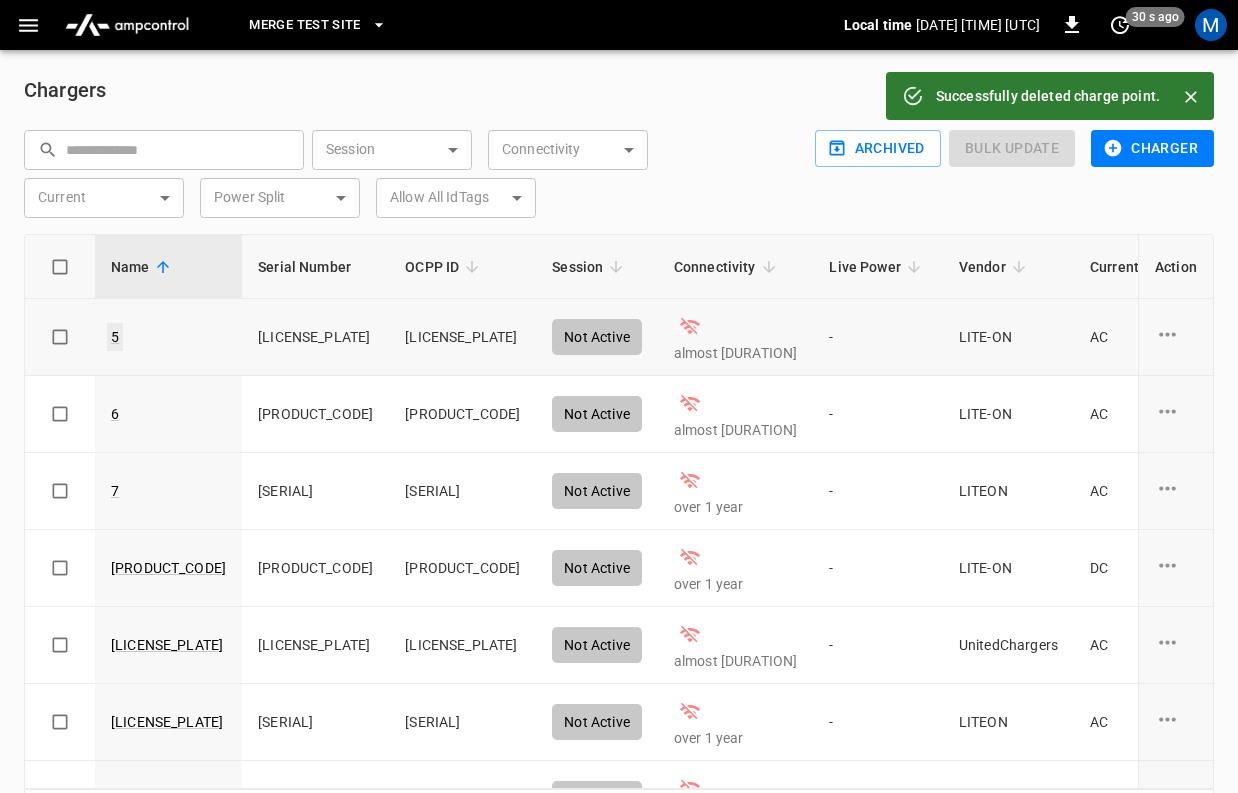 click on "5" at bounding box center [115, 337] 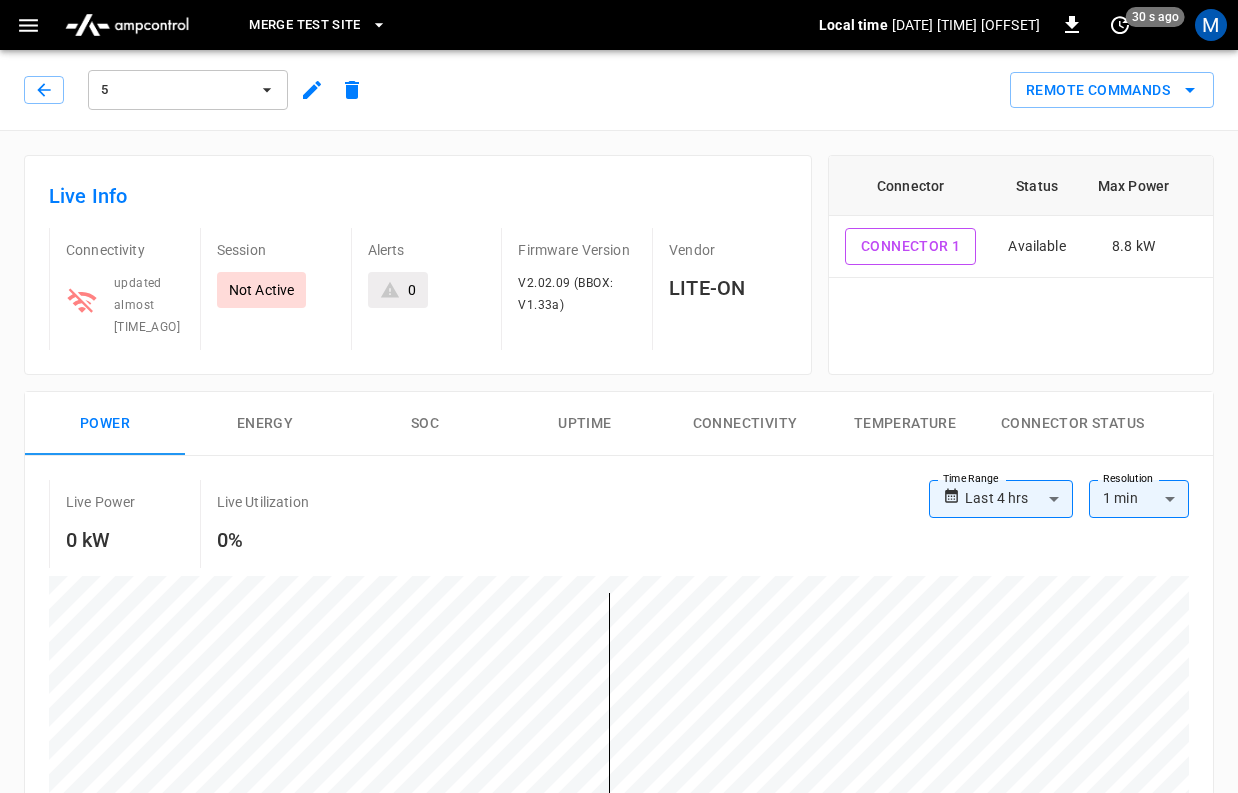 click 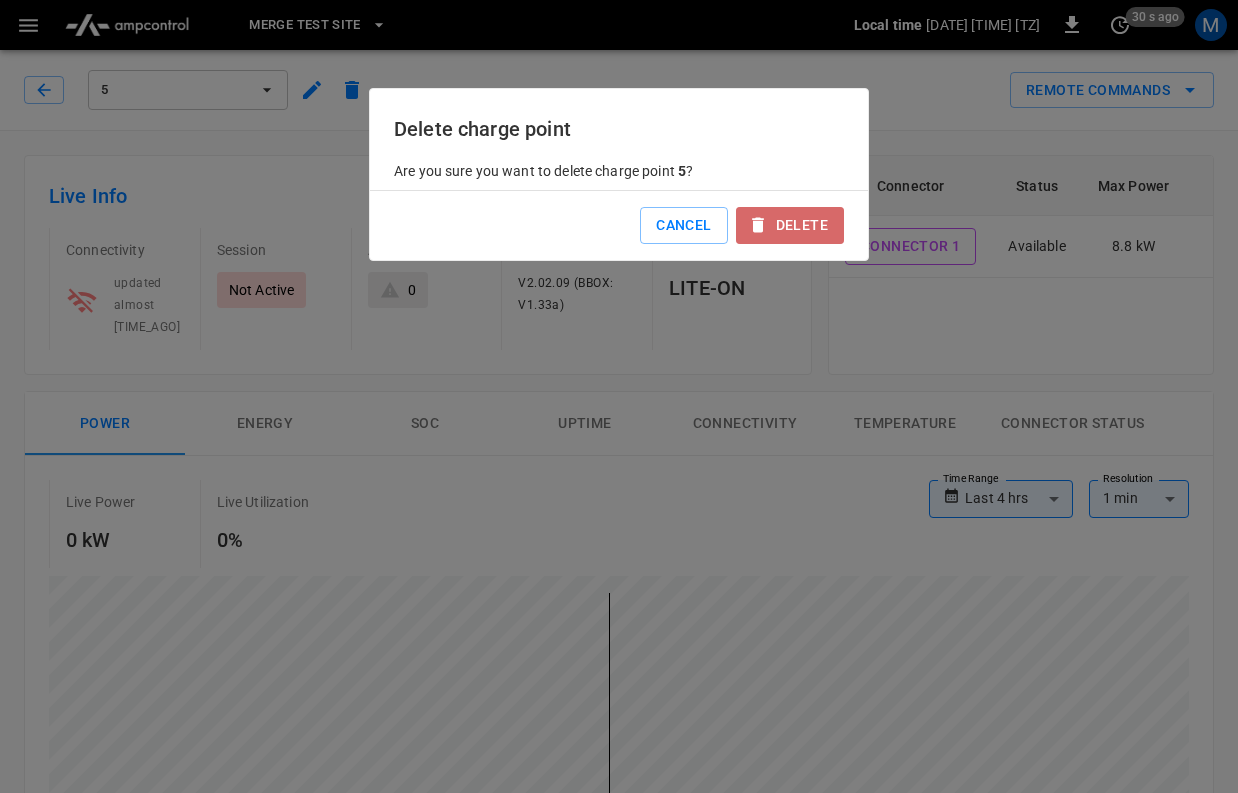 click 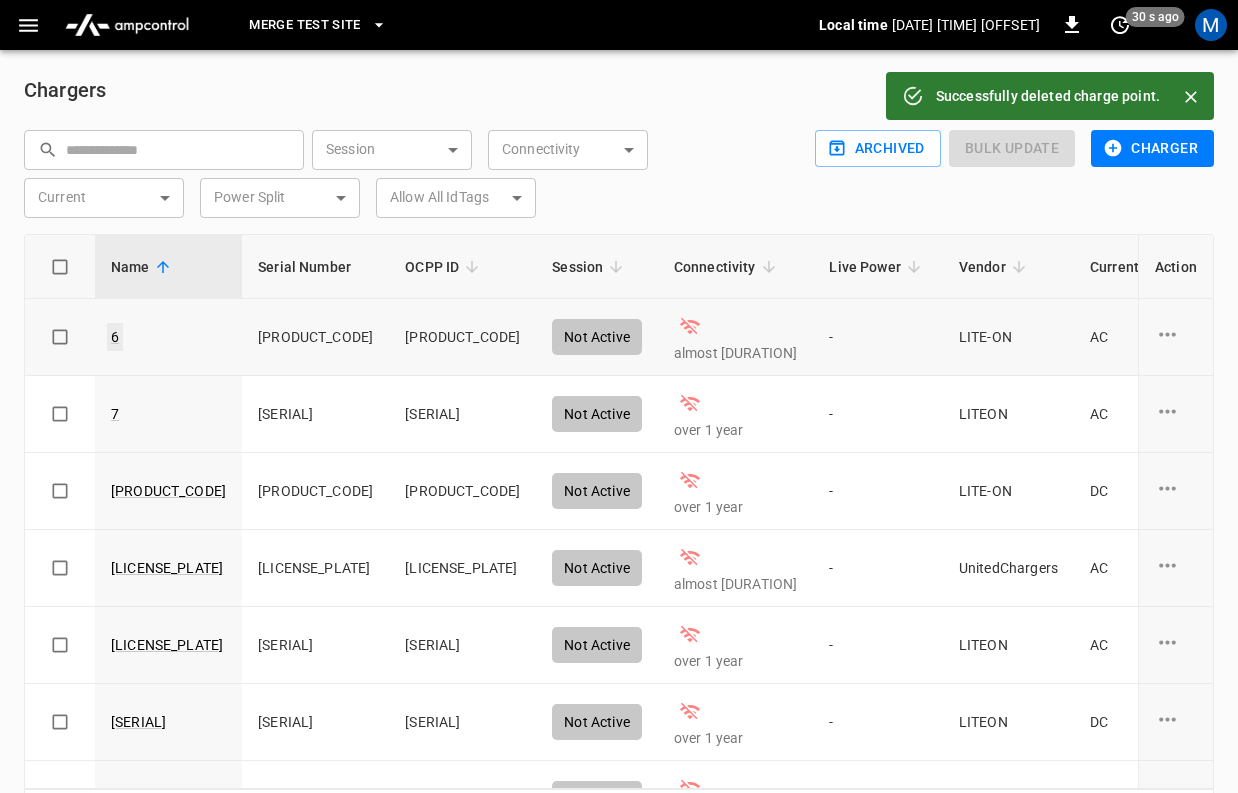 click on "6" at bounding box center (115, 337) 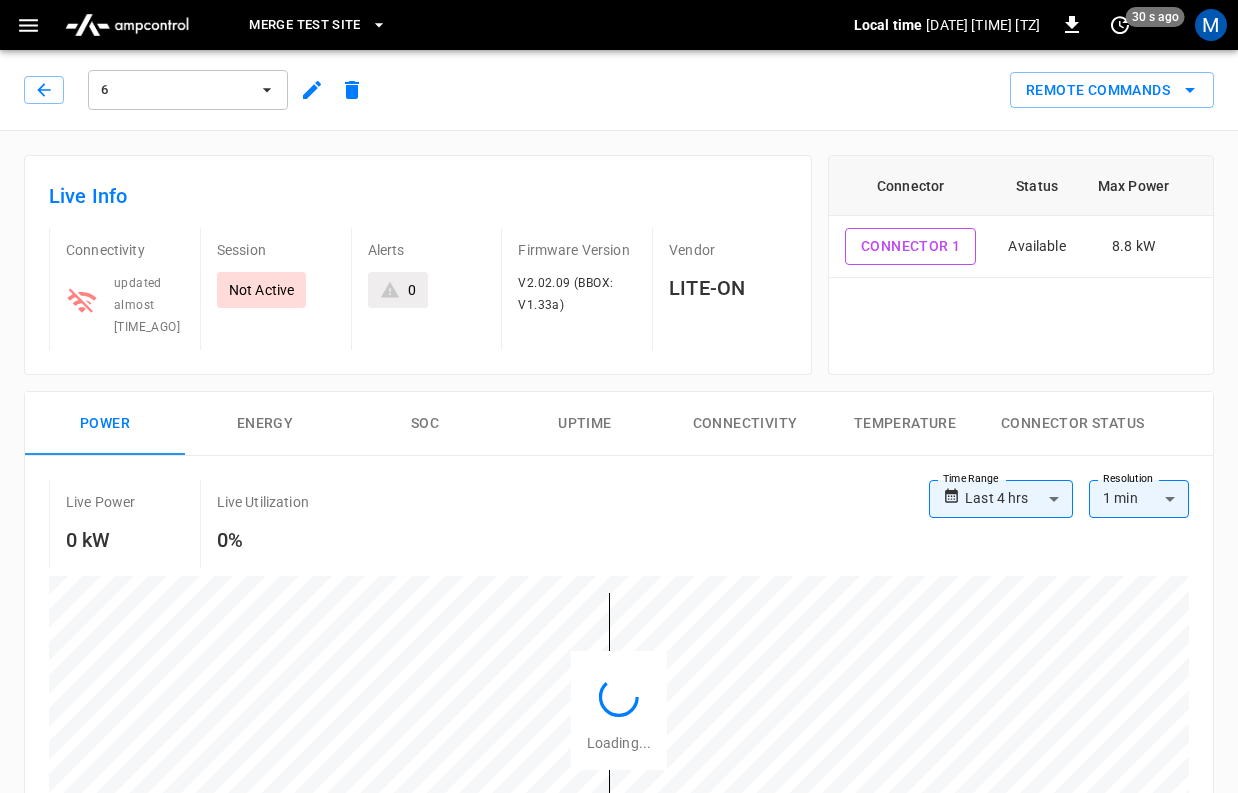 click 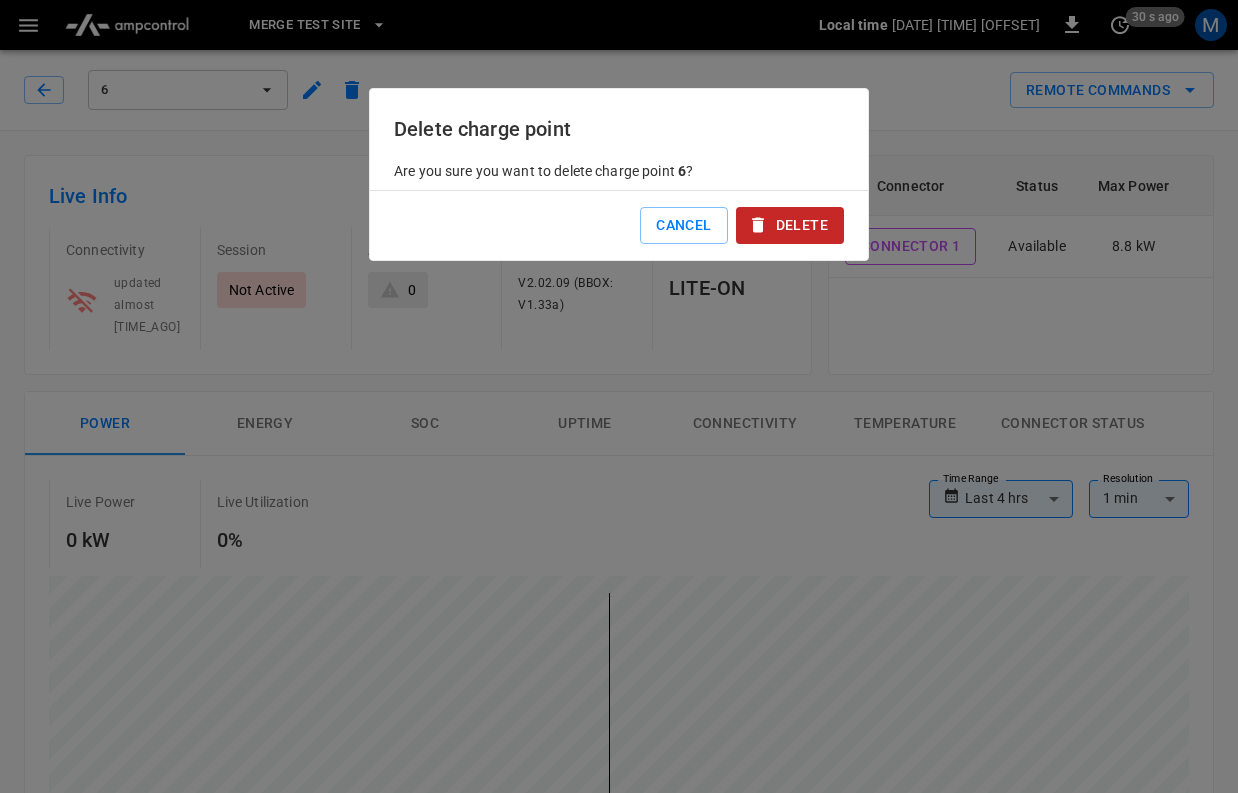 click on "Delete" at bounding box center [790, 225] 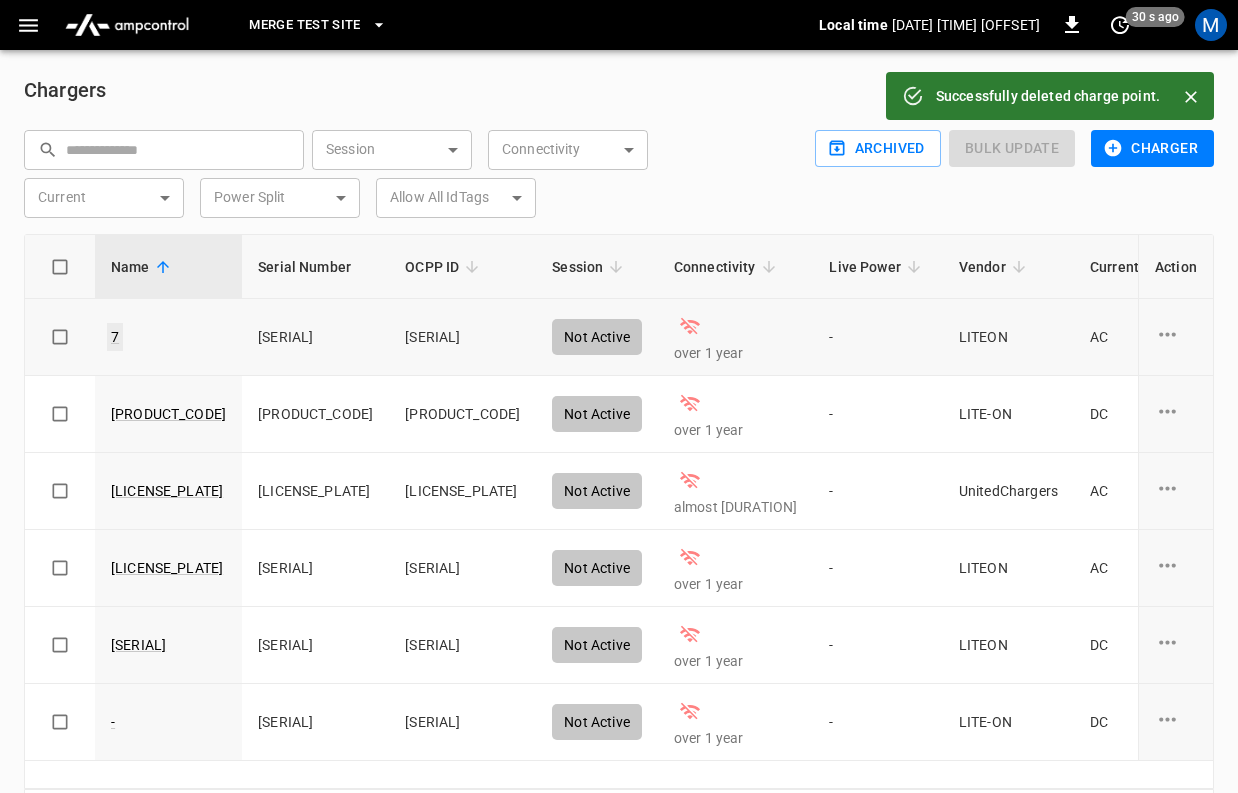 click on "7" at bounding box center [115, 337] 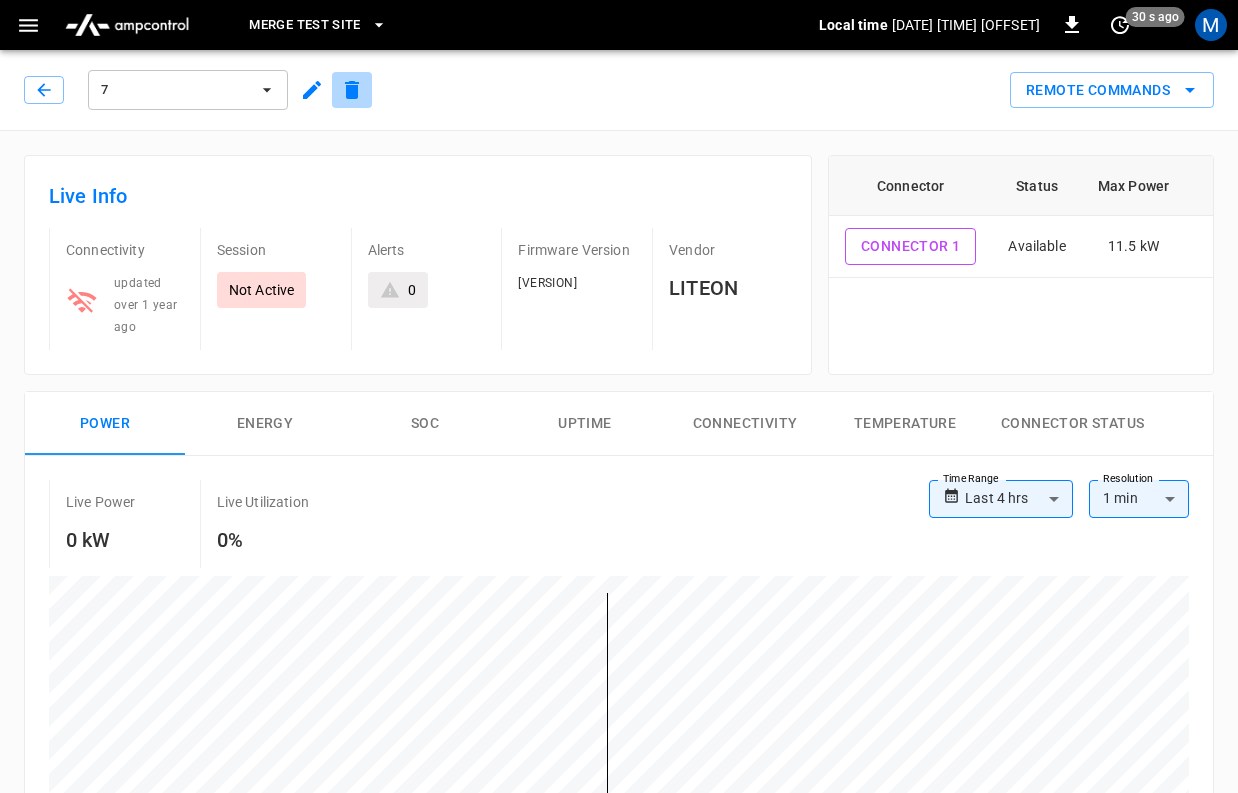 click 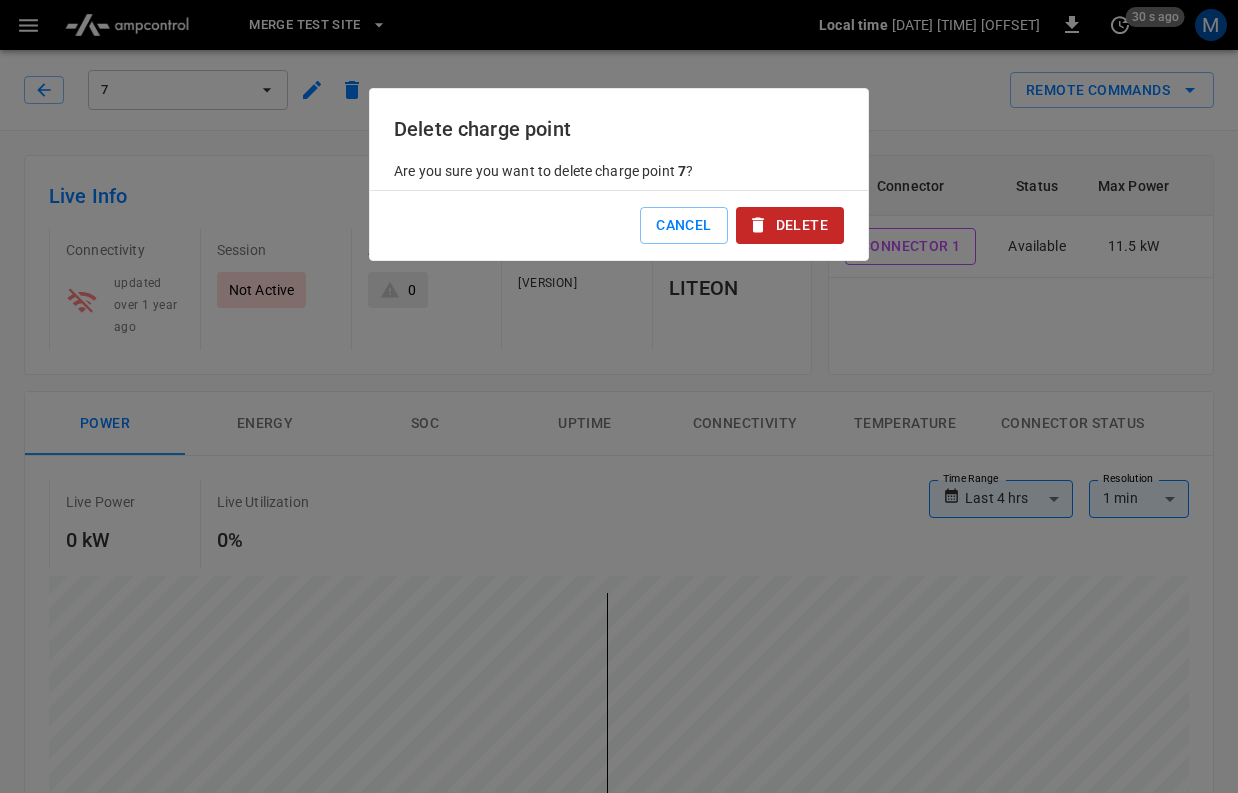 click on "Delete" at bounding box center (790, 225) 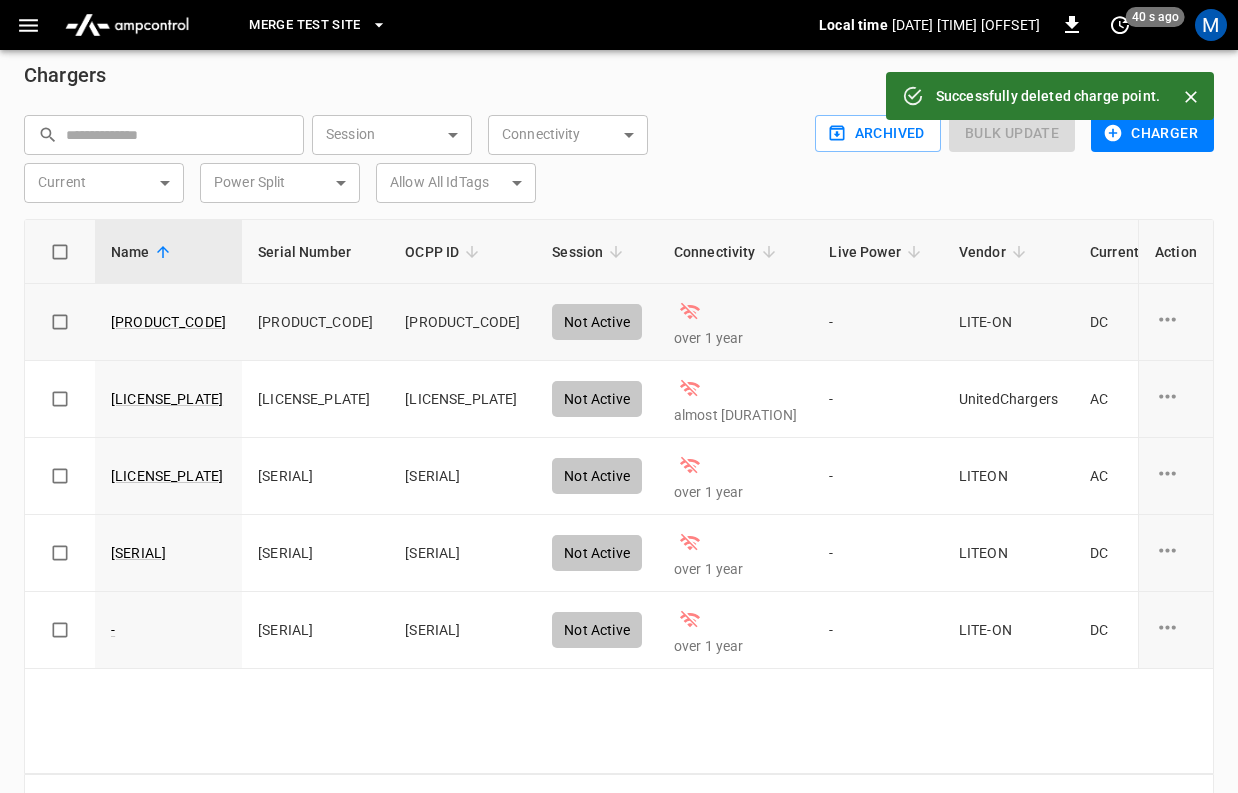 scroll, scrollTop: 24, scrollLeft: 0, axis: vertical 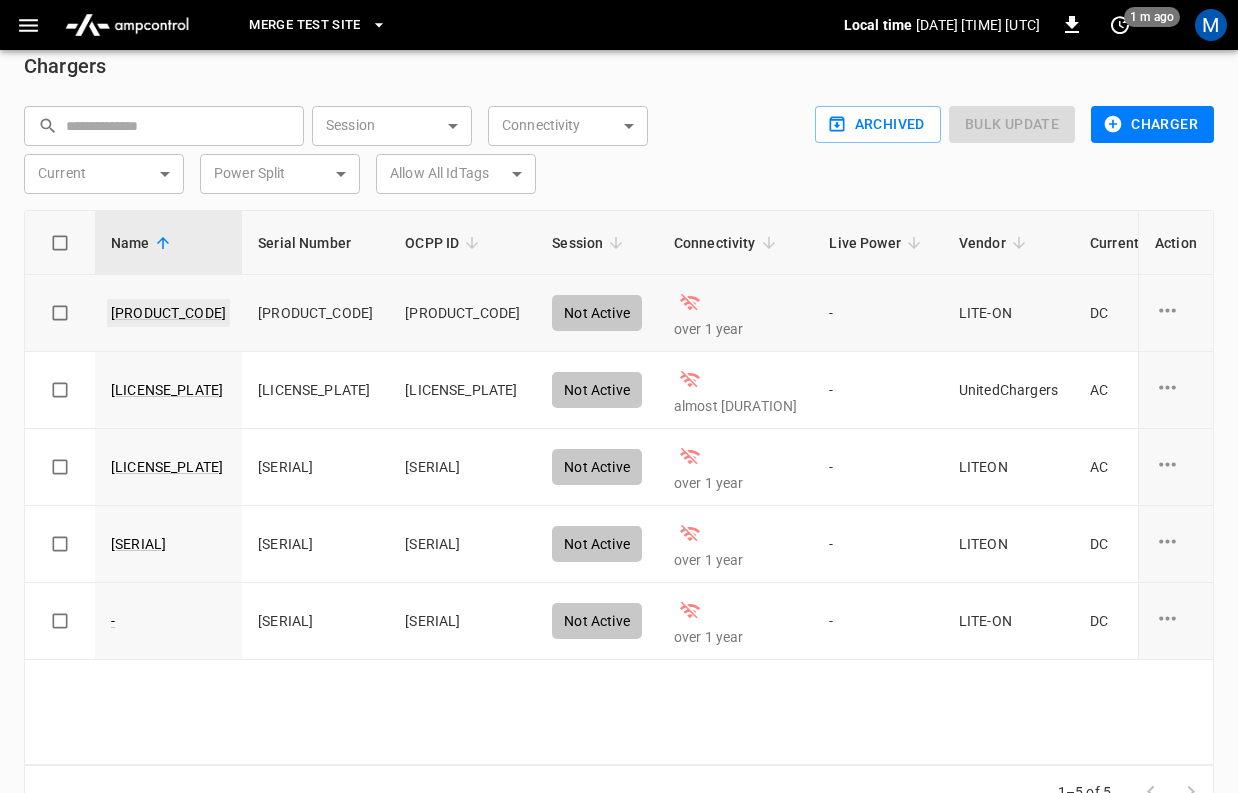 click on "[PRODUCT_CODE]" at bounding box center [168, 313] 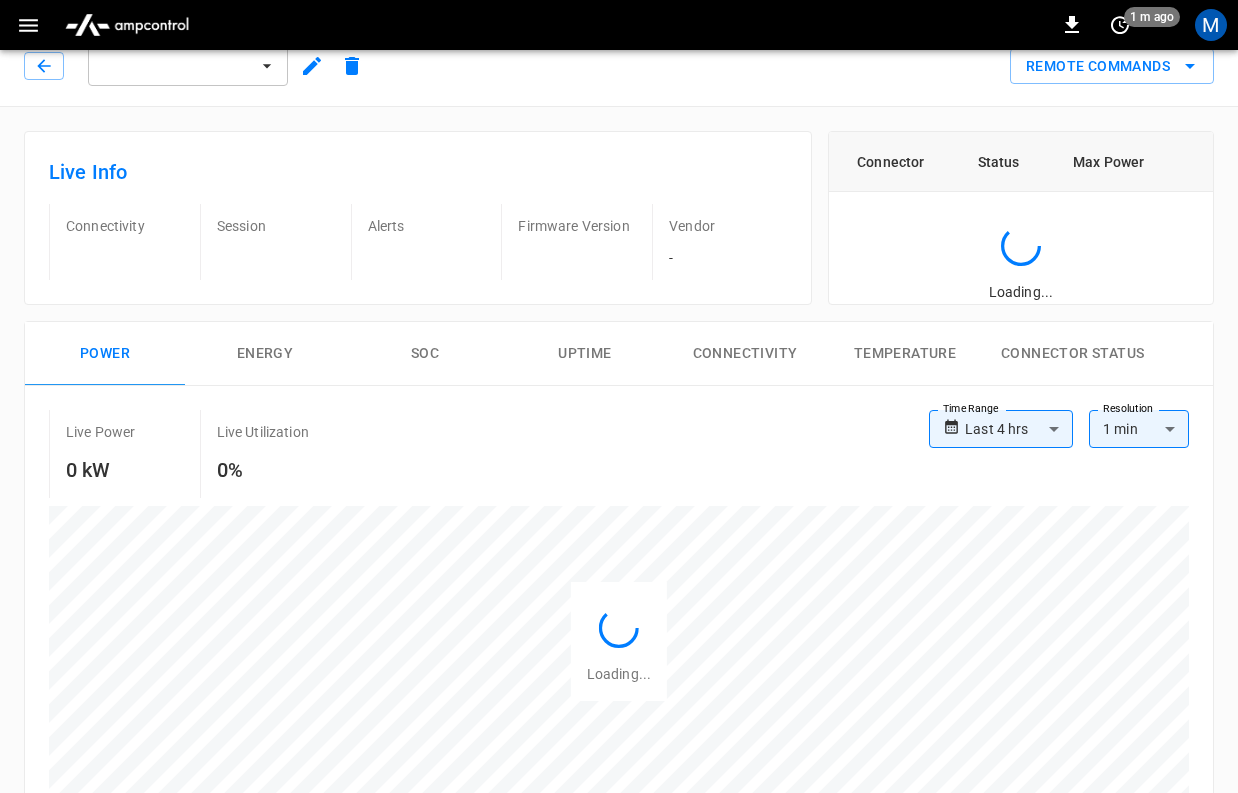 scroll, scrollTop: 0, scrollLeft: 0, axis: both 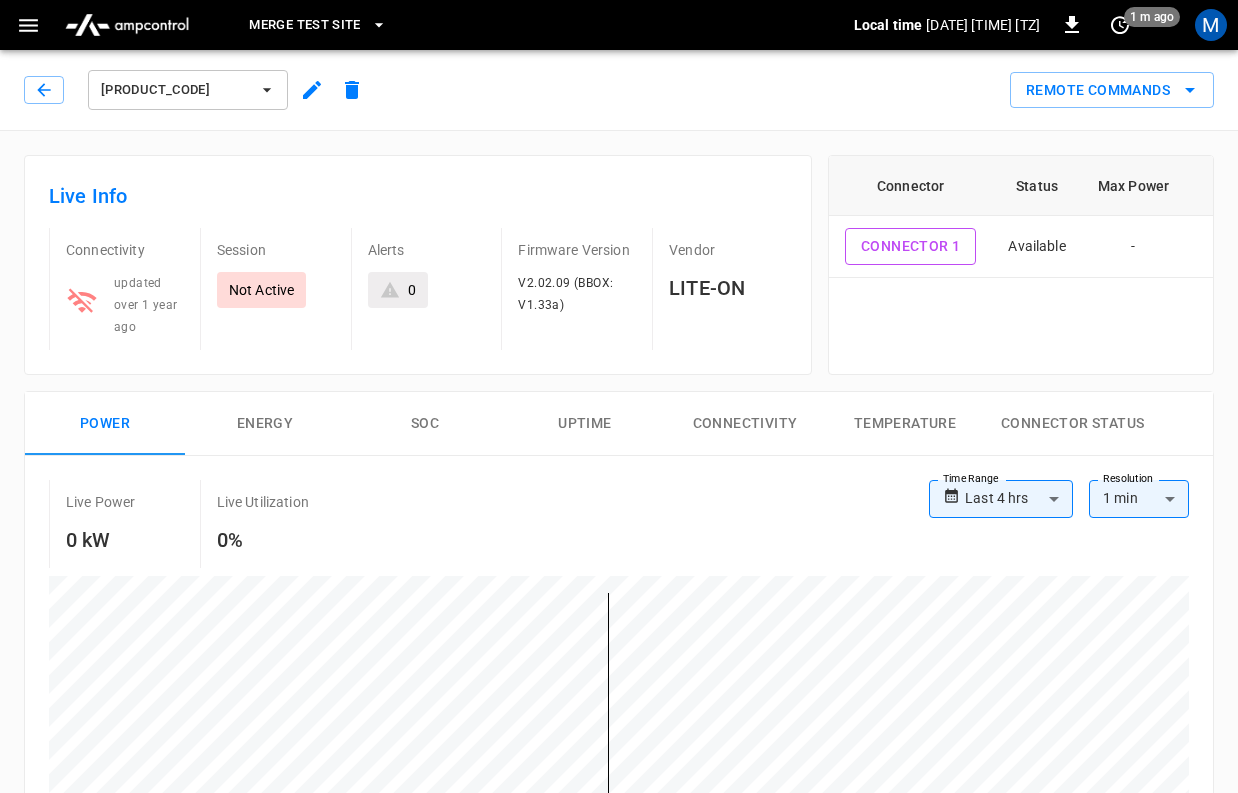 click 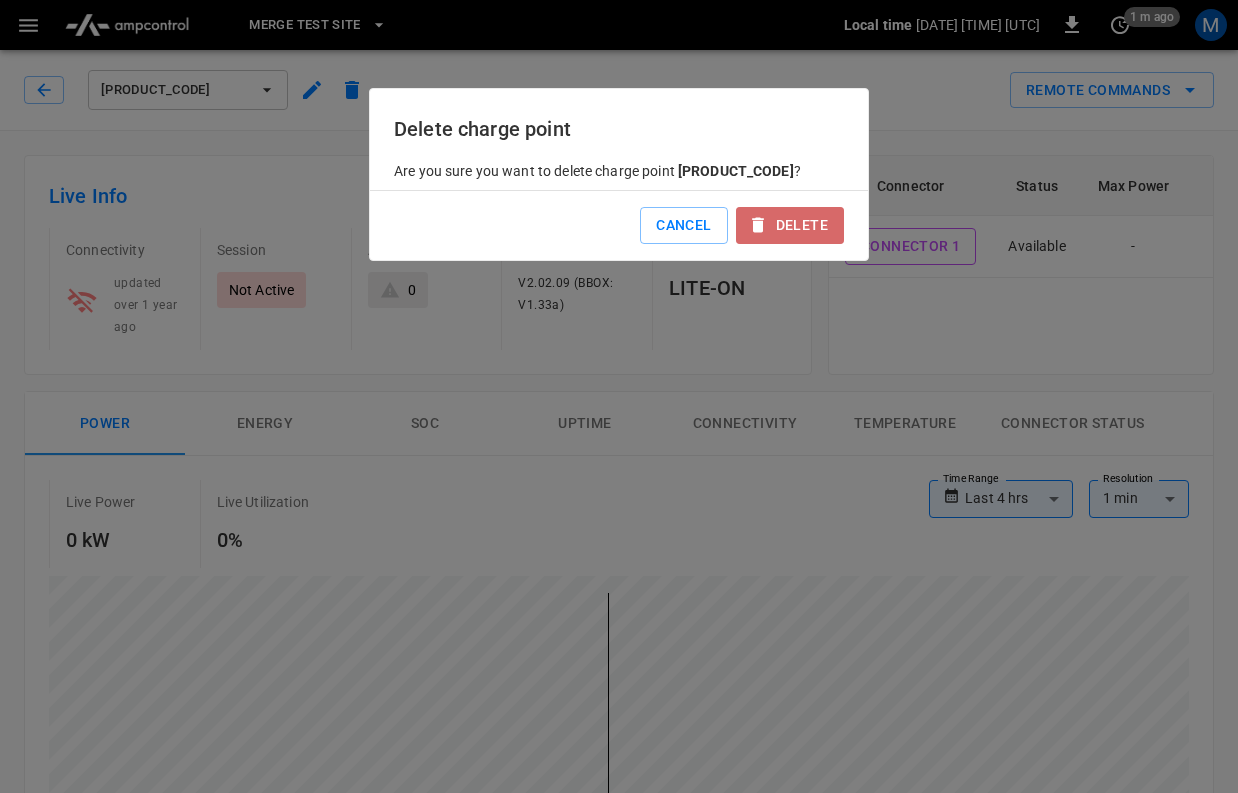 click on "Delete" at bounding box center (790, 225) 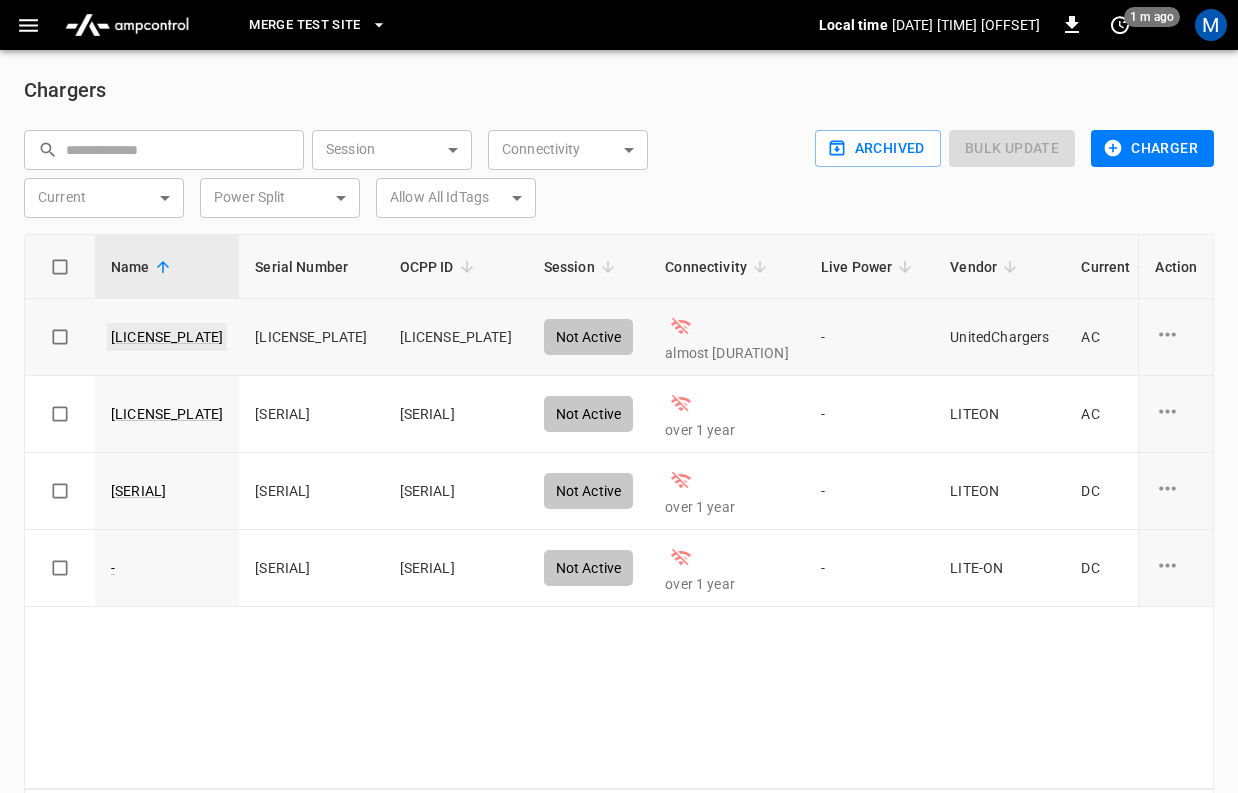 click on "[LICENSE_PLATE]" at bounding box center [167, 337] 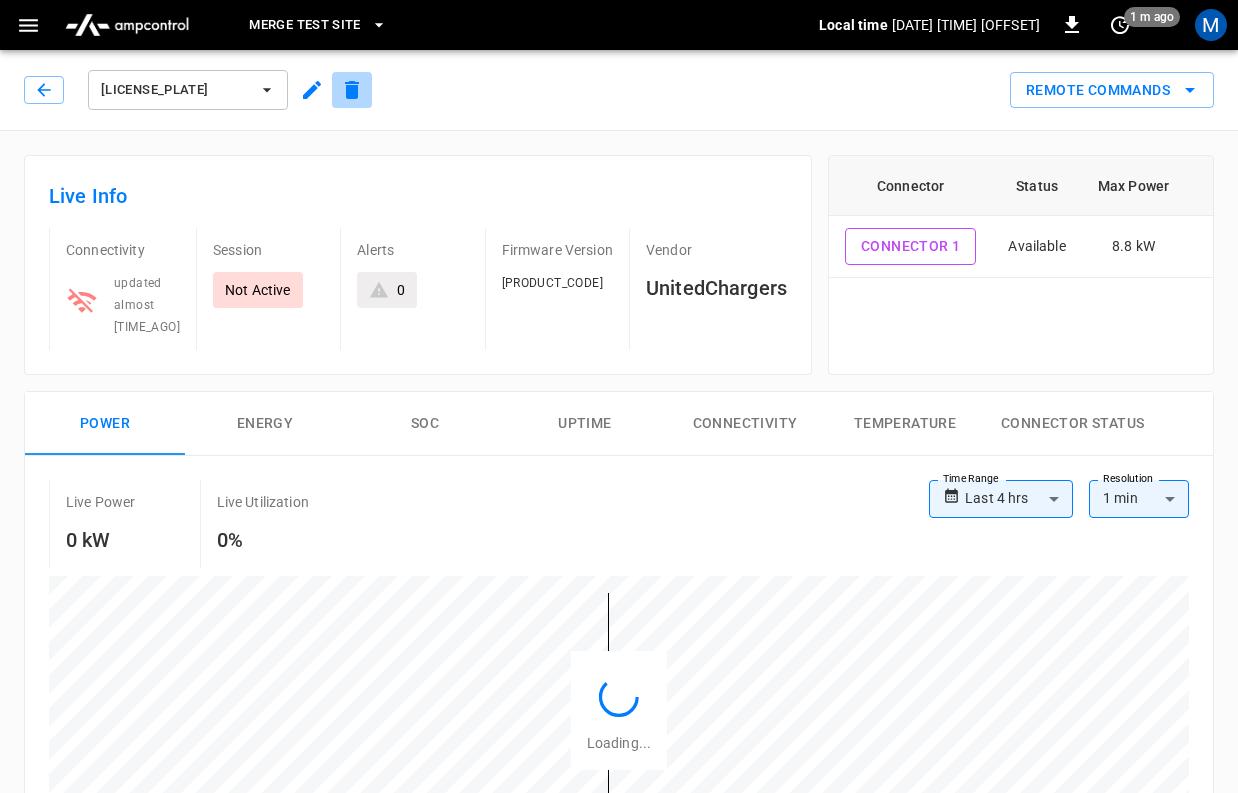 click 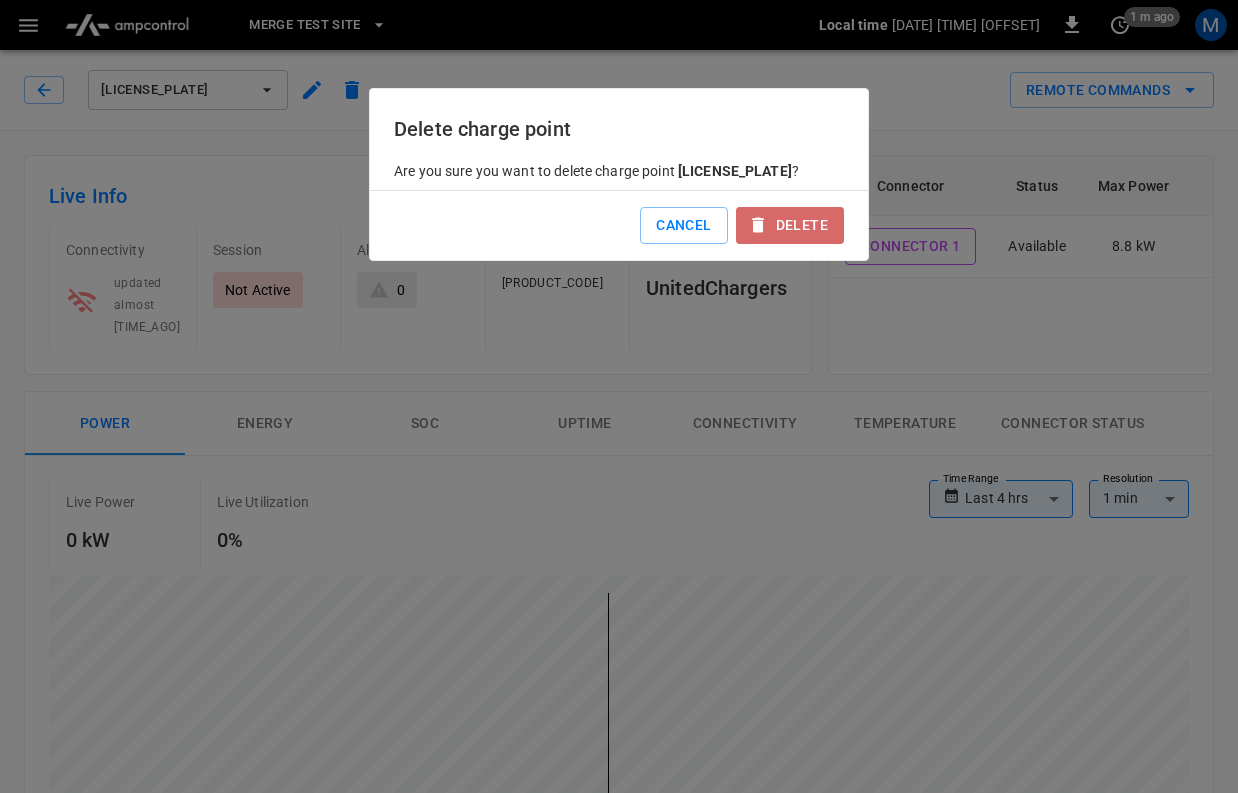click on "Delete" at bounding box center [790, 225] 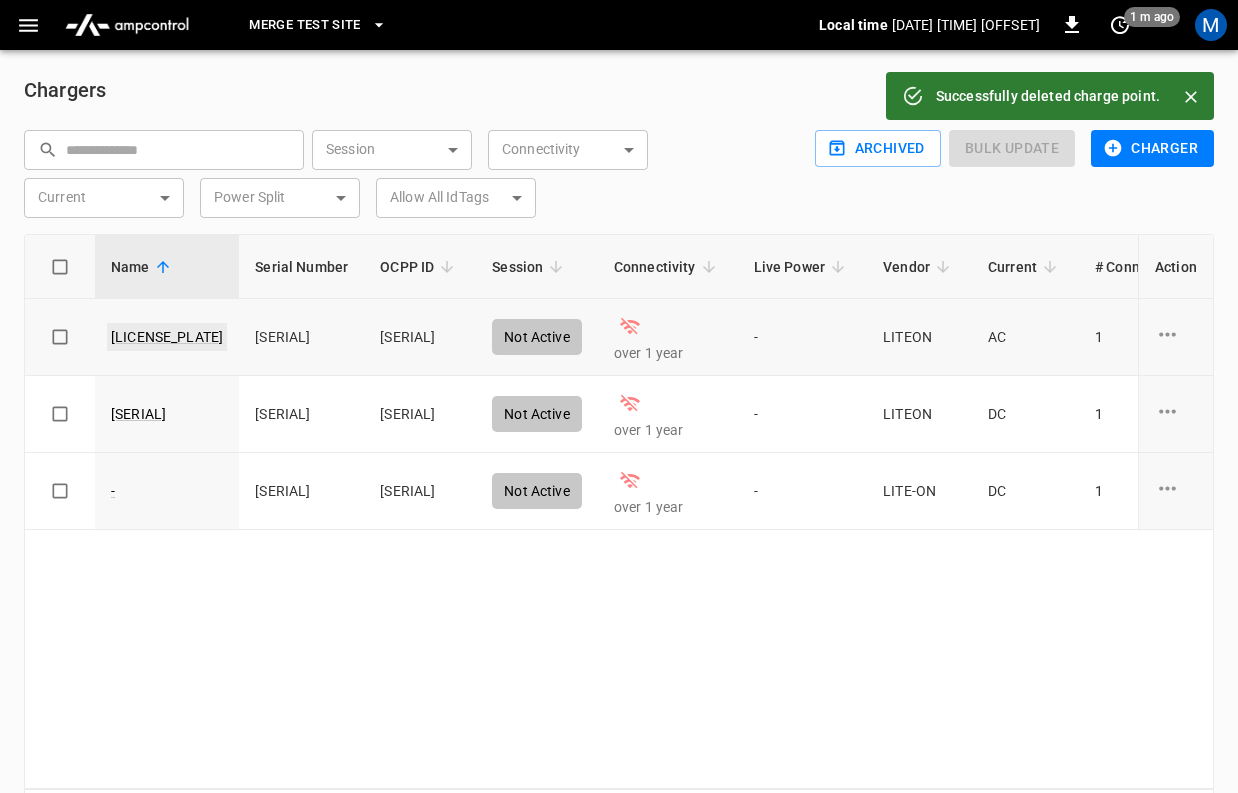 click on "[LICENSE_PLATE]" at bounding box center [167, 337] 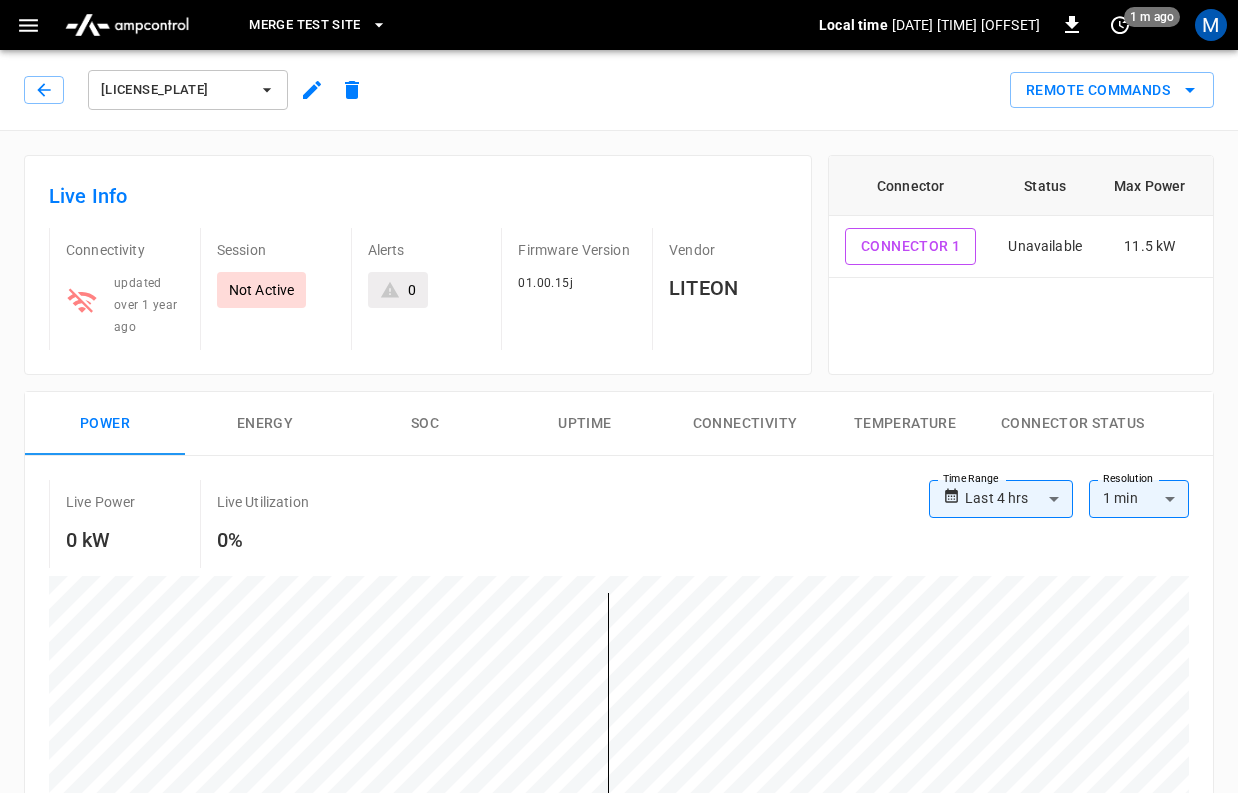 click 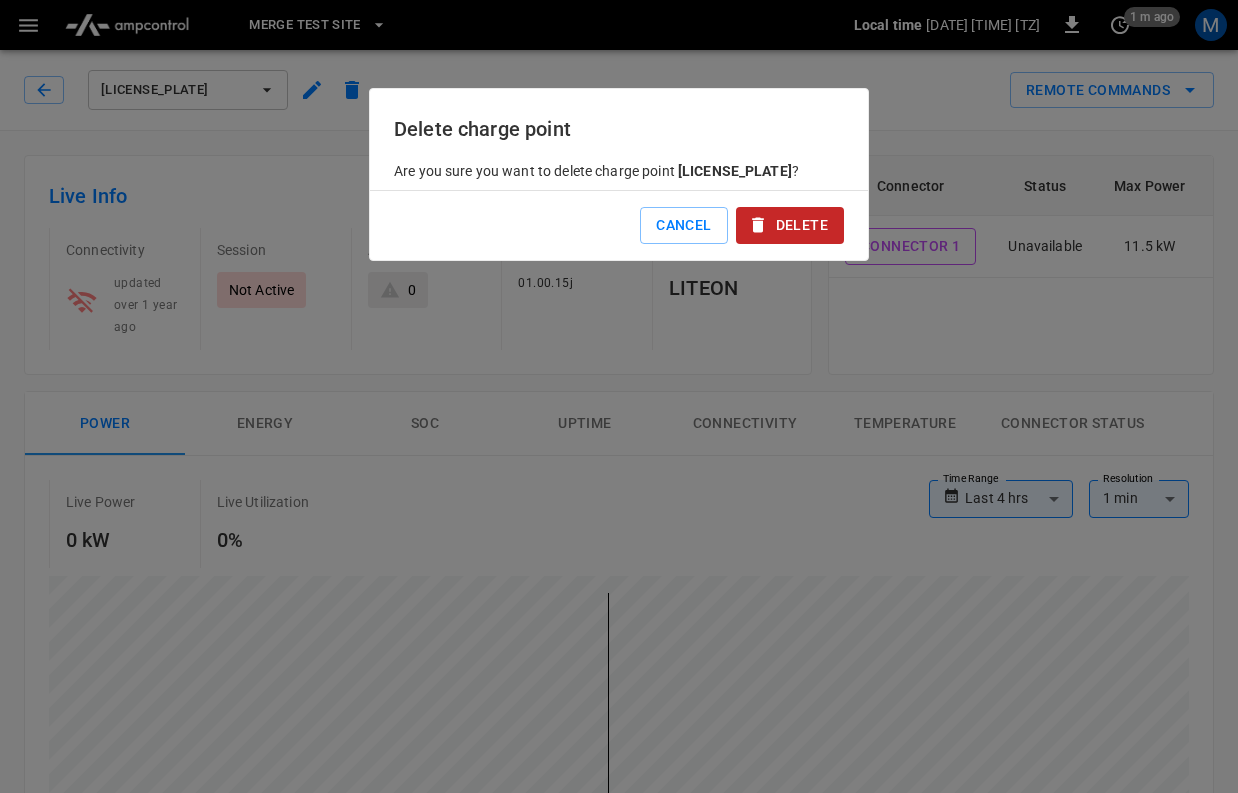click on "Delete" at bounding box center (790, 225) 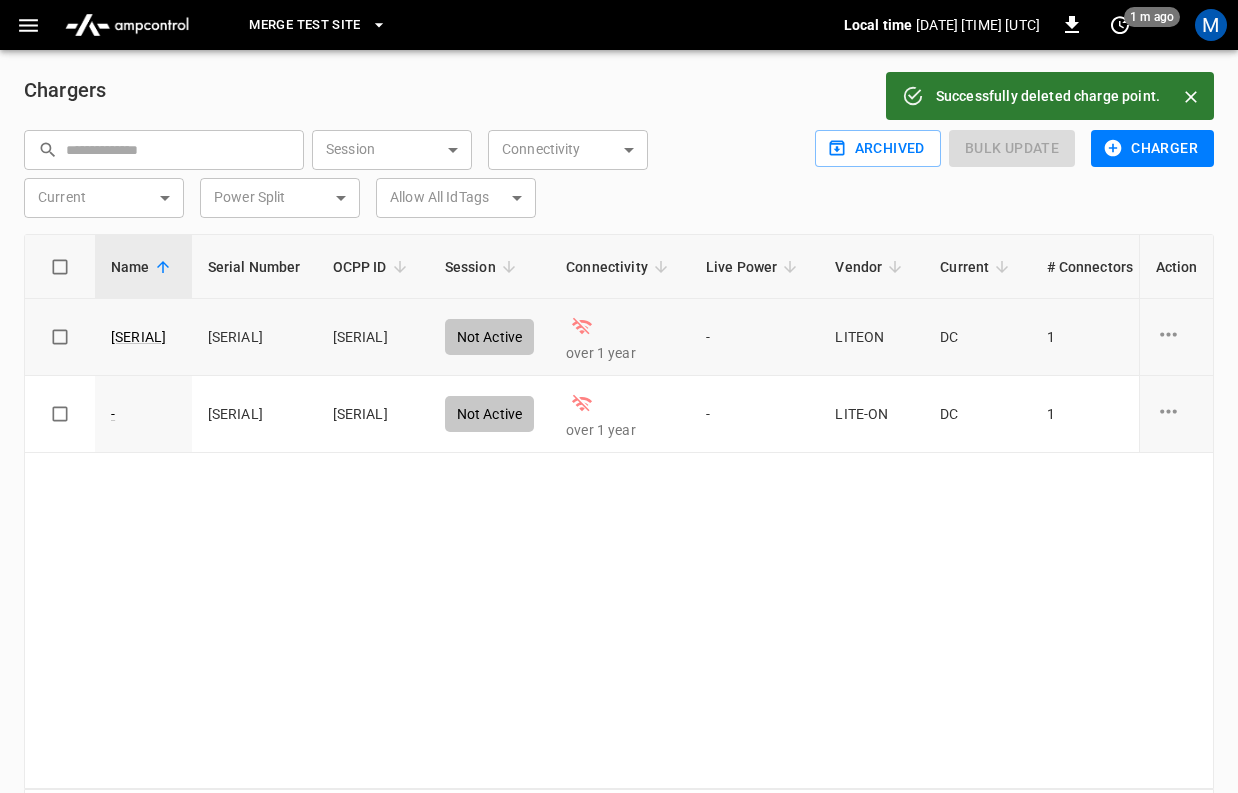 click on "[SERIAL]" at bounding box center [143, 337] 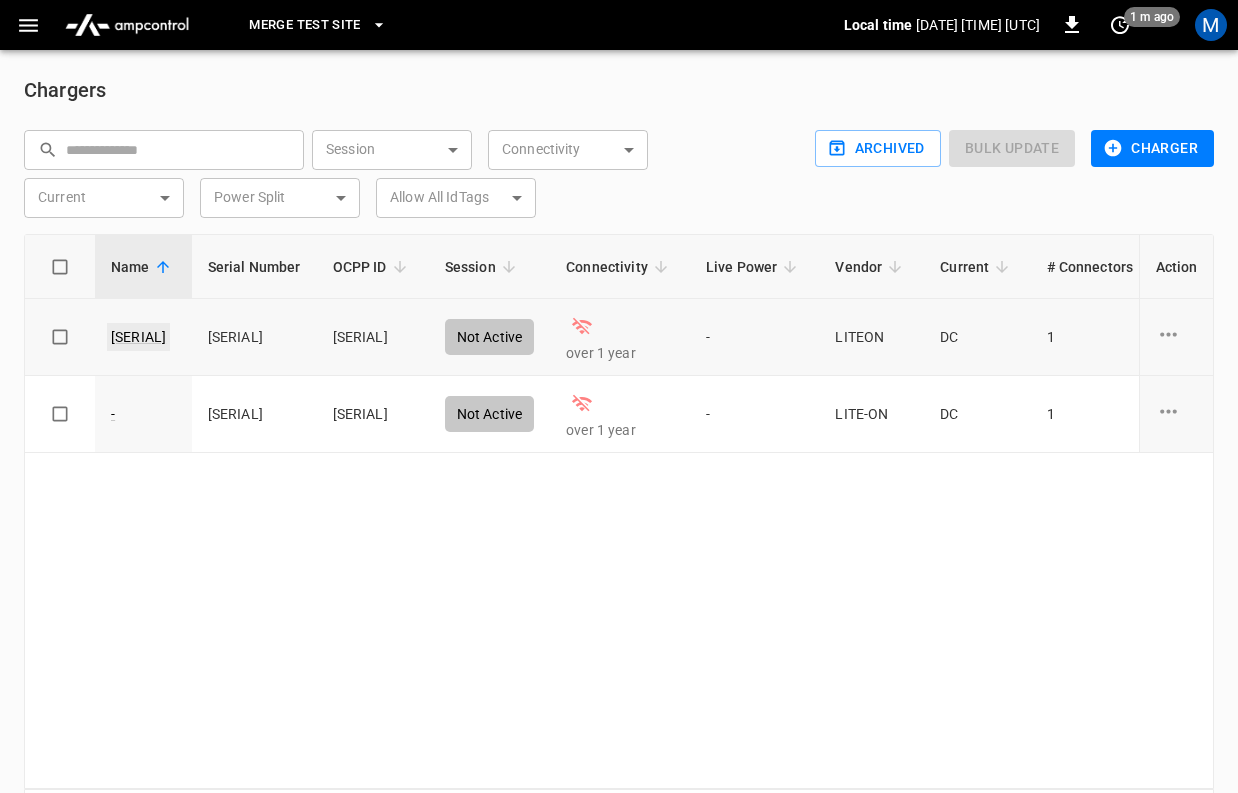 click on "[SERIAL]" at bounding box center [138, 337] 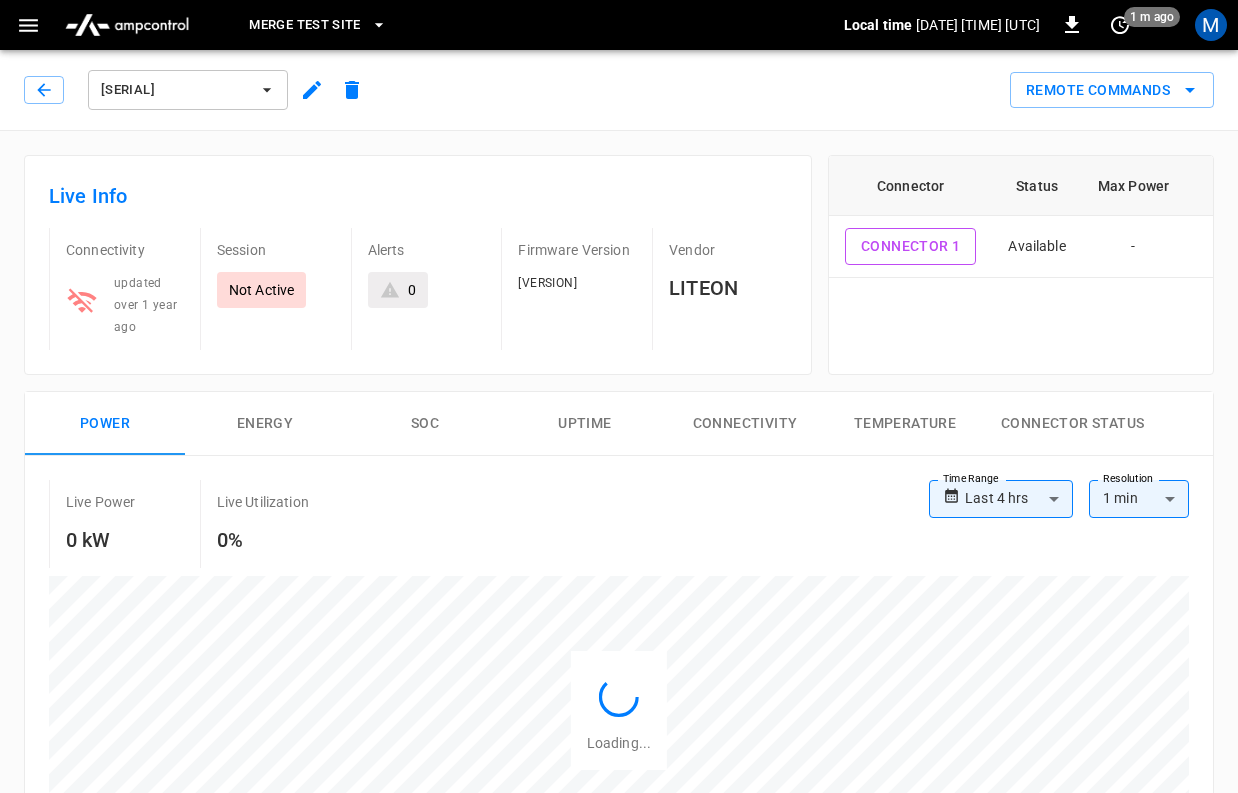click 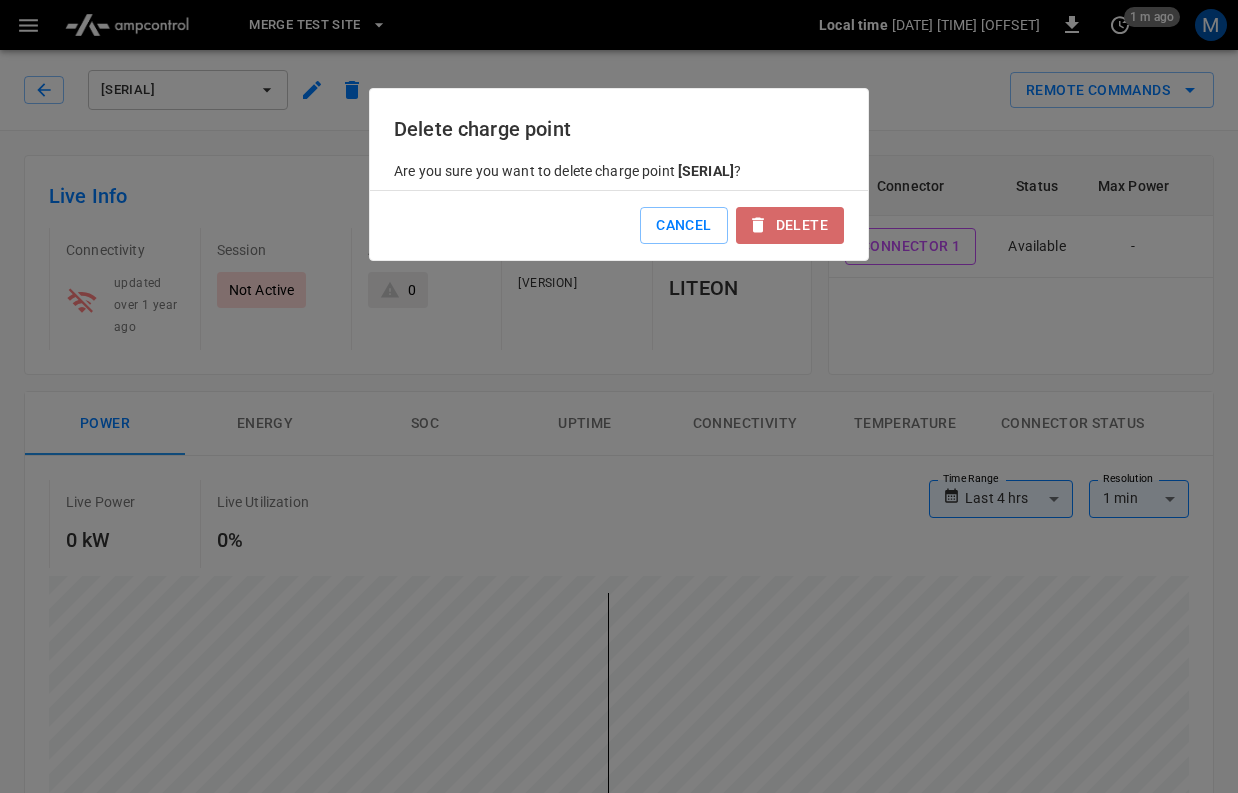click on "Delete" at bounding box center [790, 225] 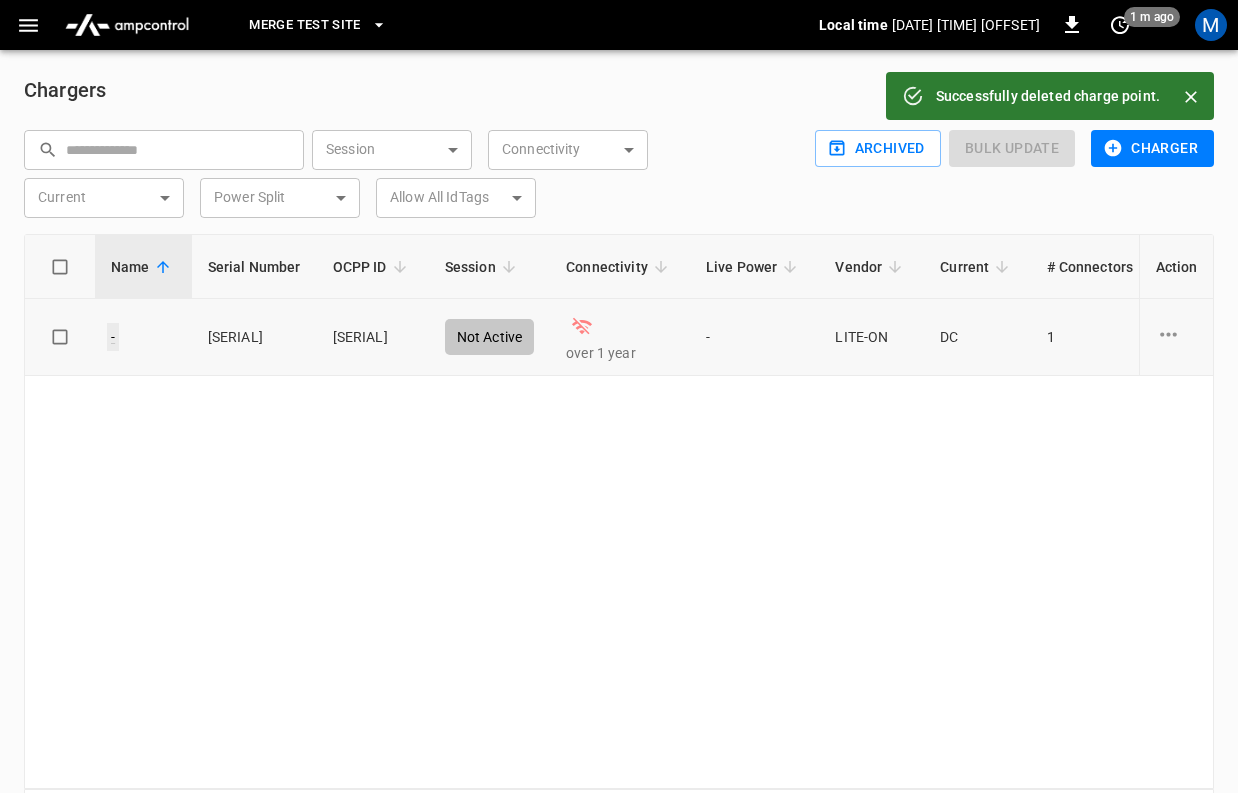 click on "-" at bounding box center (113, 337) 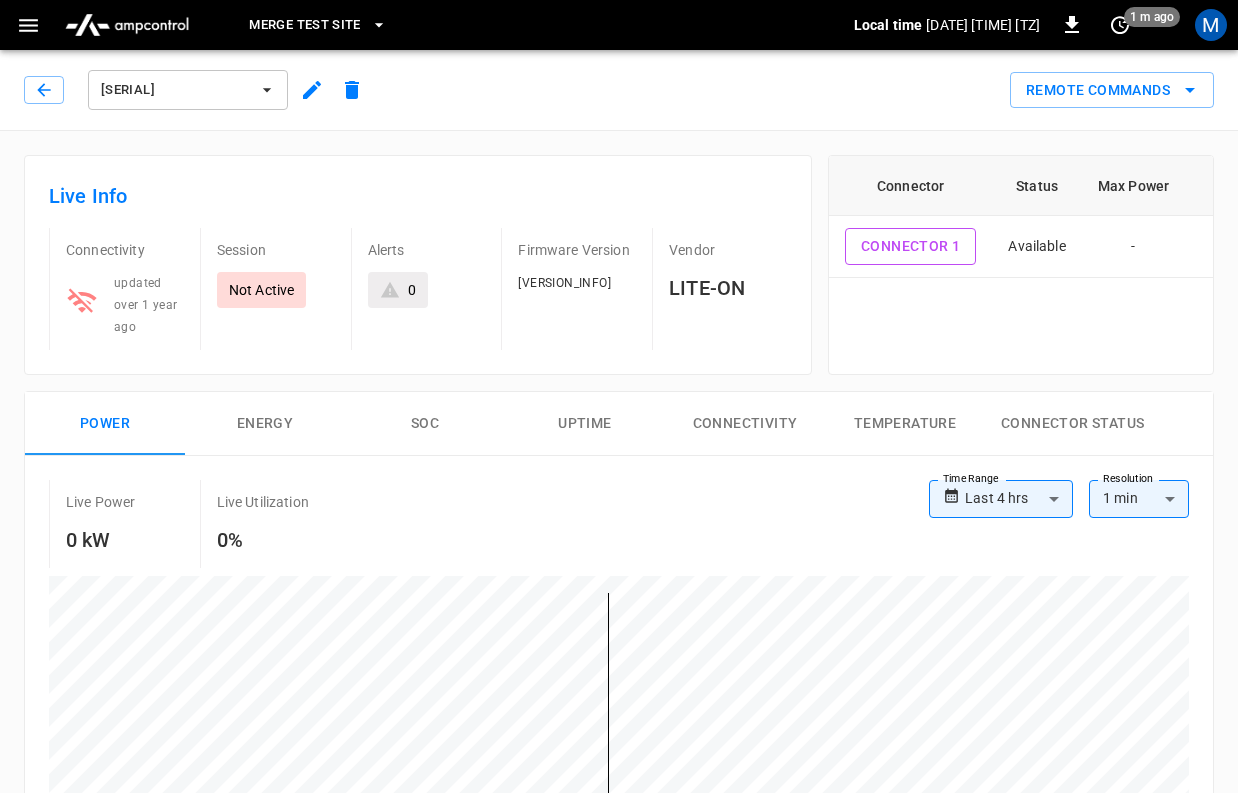 click 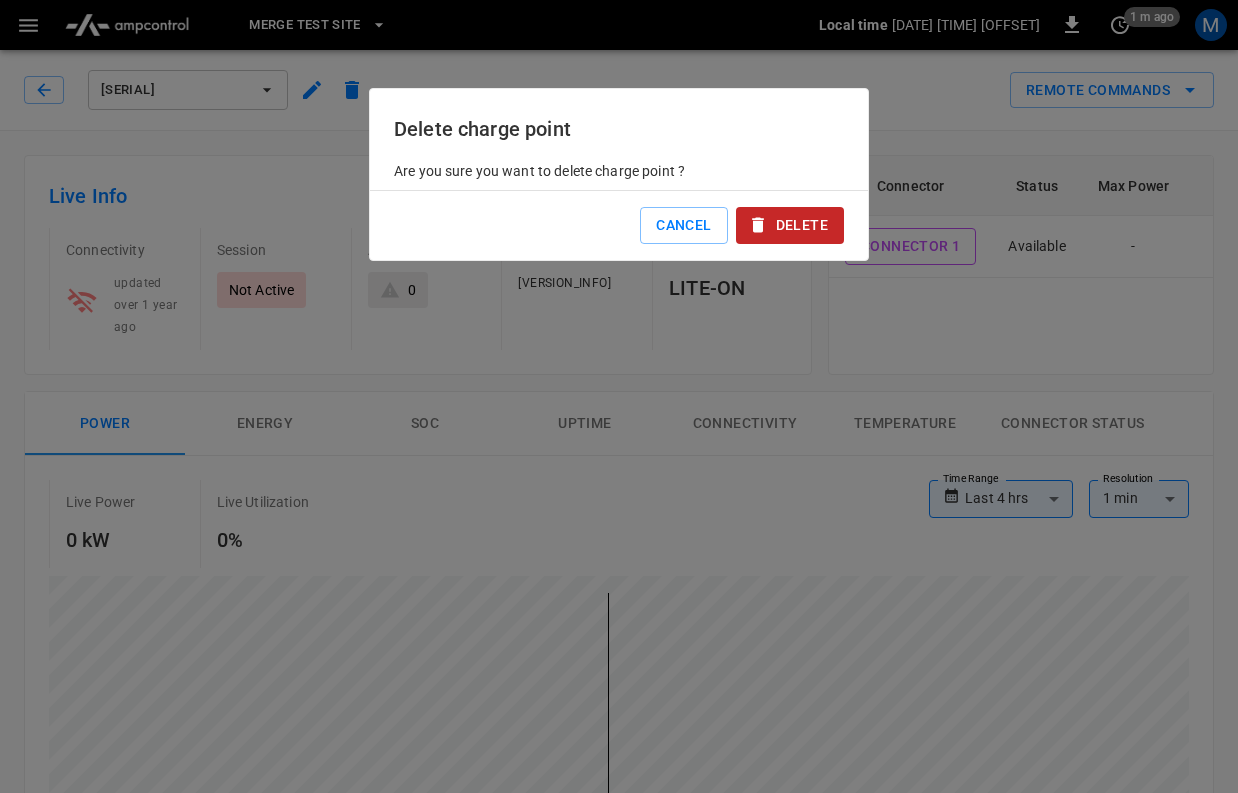 click on "Delete" at bounding box center [790, 225] 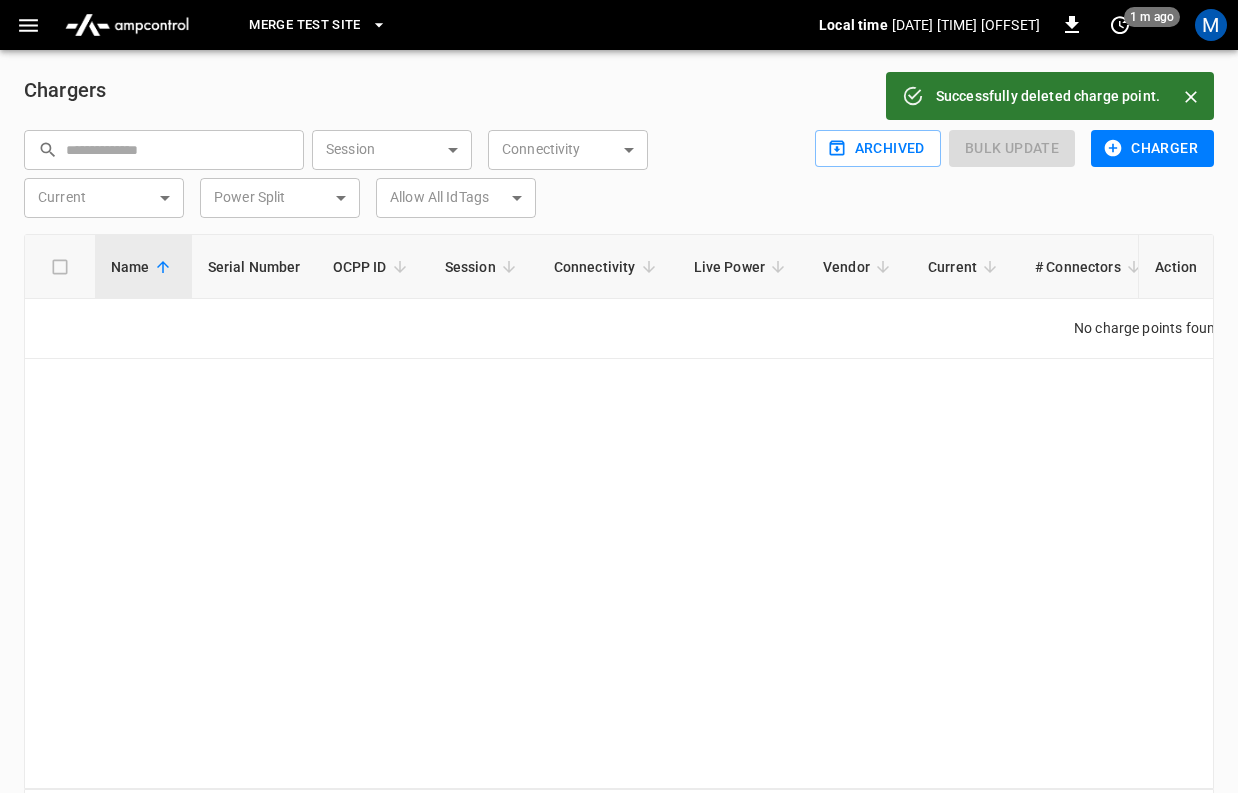 click on "Merge Test Site" at bounding box center (305, 25) 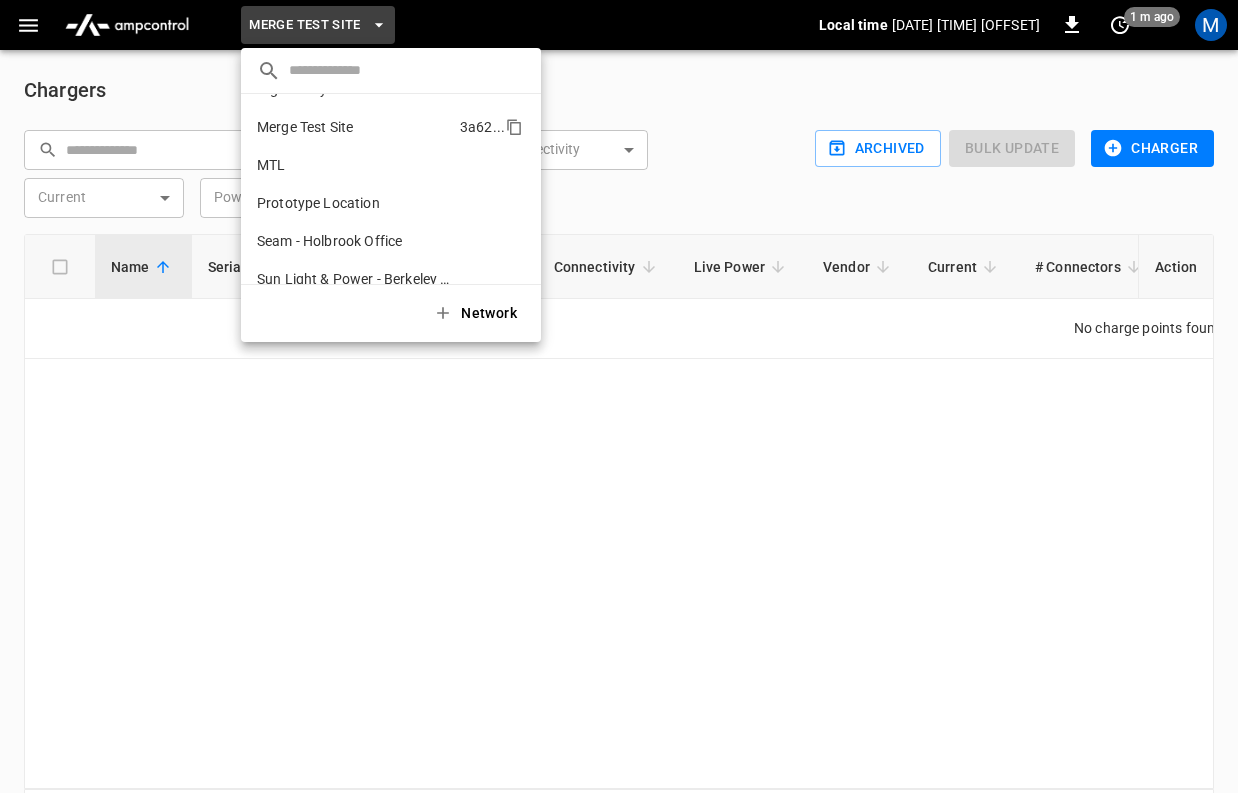 scroll, scrollTop: 0, scrollLeft: 0, axis: both 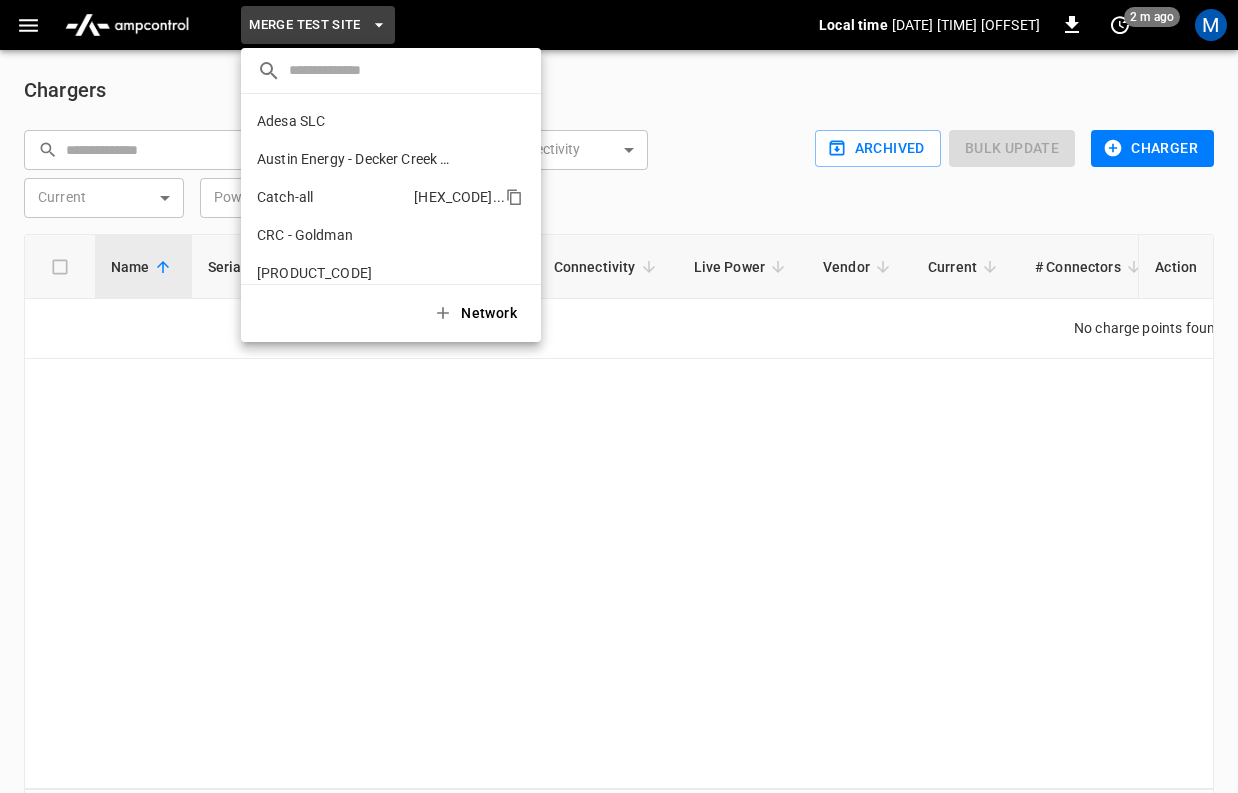 click on "Catch-all" at bounding box center [285, 197] 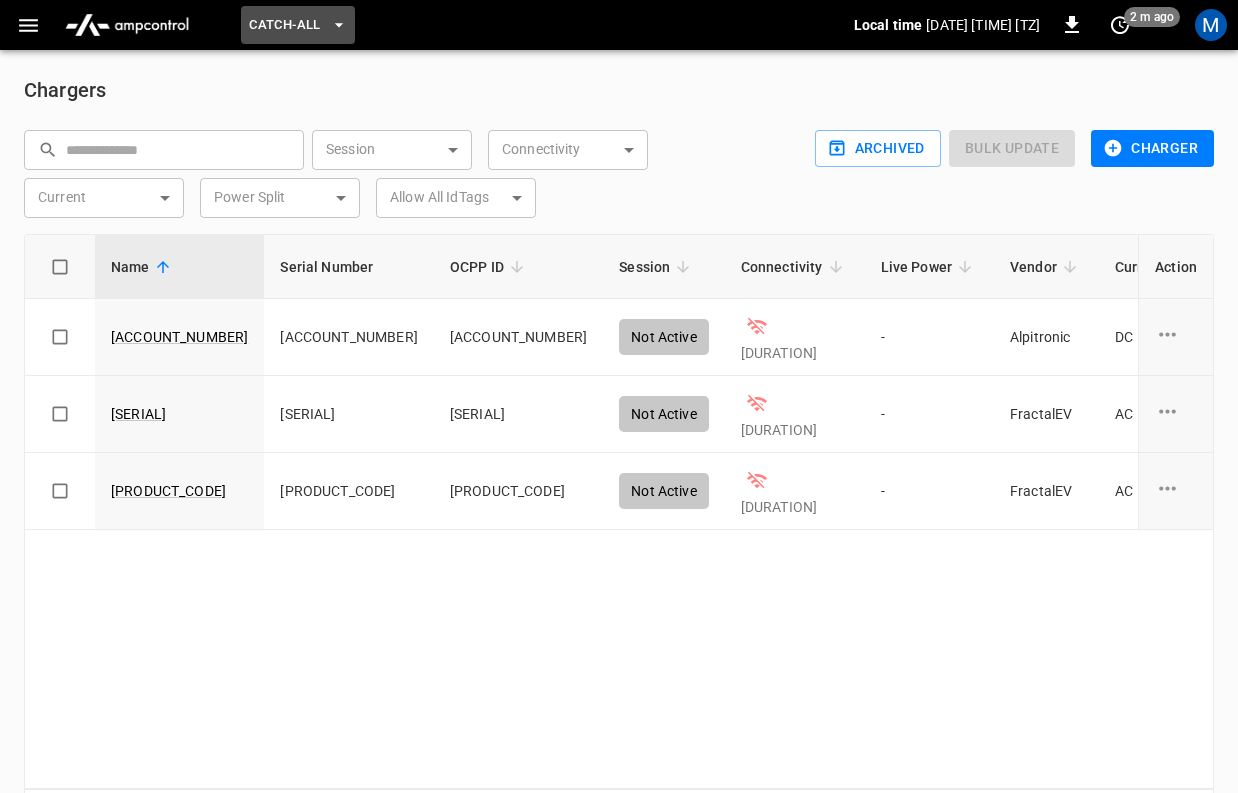 click on "Catch-all" at bounding box center (297, 25) 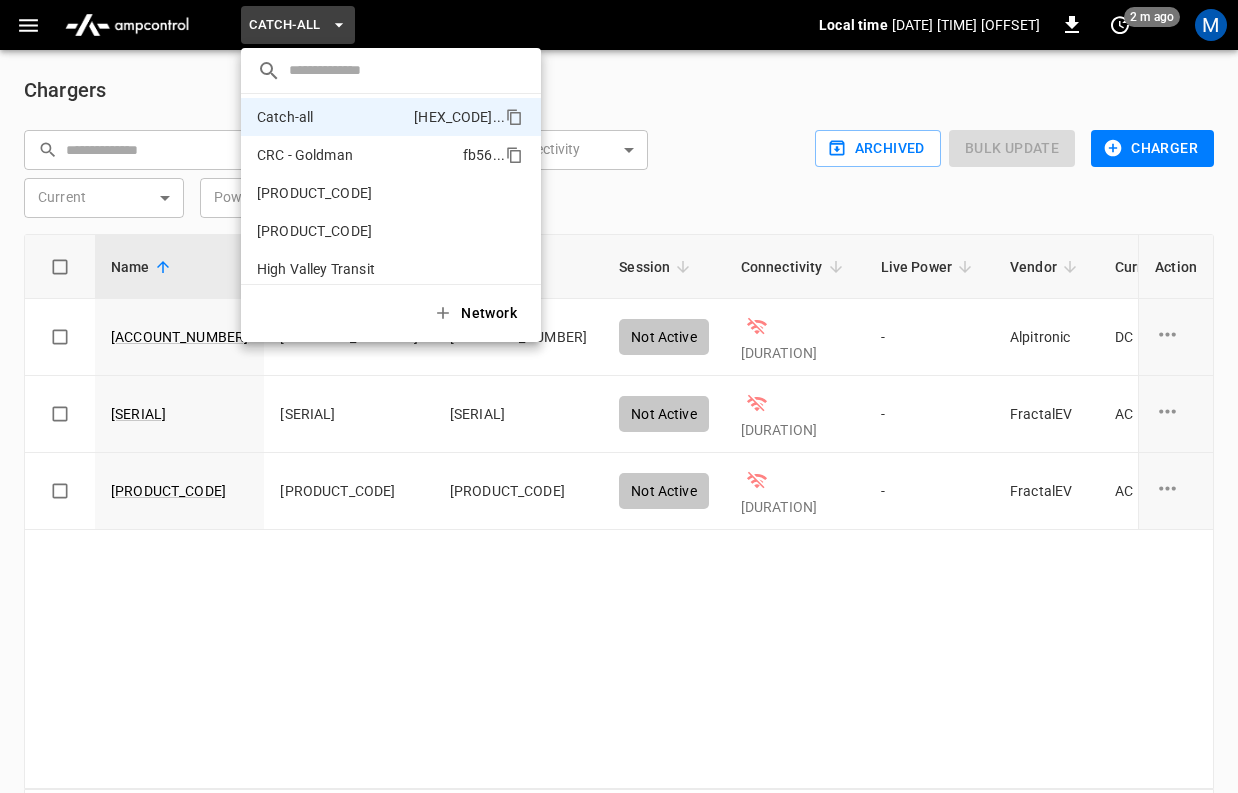 scroll, scrollTop: 85, scrollLeft: 0, axis: vertical 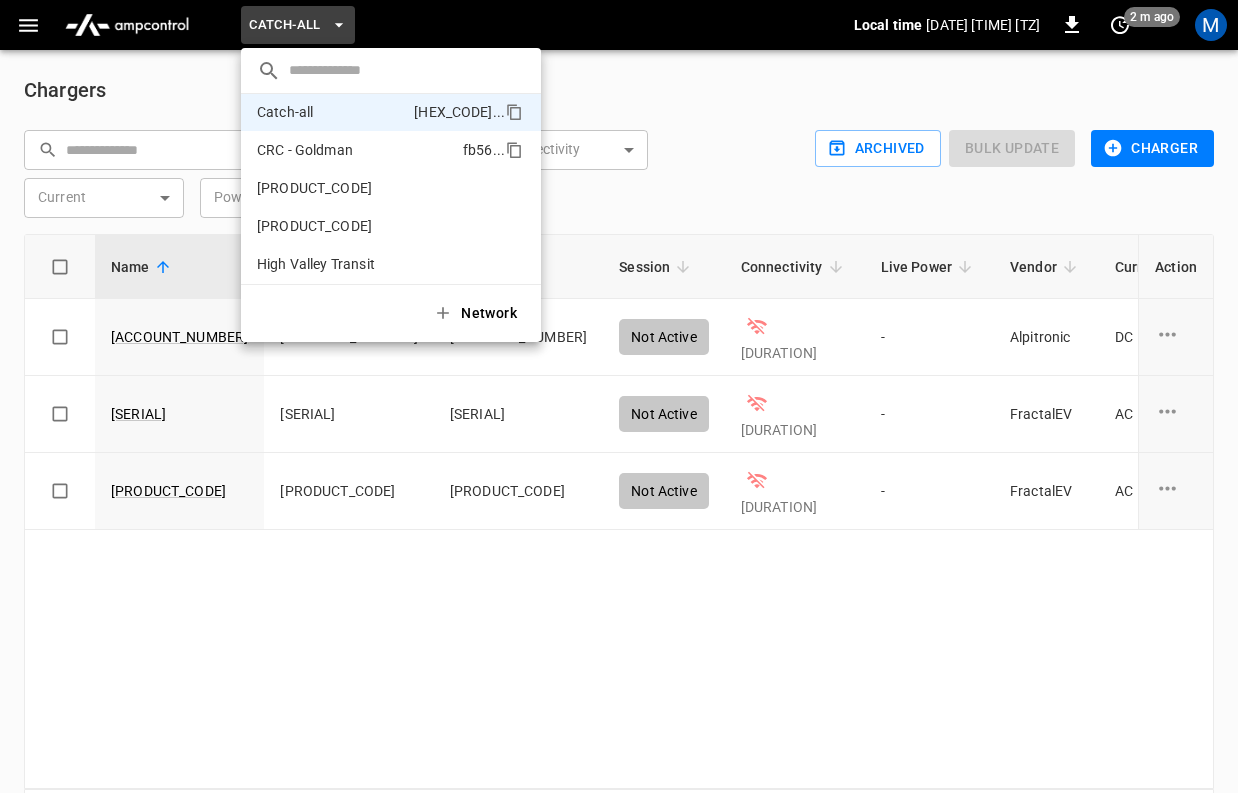 click on "CRC - Goldman" at bounding box center (305, 150) 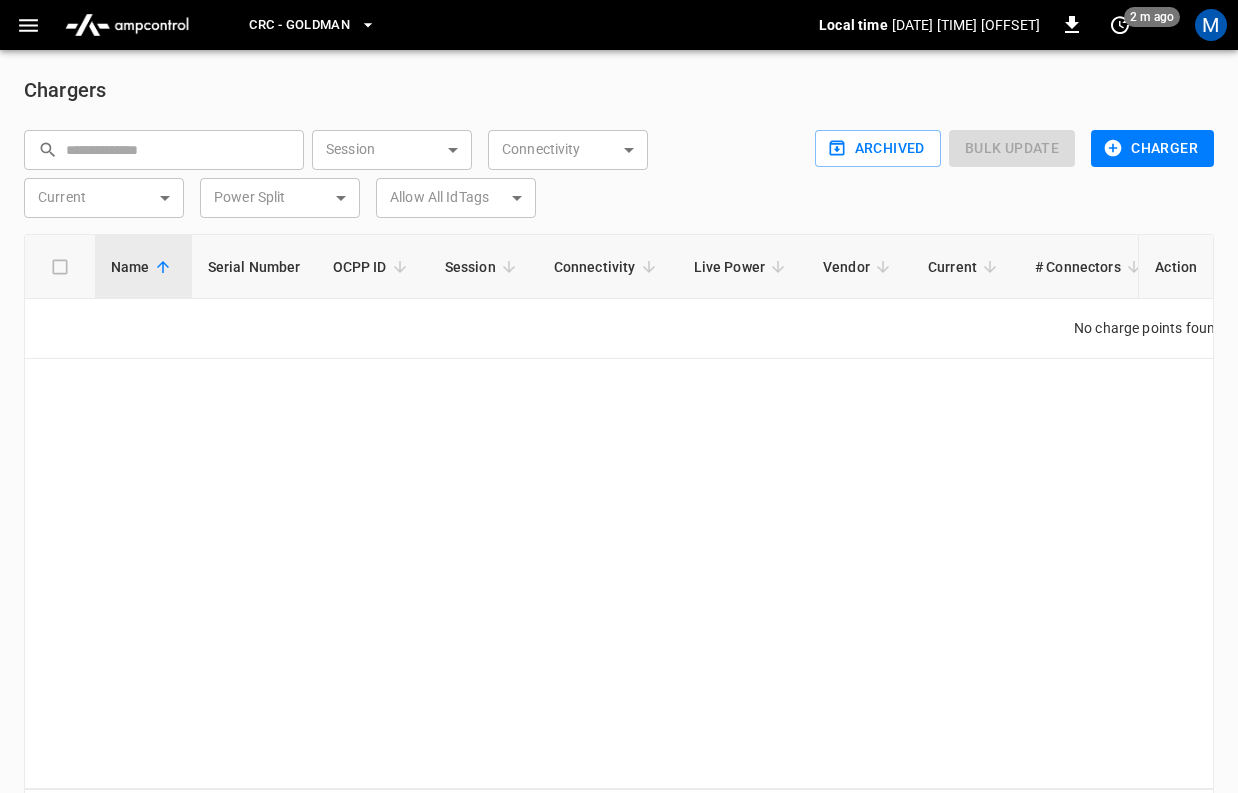 click on "CRC - Goldman" at bounding box center (312, 25) 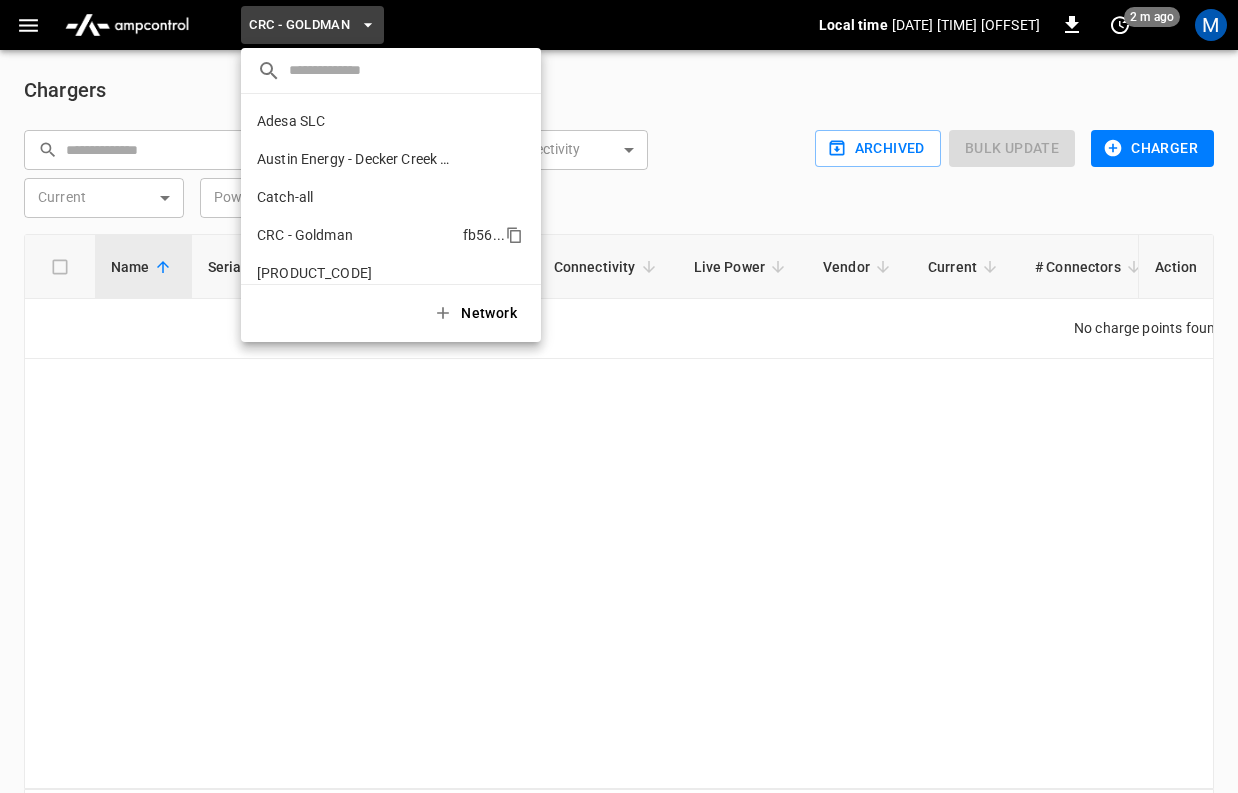 scroll, scrollTop: 108, scrollLeft: 0, axis: vertical 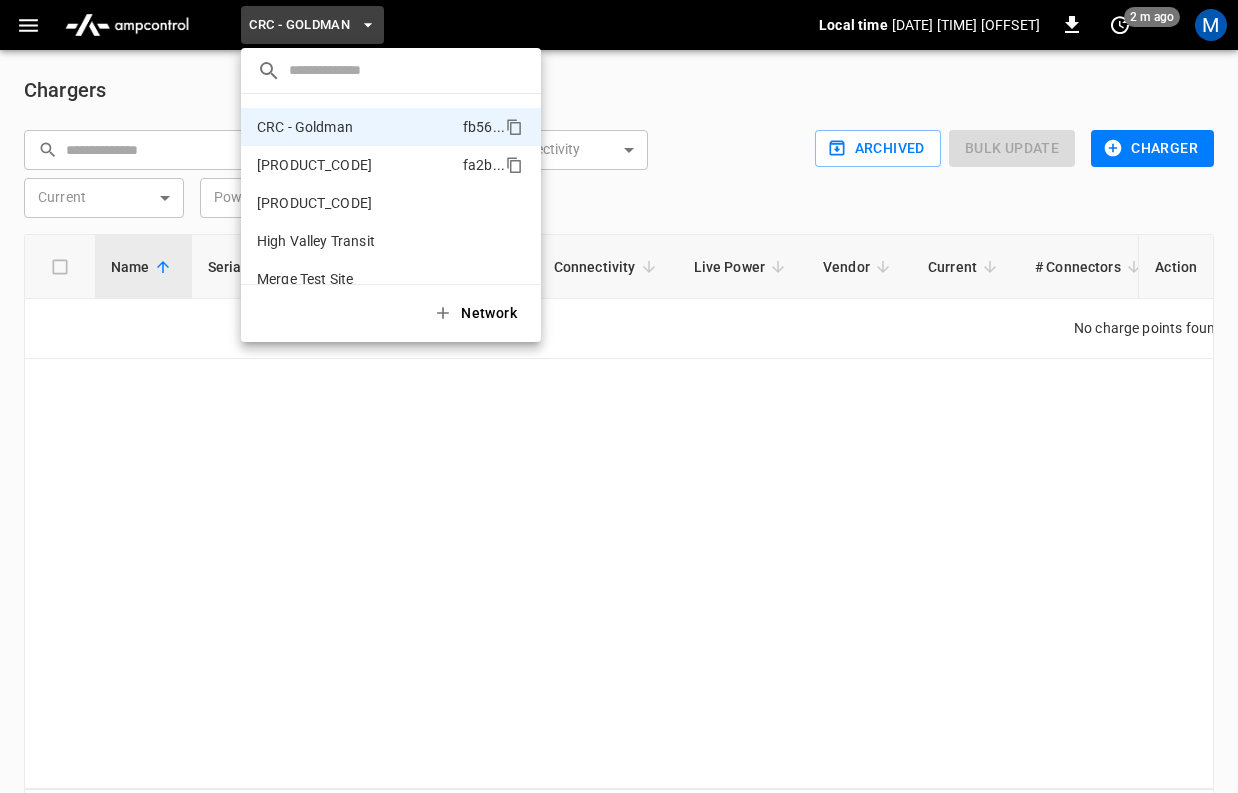 click on "[PRODUCT_CODE]" at bounding box center (314, 165) 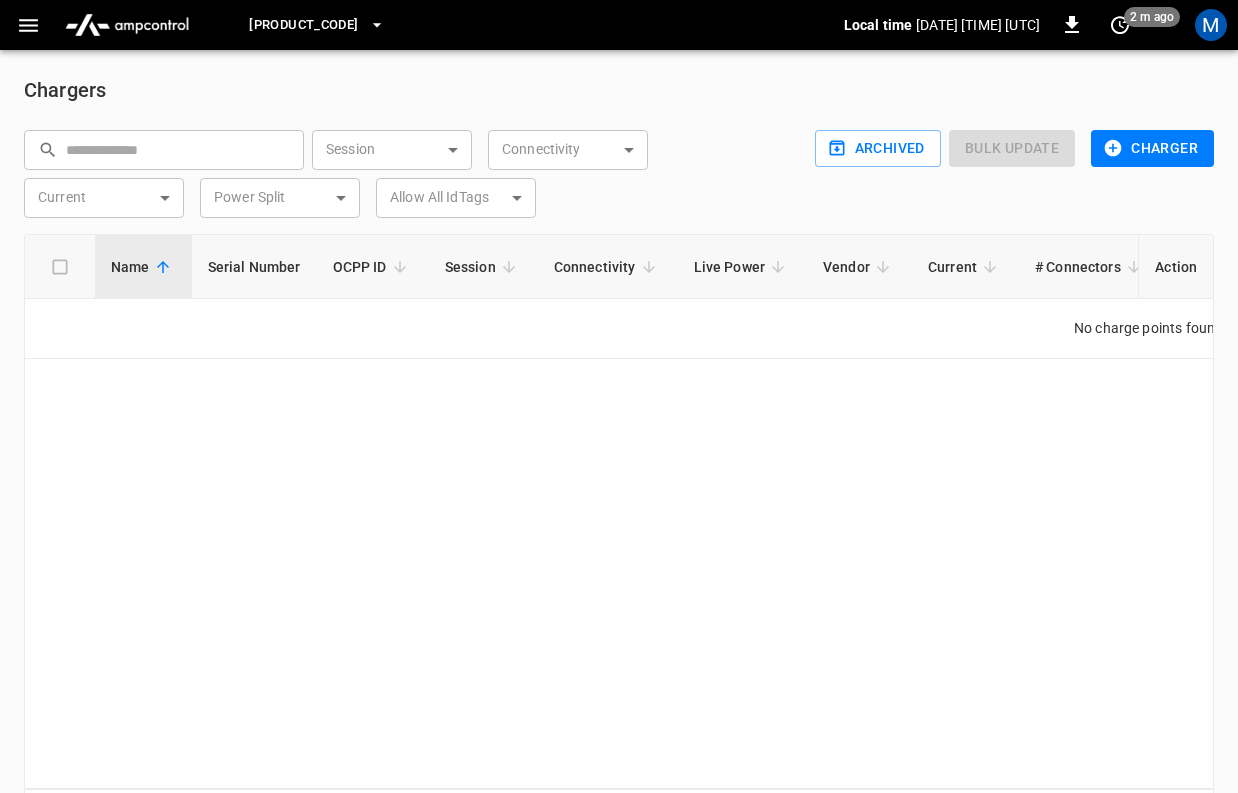 click on "[PRODUCT_CODE]" at bounding box center (316, 25) 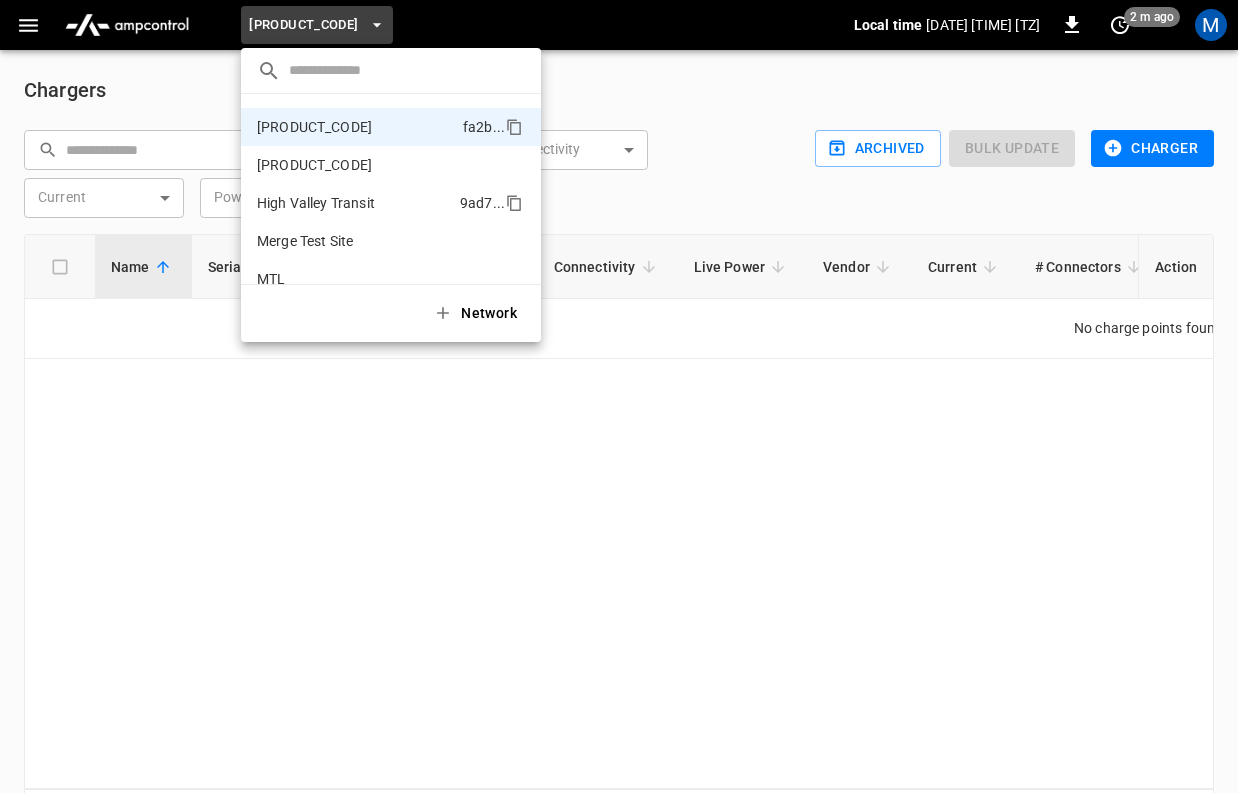 scroll, scrollTop: 167, scrollLeft: 0, axis: vertical 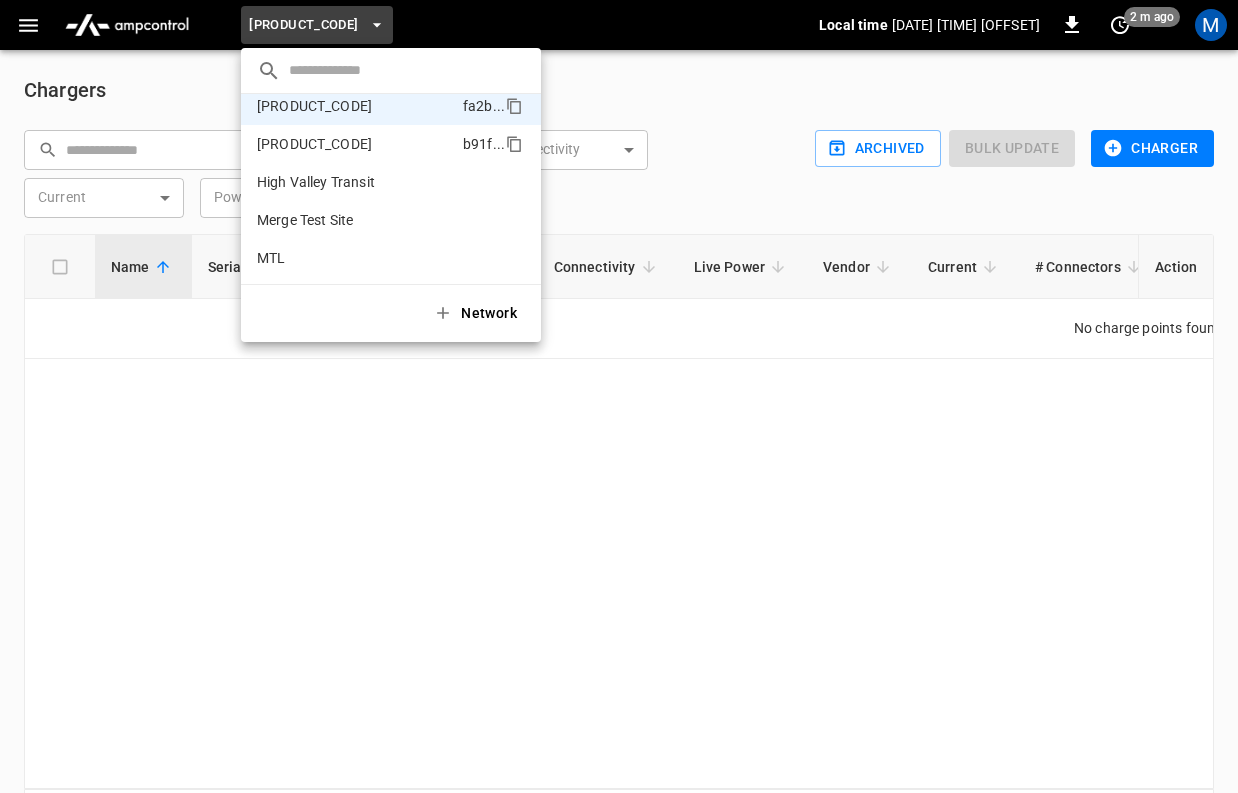 click on "[PRODUCT_CODE]" at bounding box center (314, 144) 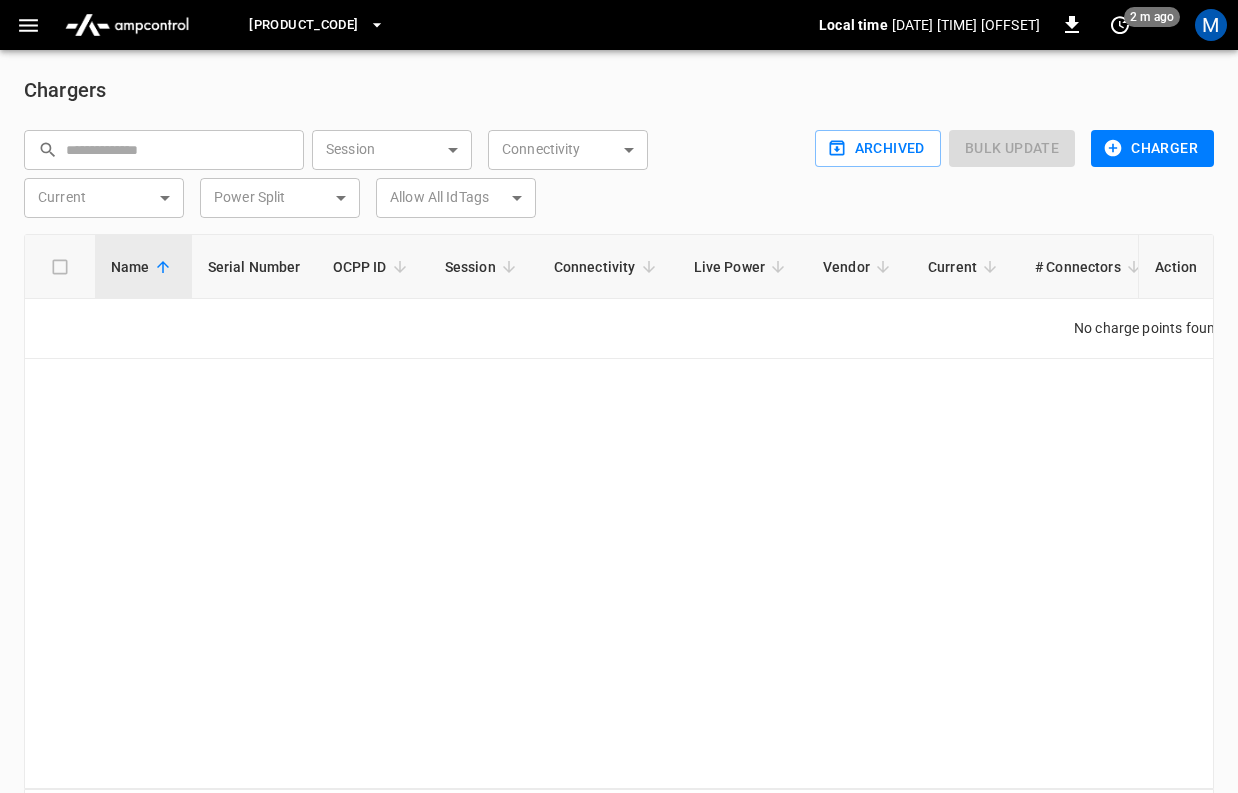 click on "[PRODUCT_CODE]" at bounding box center [303, 25] 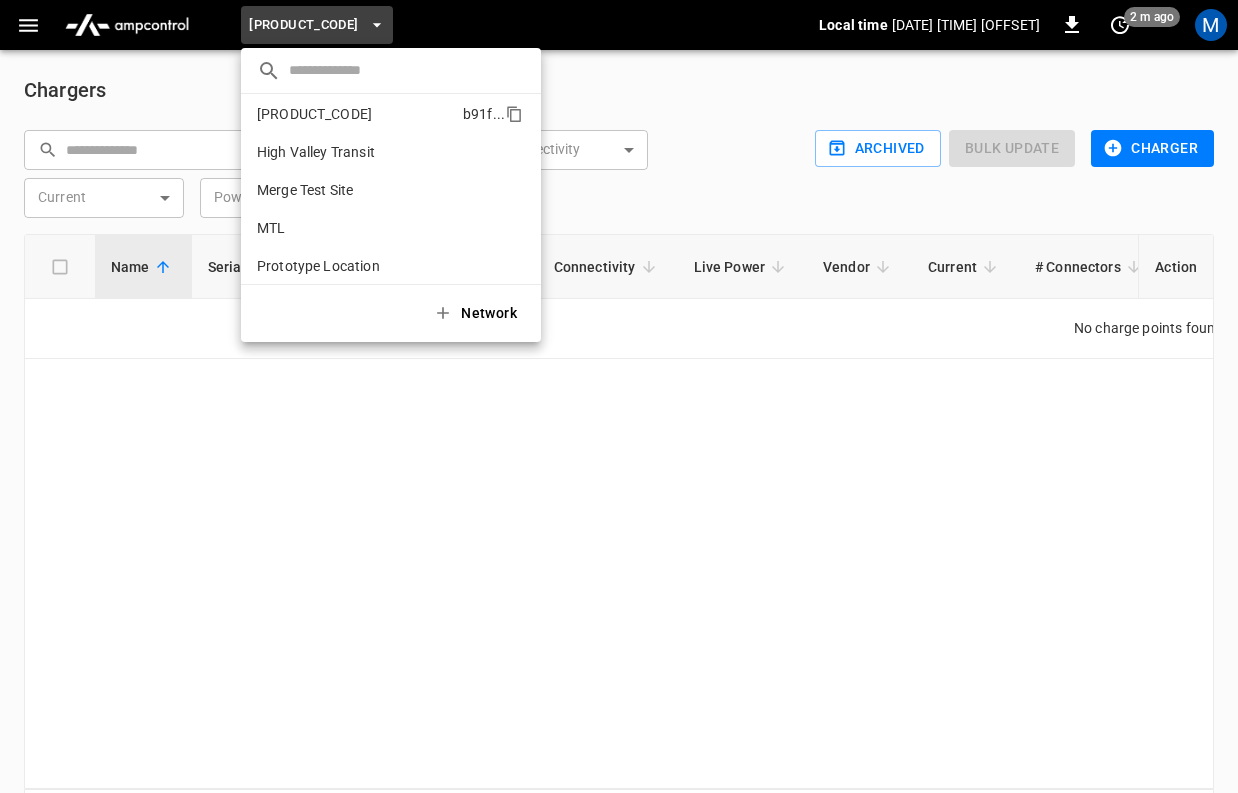 scroll, scrollTop: 231, scrollLeft: 0, axis: vertical 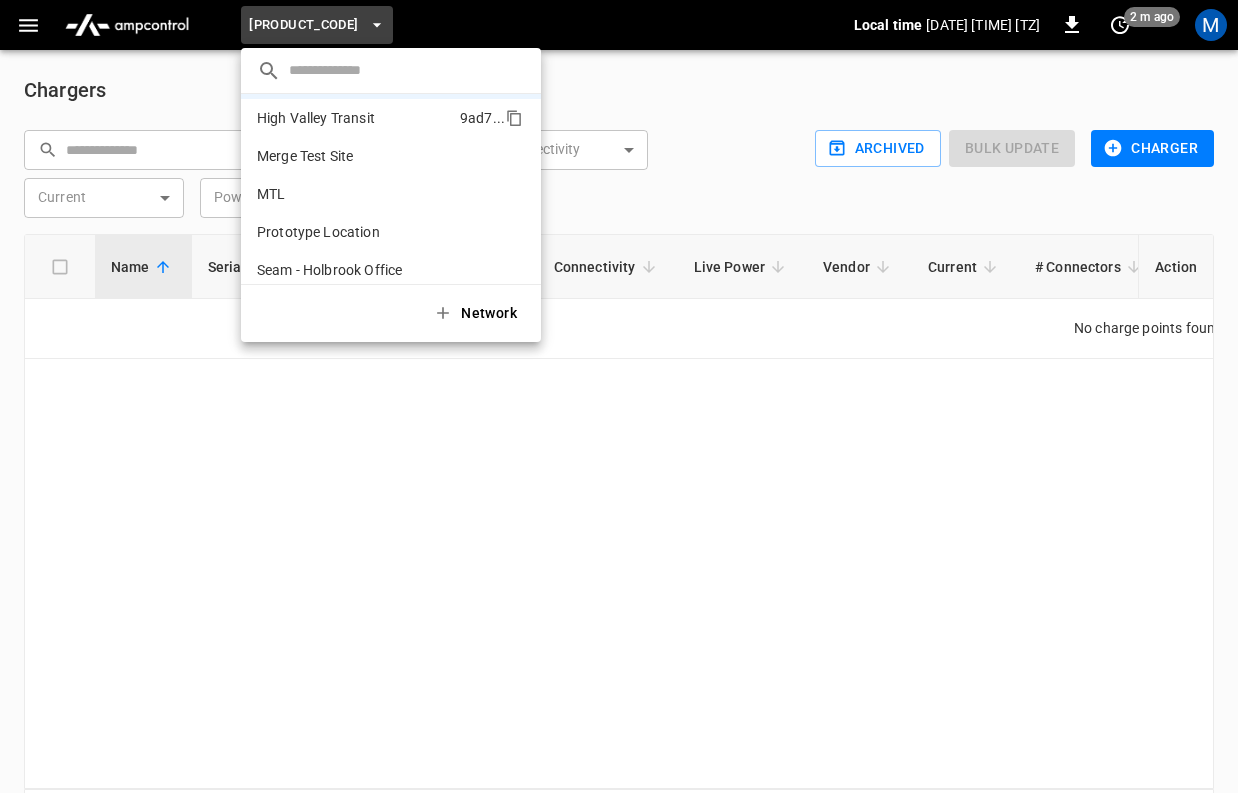 click on "High Valley Transit" at bounding box center (316, 118) 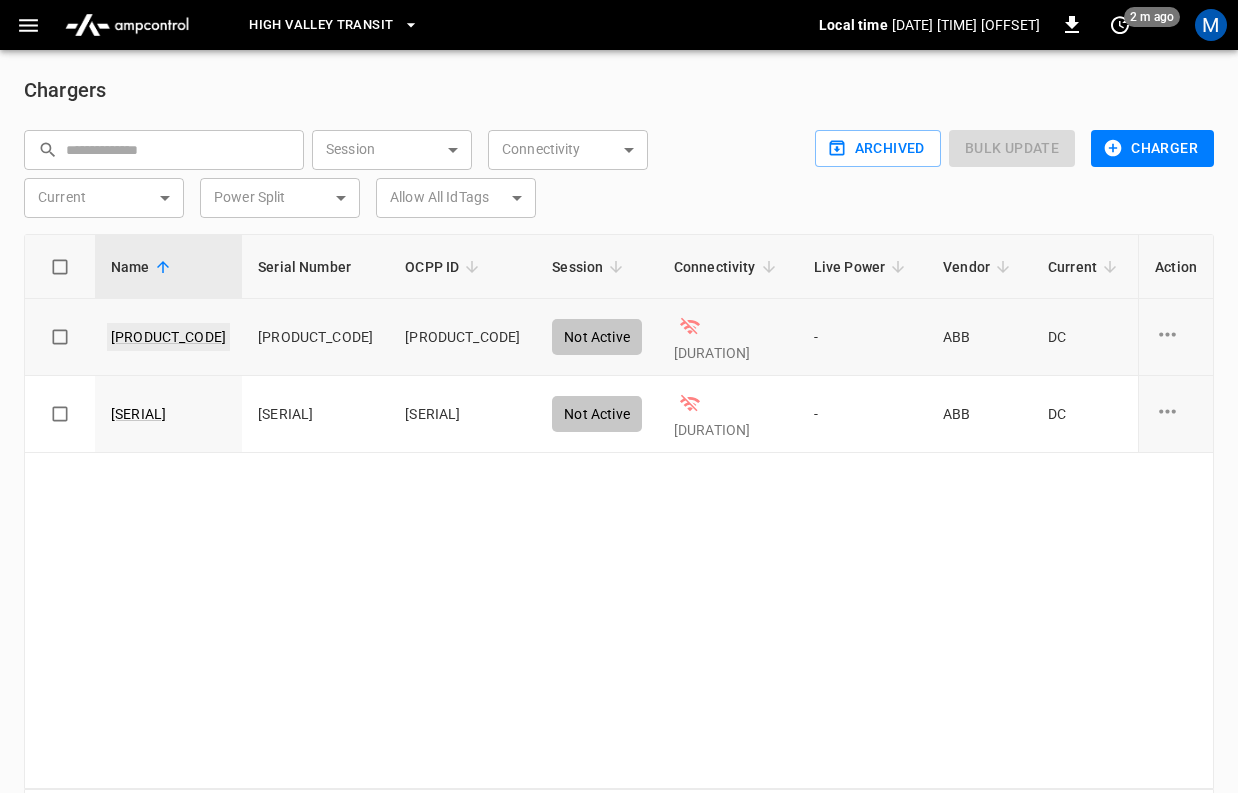 click on "[PRODUCT_CODE]" at bounding box center [168, 337] 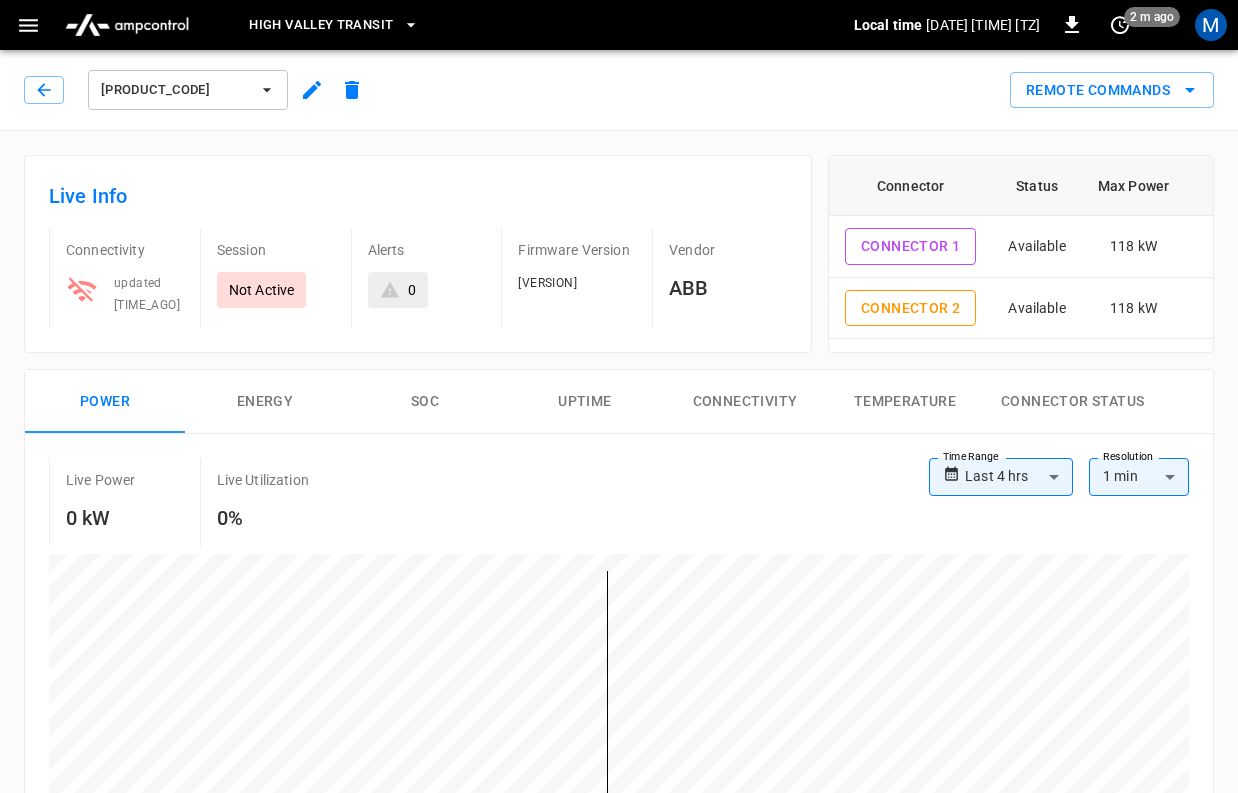 click 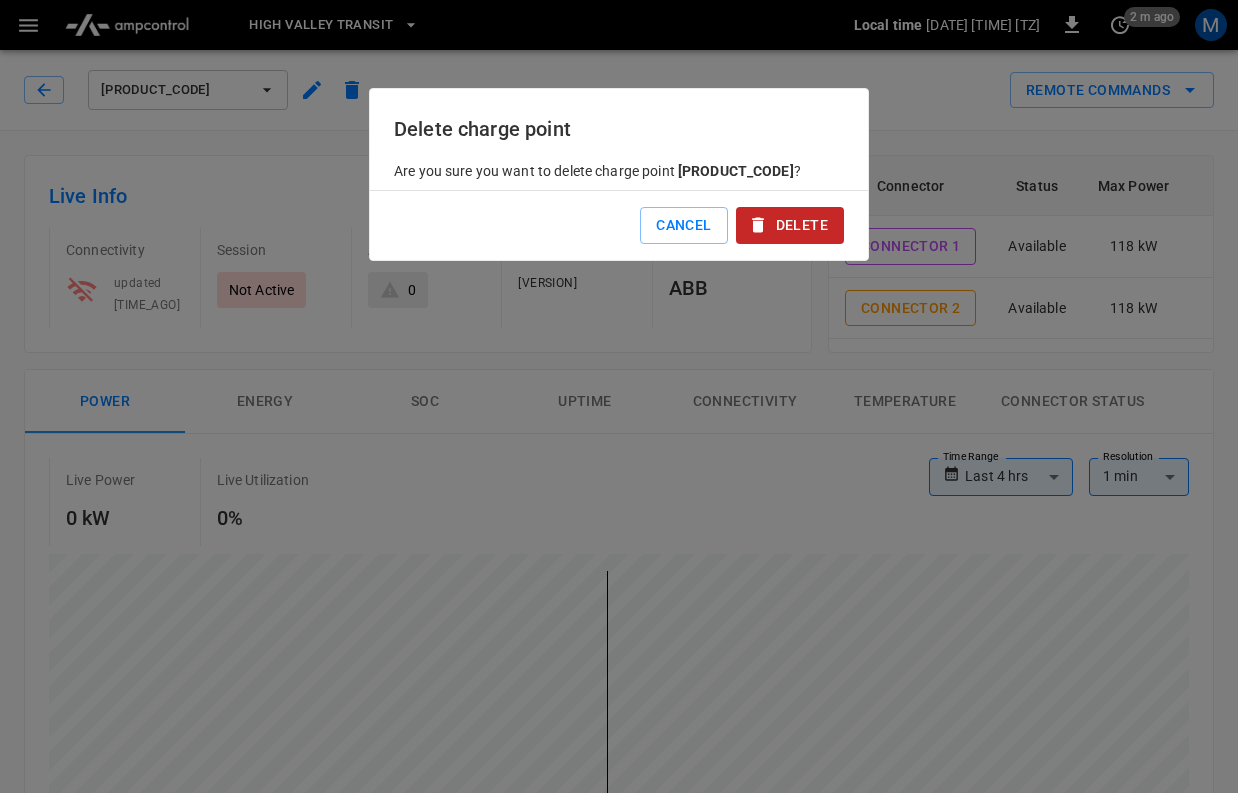 click on "Delete" at bounding box center (790, 225) 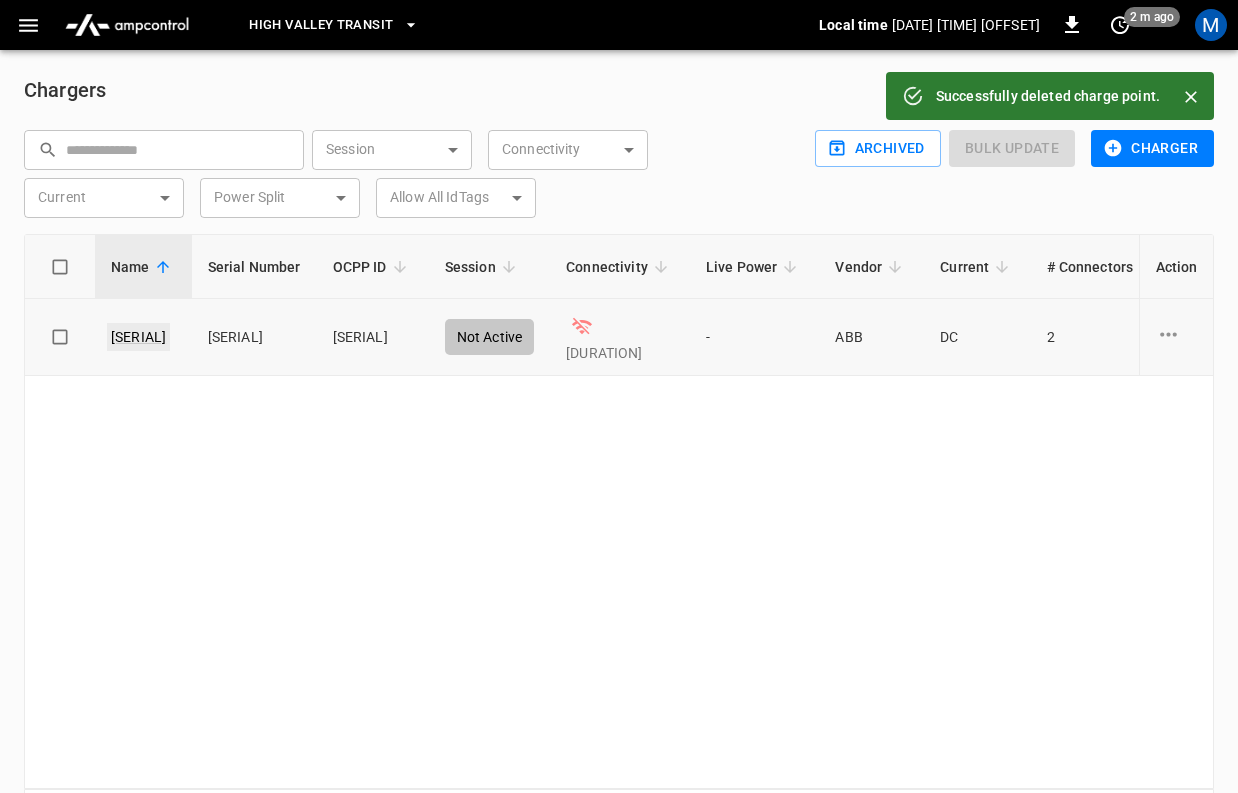 click on "[SERIAL]" at bounding box center [138, 337] 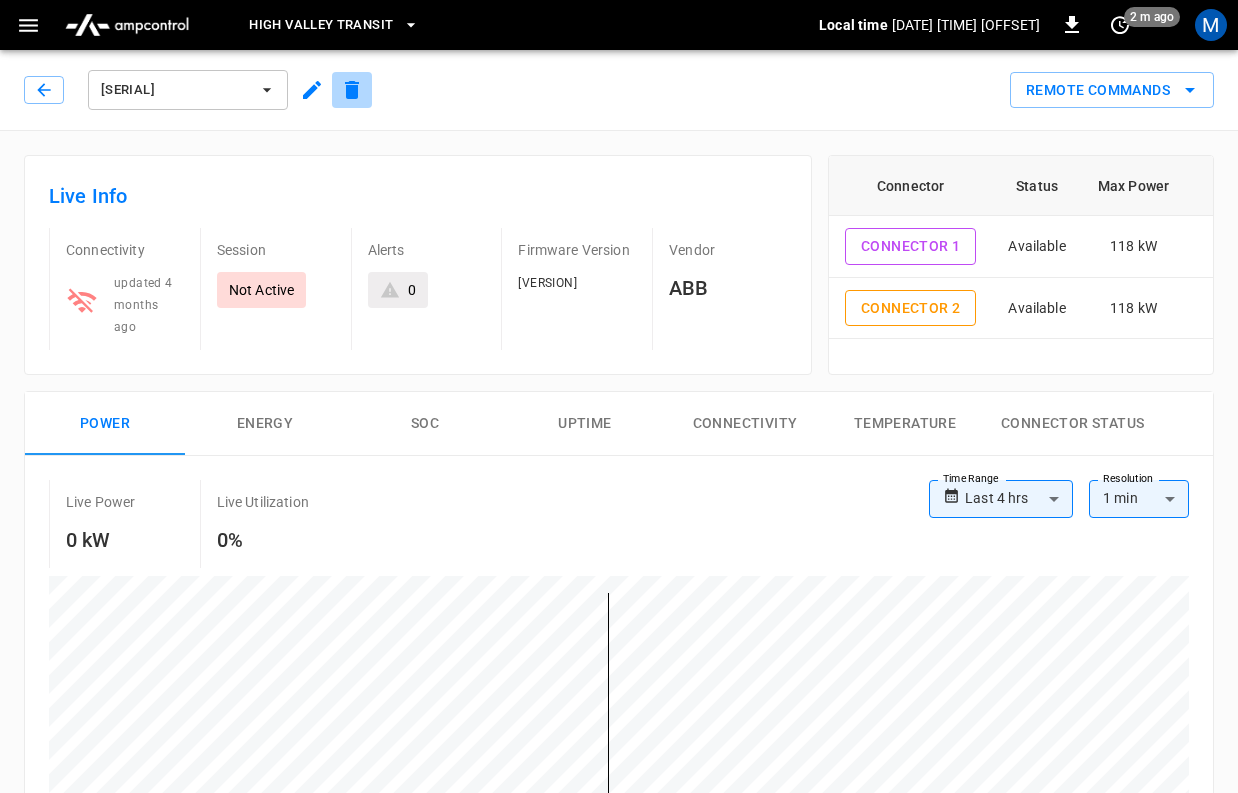 click 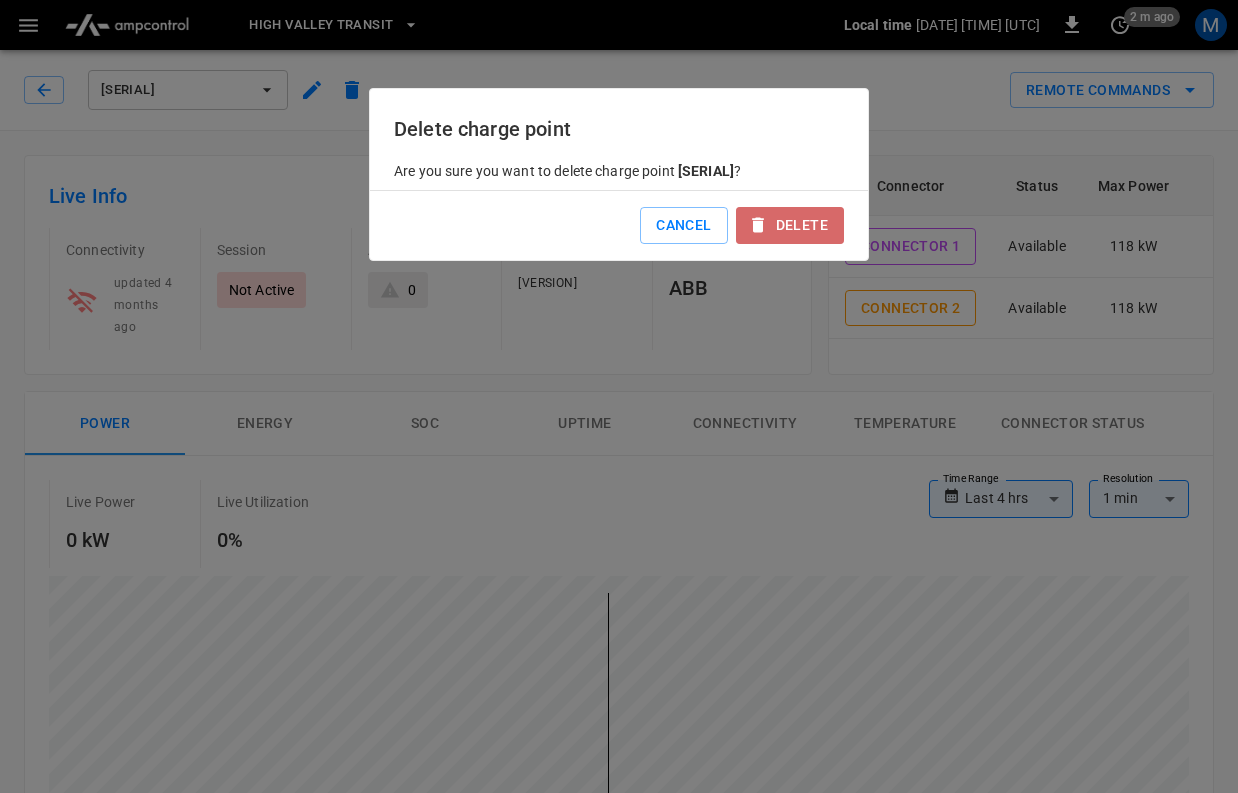 click 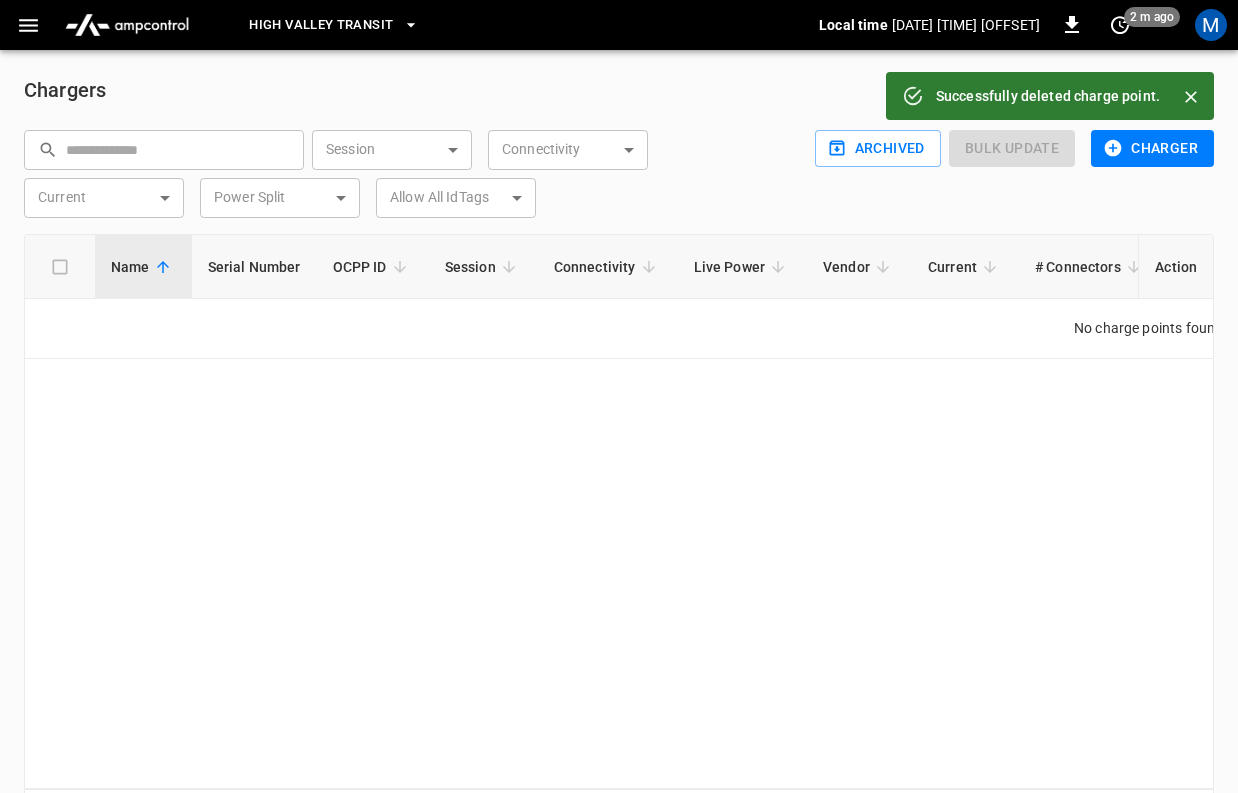 click on "High Valley Transit" at bounding box center [321, 25] 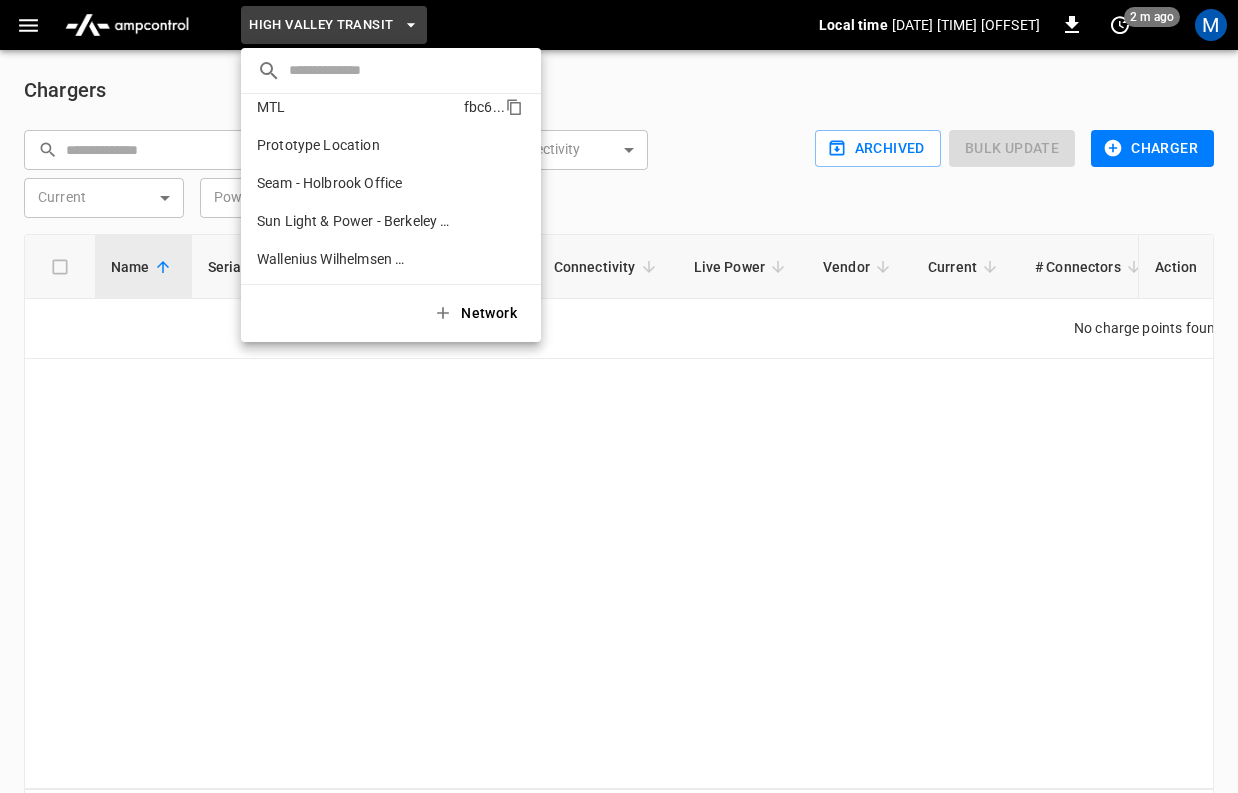 scroll, scrollTop: 320, scrollLeft: 0, axis: vertical 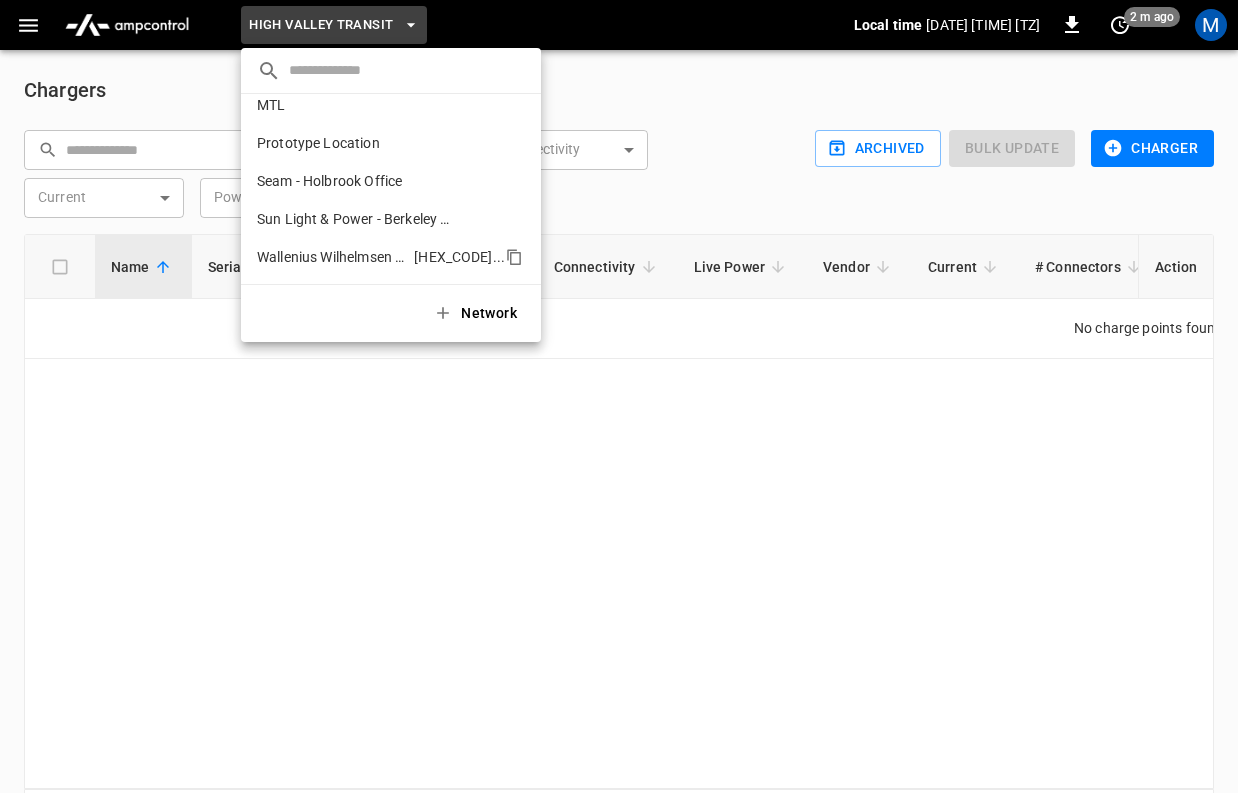 click on "Wallenius Wilhelmsen - Long Beach" at bounding box center (331, 257) 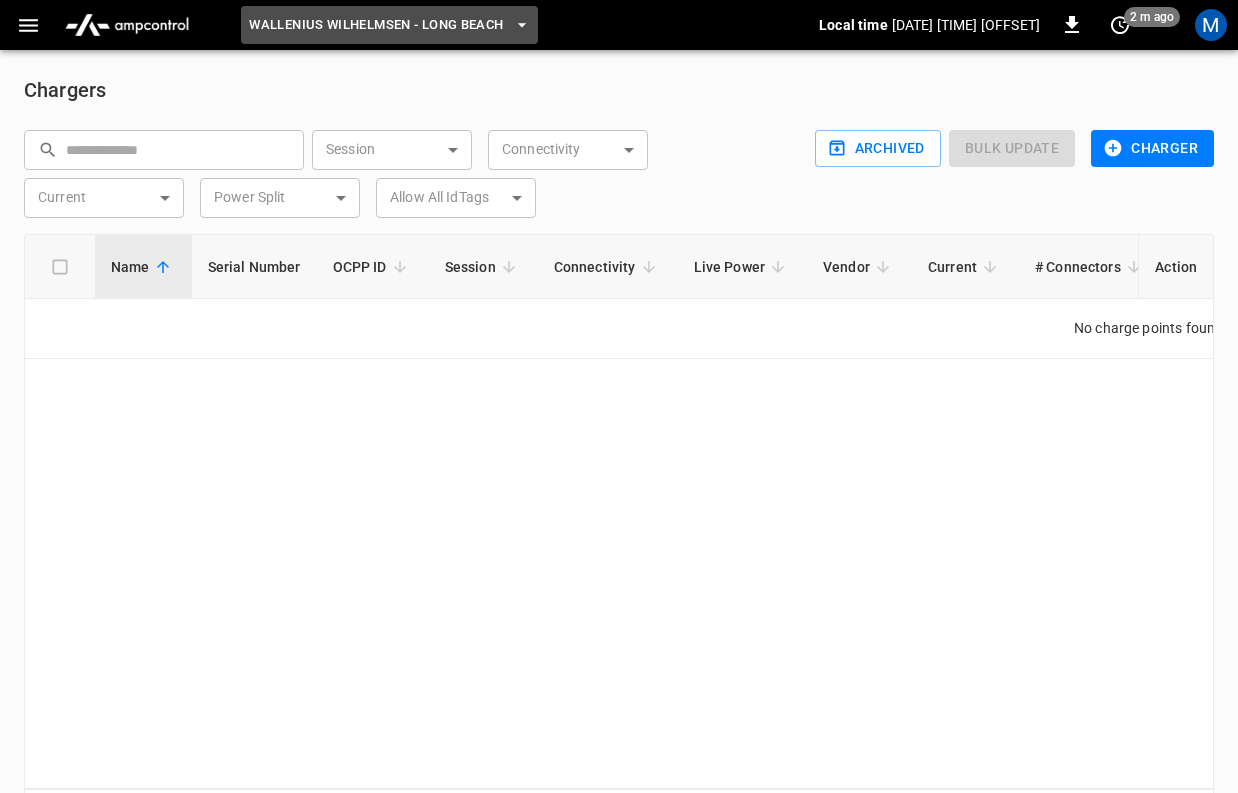click on "Wallenius Wilhelmsen - Long Beach" at bounding box center (376, 25) 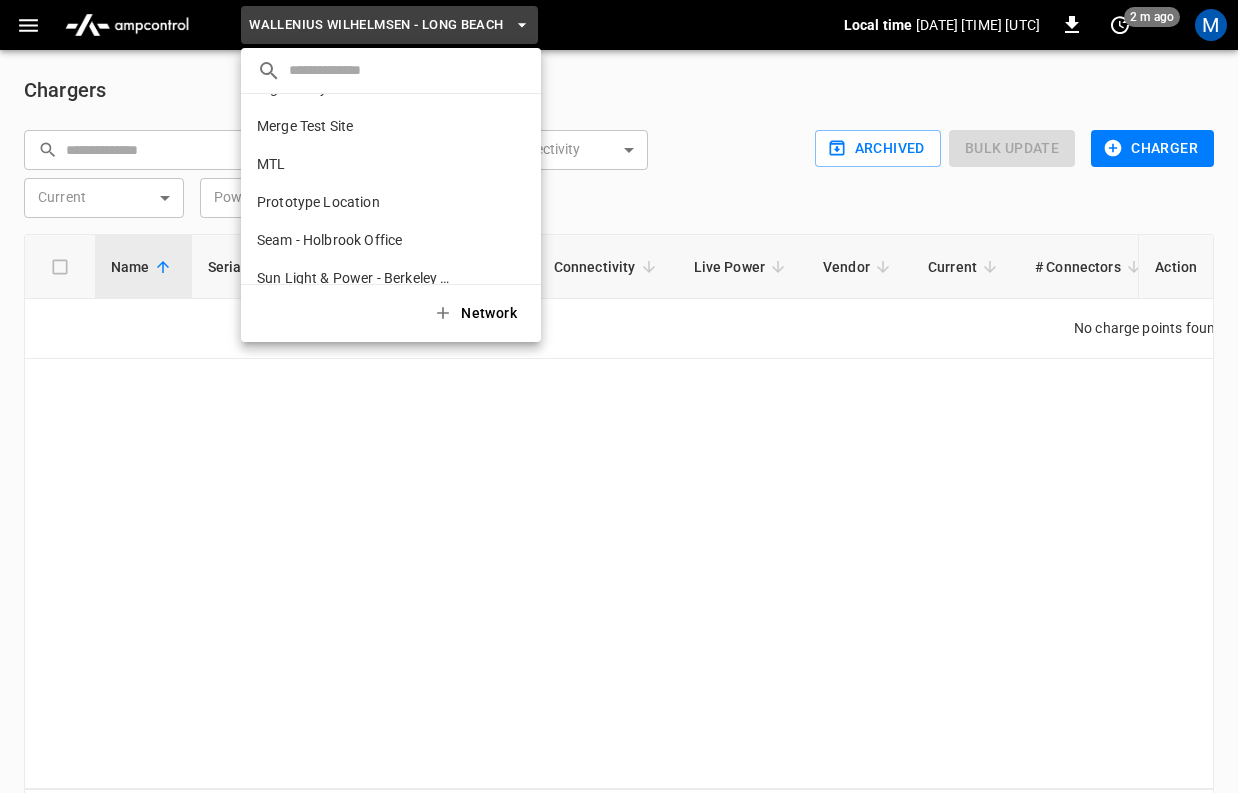 scroll, scrollTop: 280, scrollLeft: 0, axis: vertical 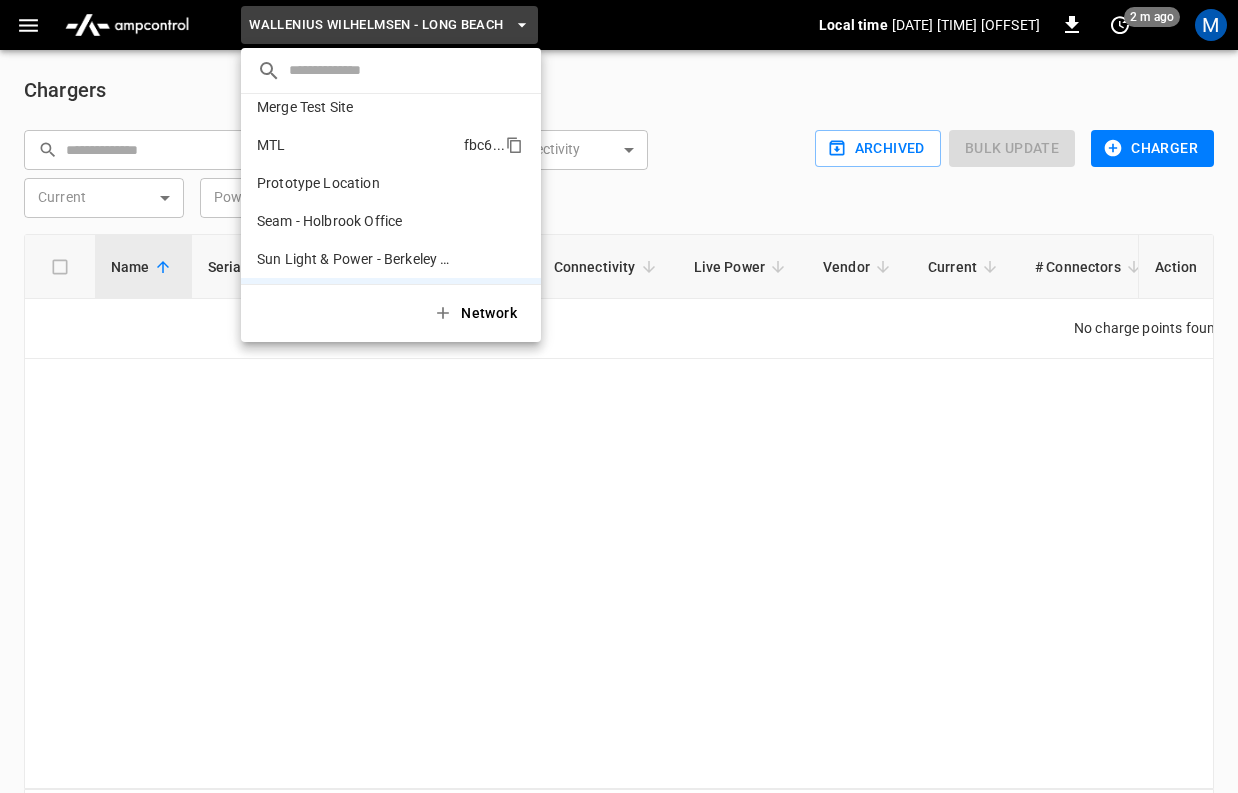 click on "MTL" at bounding box center (271, 145) 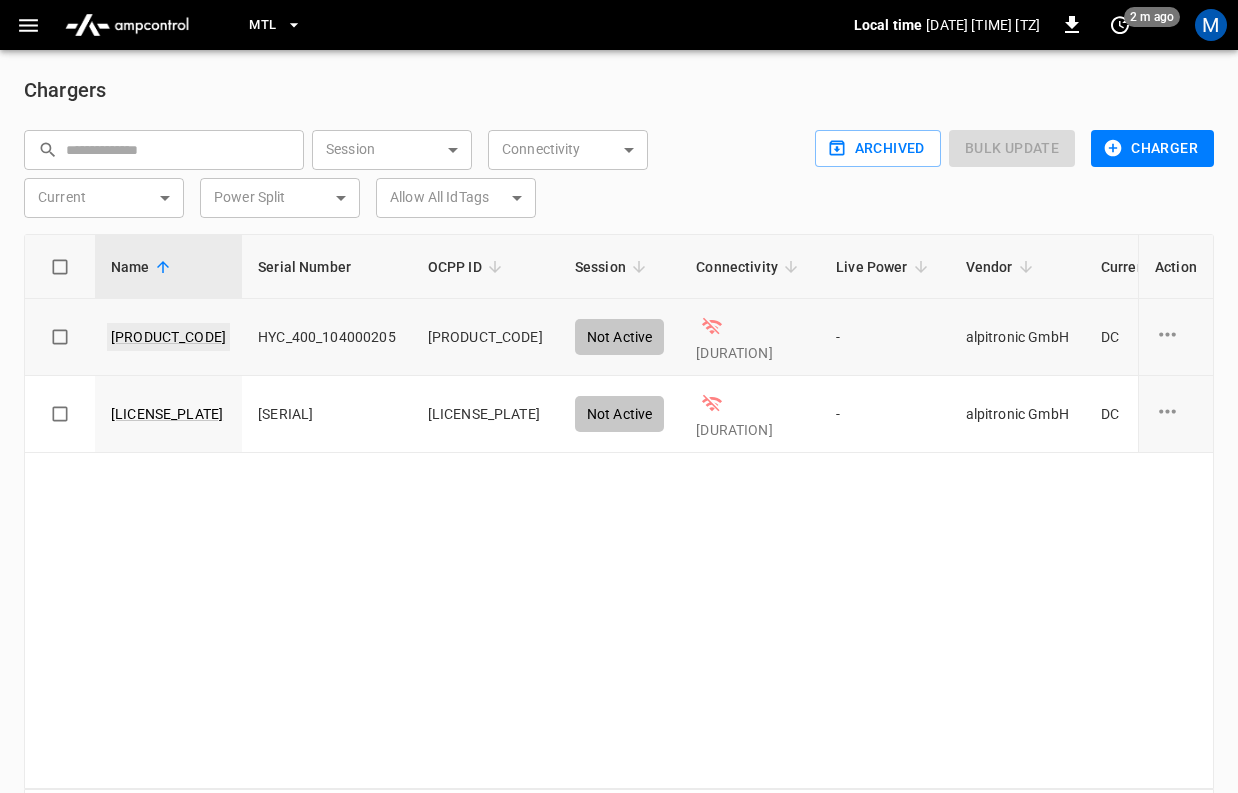 click on "[PRODUCT_CODE]" at bounding box center [168, 337] 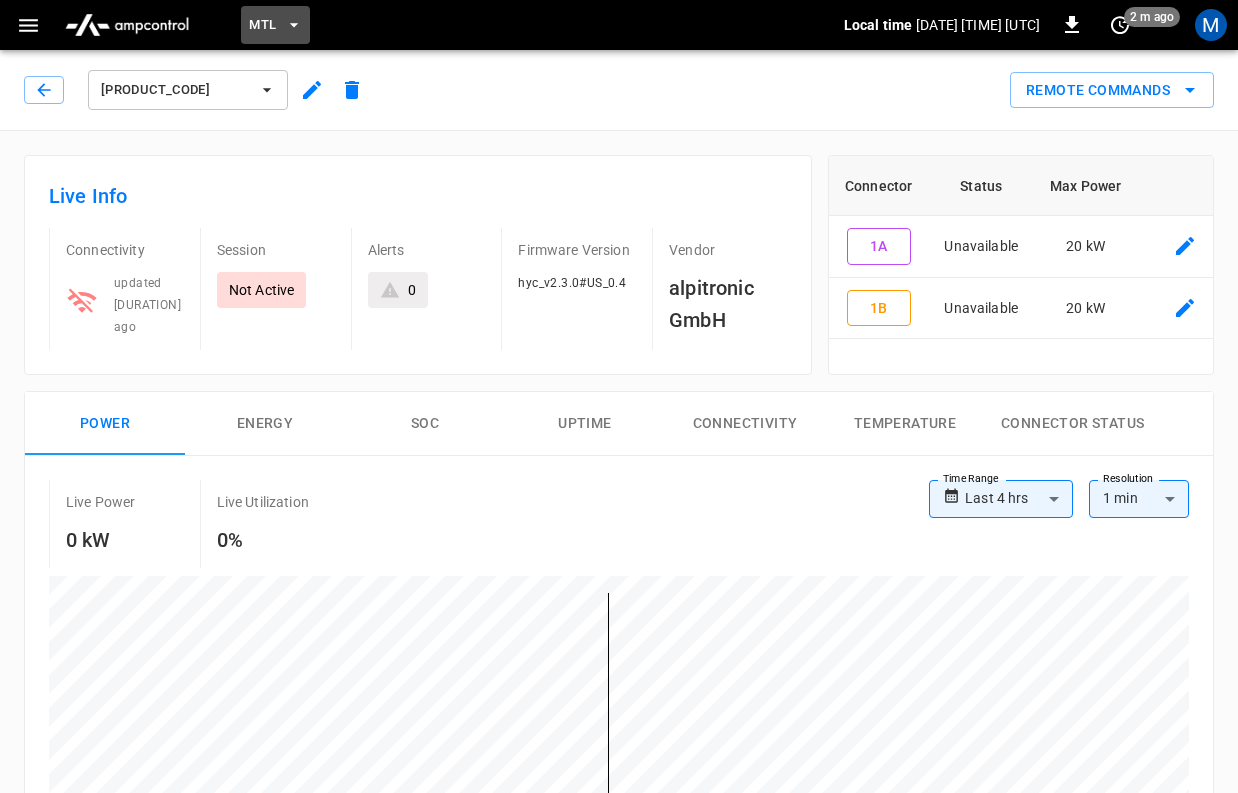 click on "MTL" at bounding box center [275, 25] 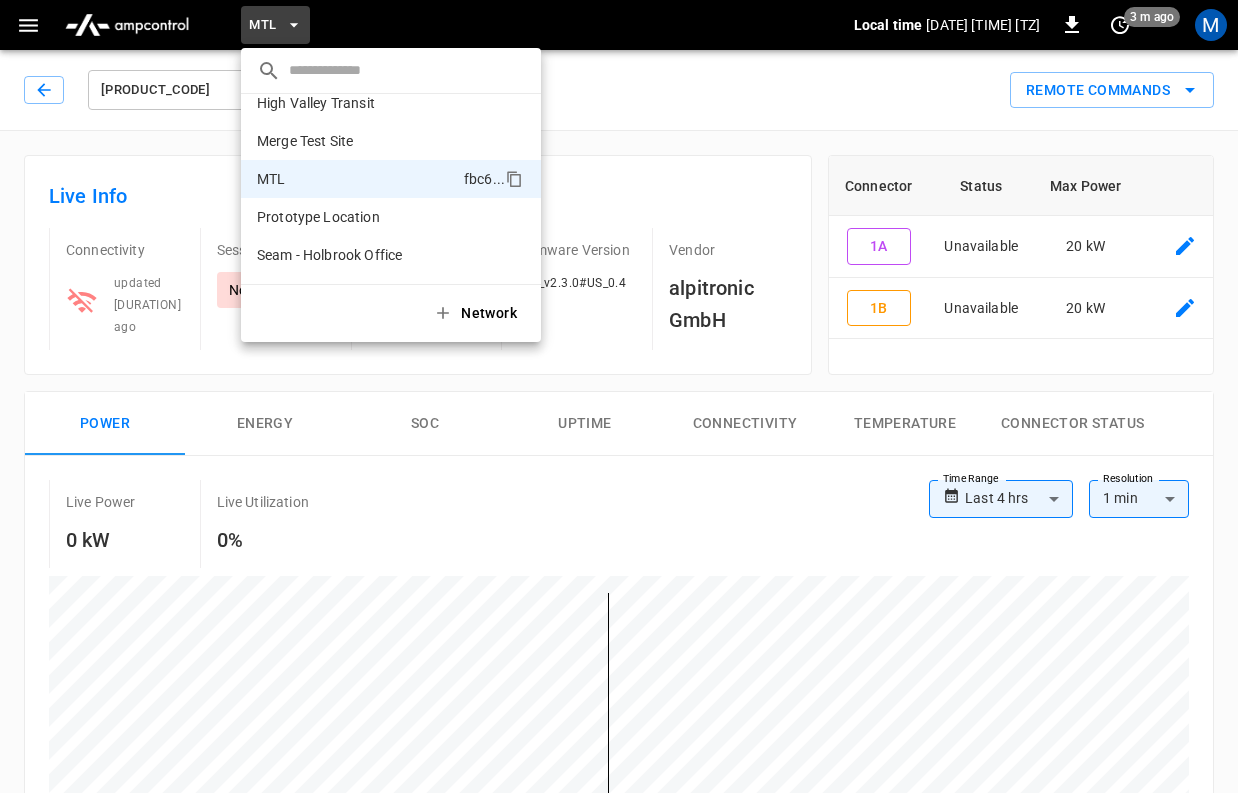 scroll, scrollTop: 240, scrollLeft: 0, axis: vertical 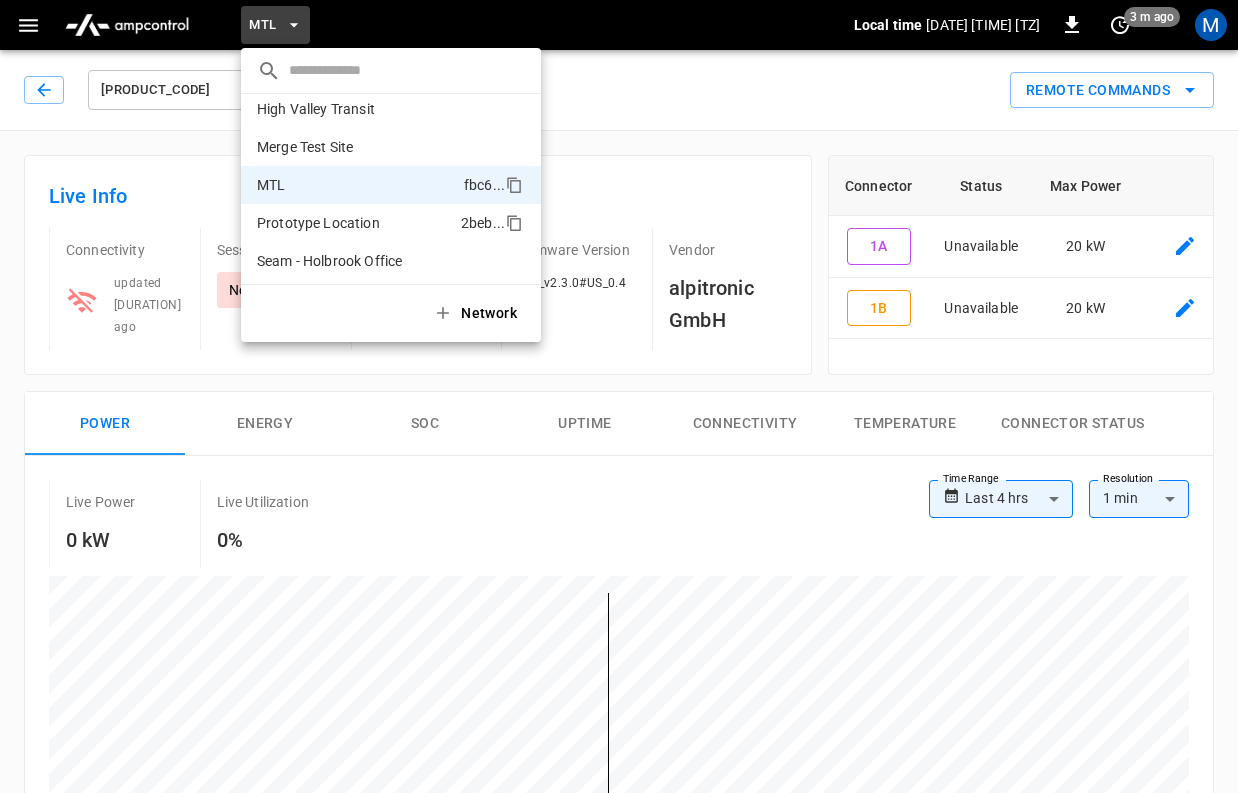 click on "Prototype Location" at bounding box center [318, 223] 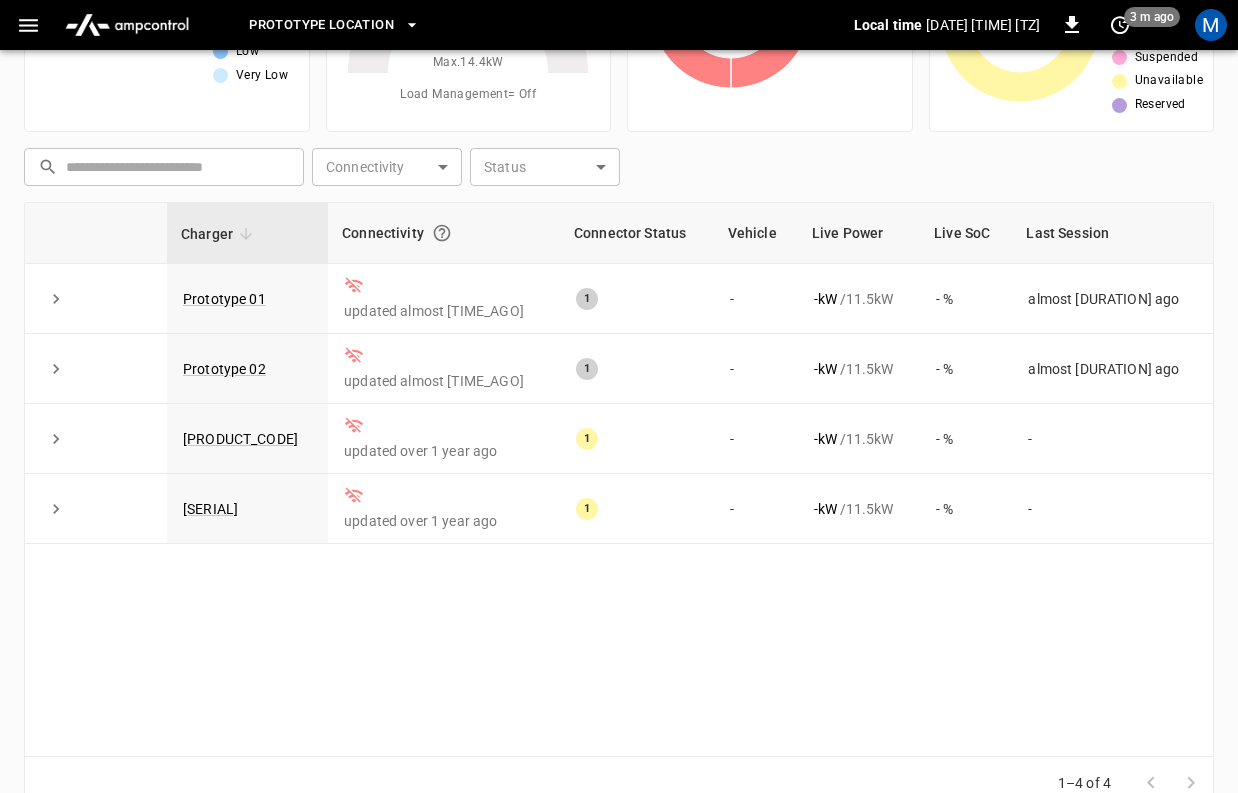 scroll, scrollTop: 189, scrollLeft: 0, axis: vertical 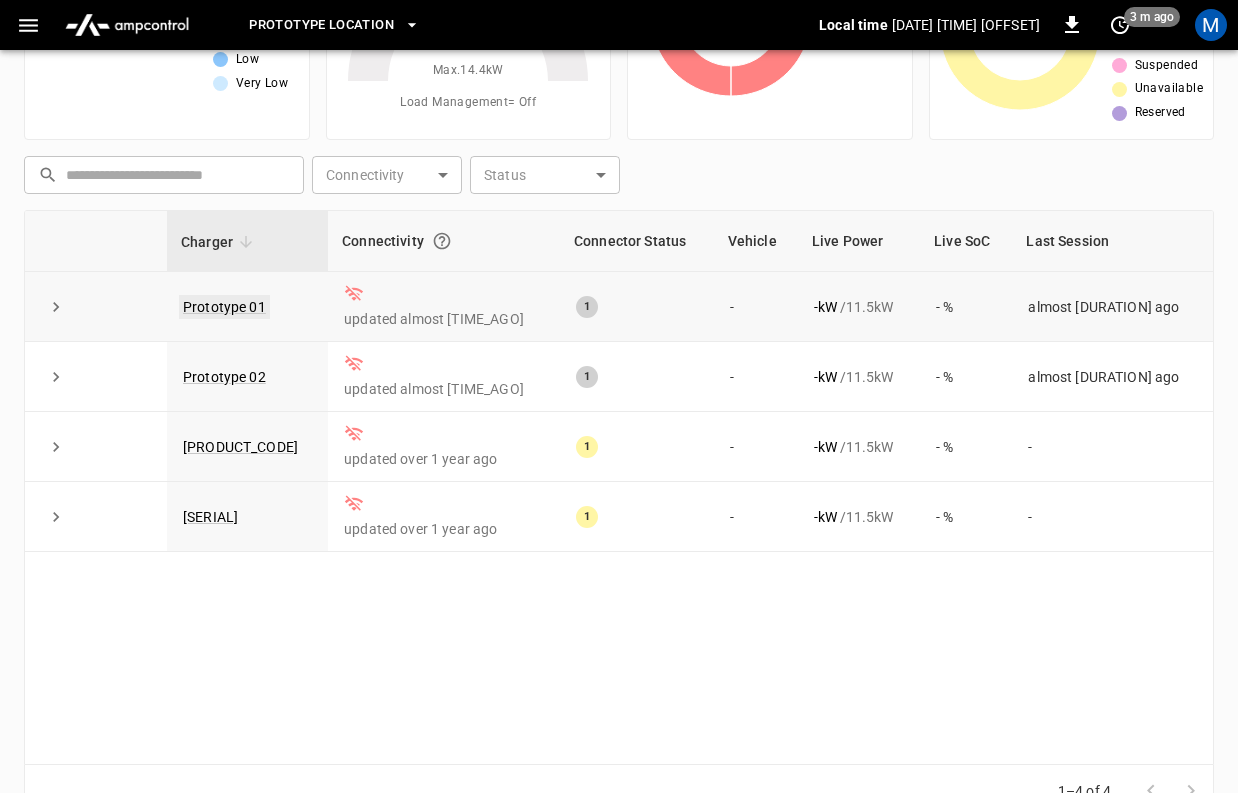 click on "Prototype 01" at bounding box center [224, 307] 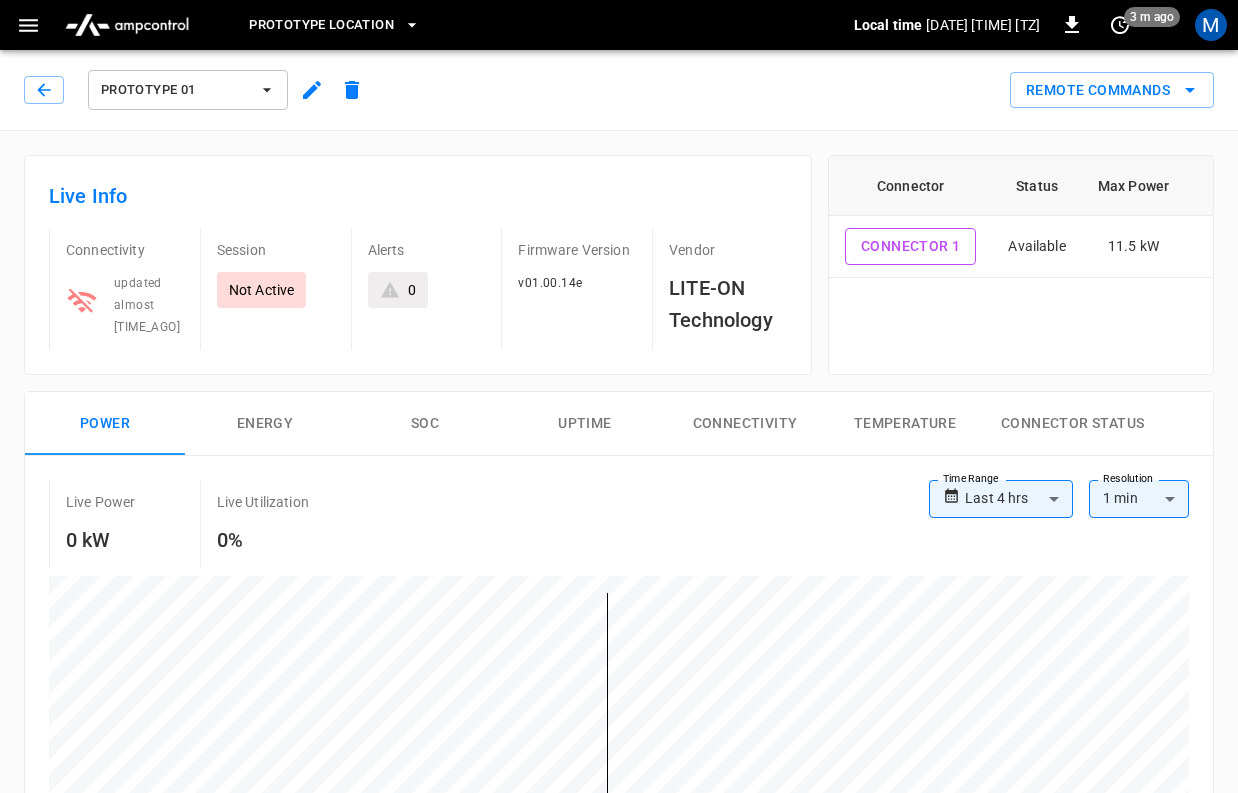 click 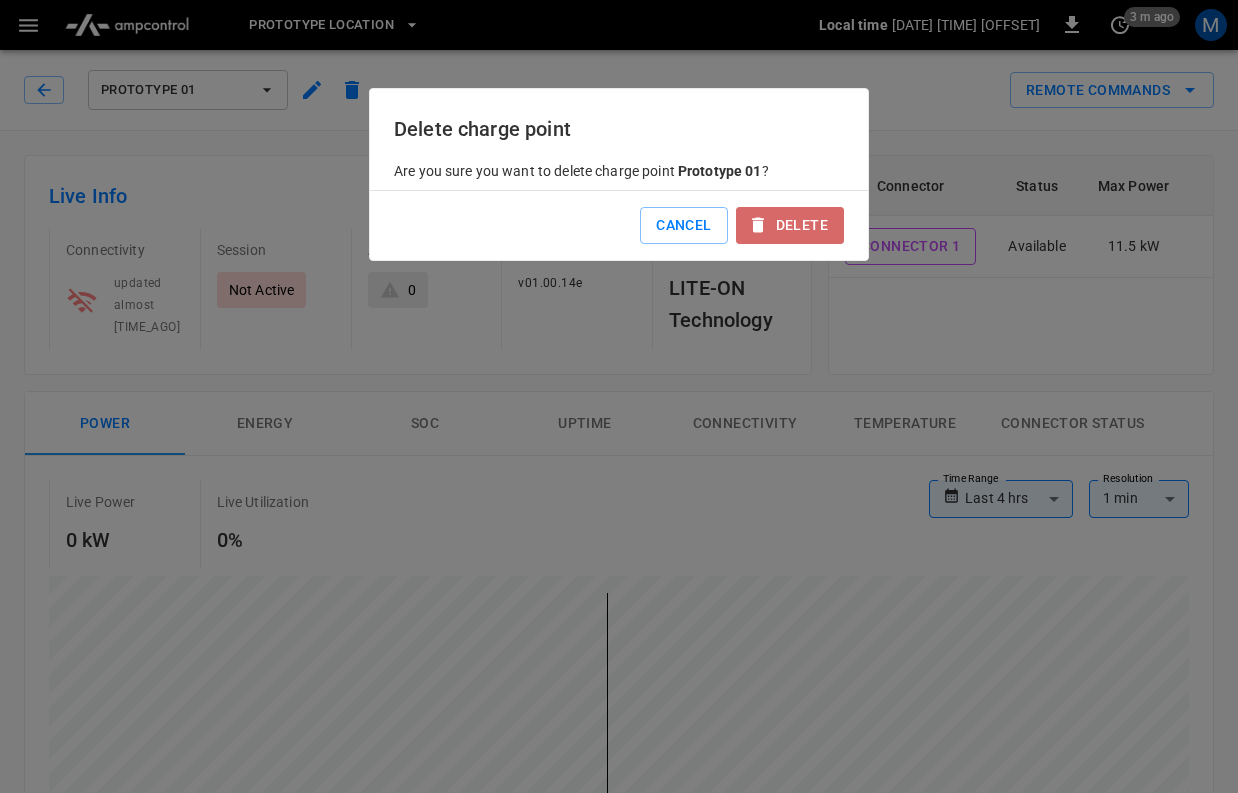 click on "Delete" at bounding box center [790, 225] 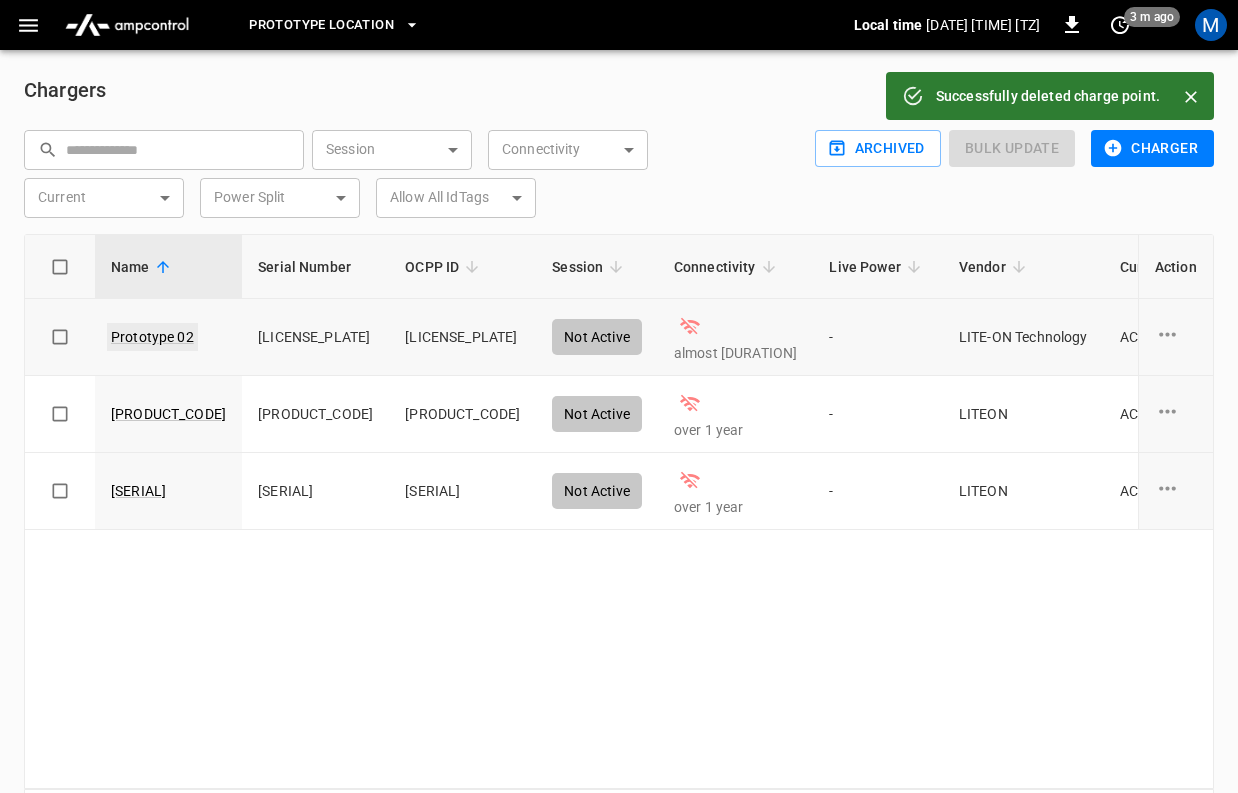 click on "Prototype 02" at bounding box center (152, 337) 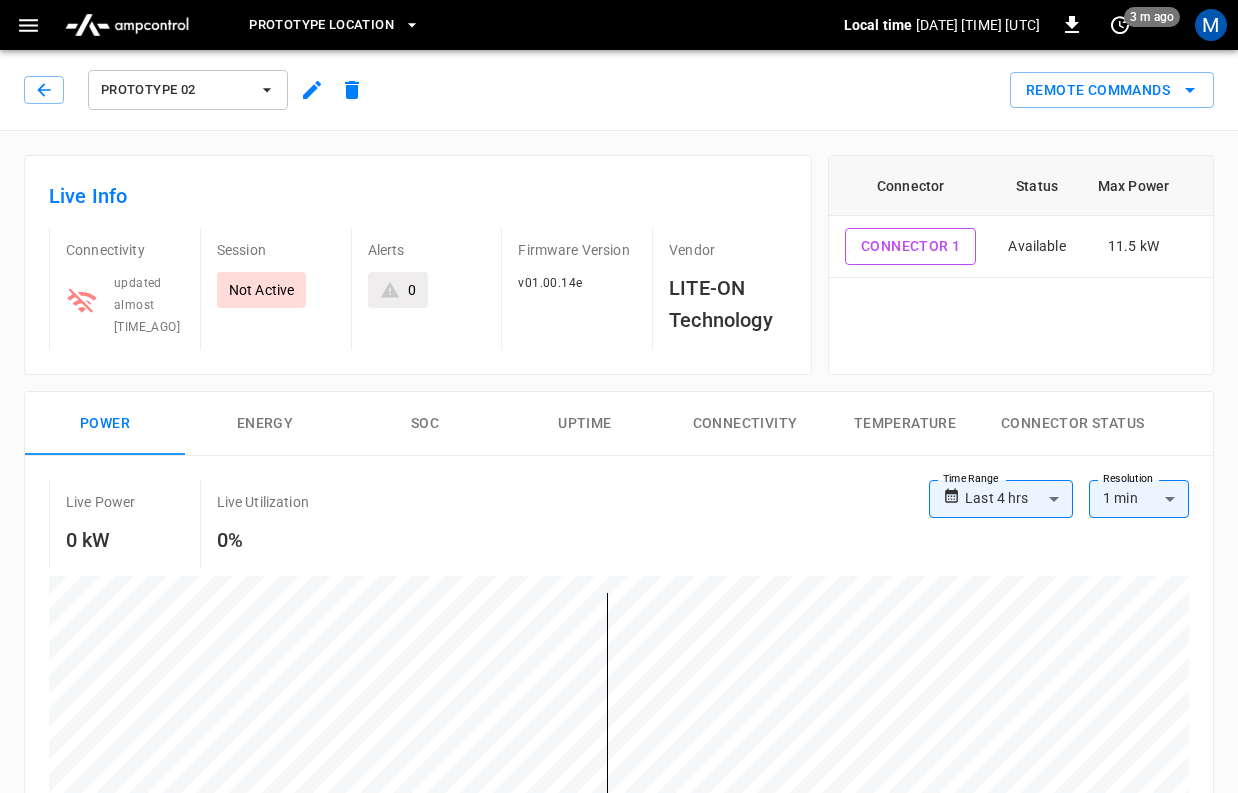 click 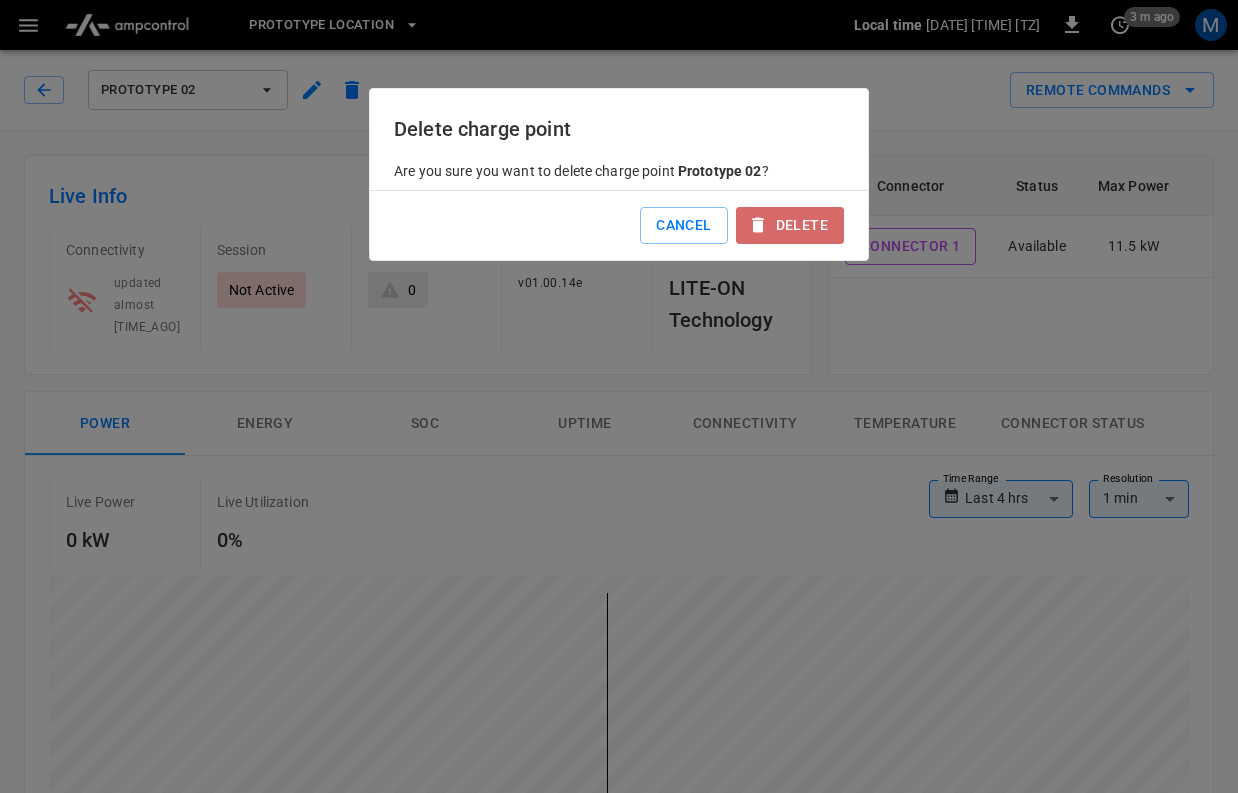 click on "Delete" at bounding box center [790, 225] 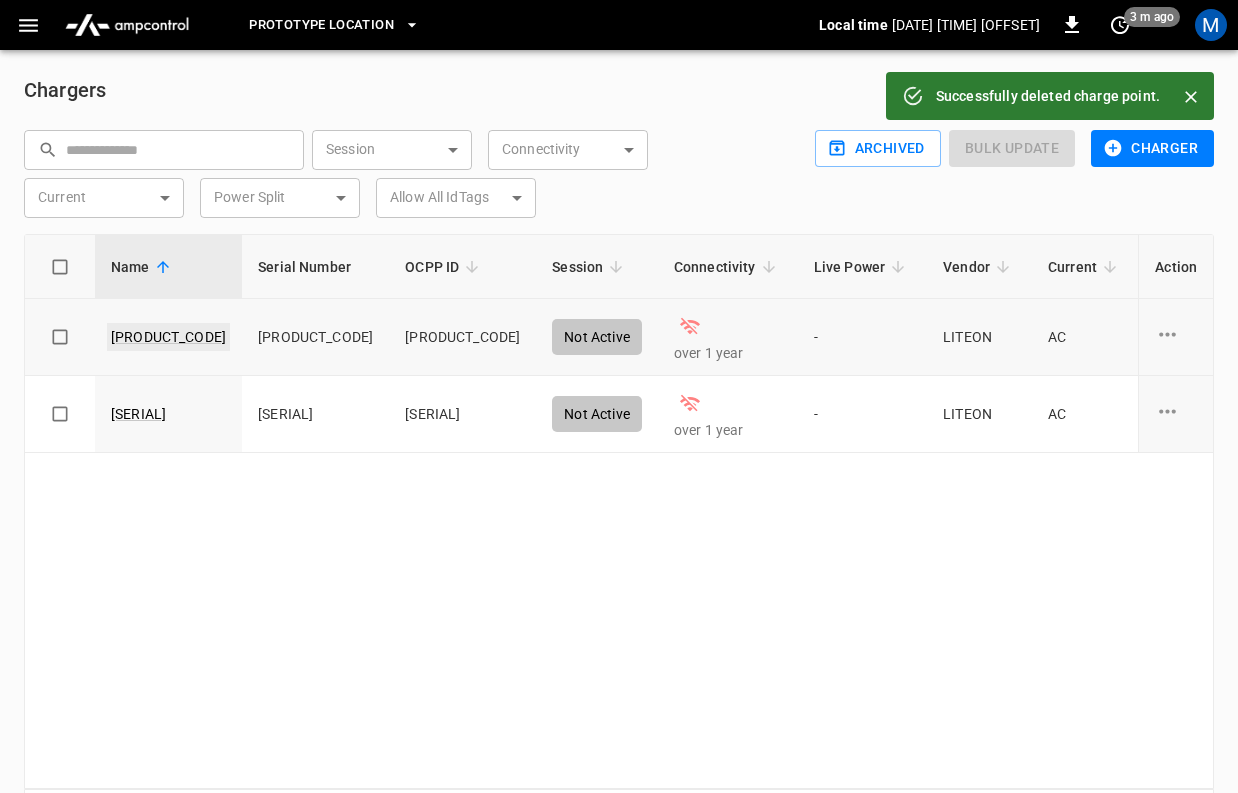 click on "[PRODUCT_CODE]" at bounding box center (168, 337) 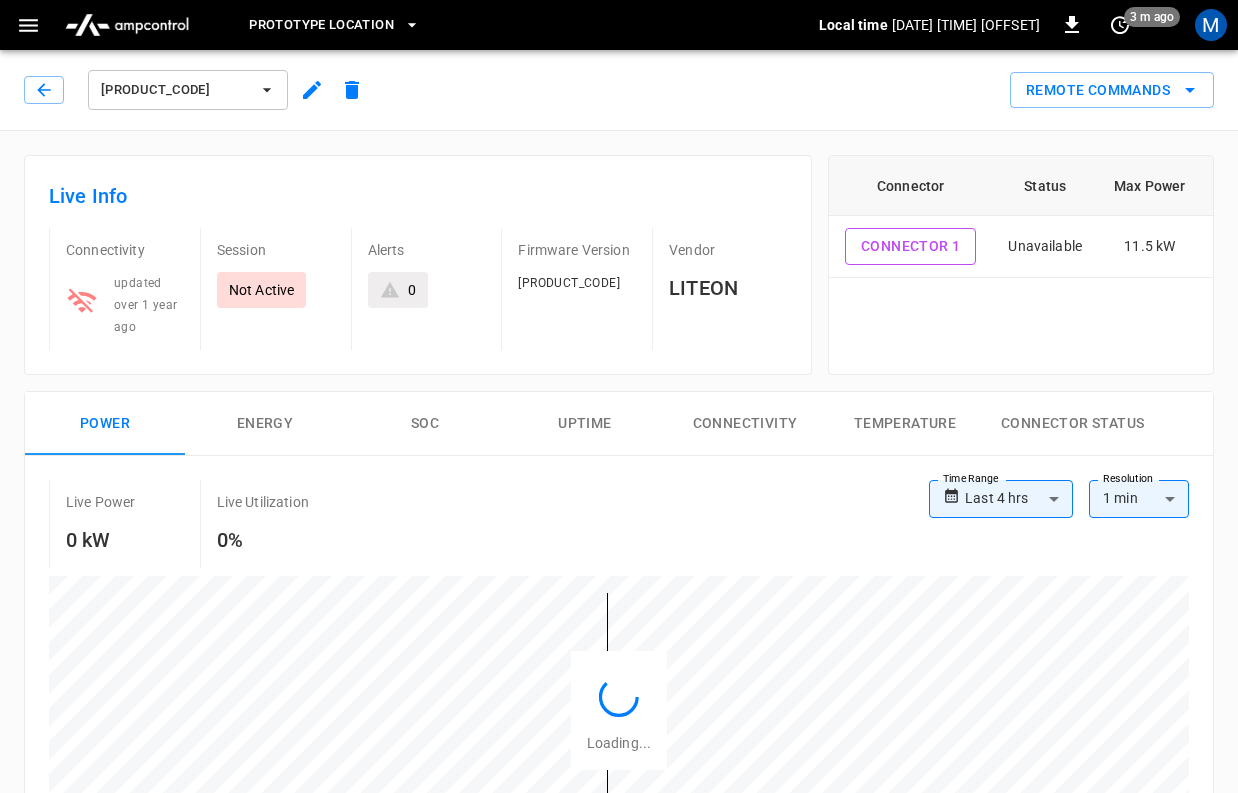 click 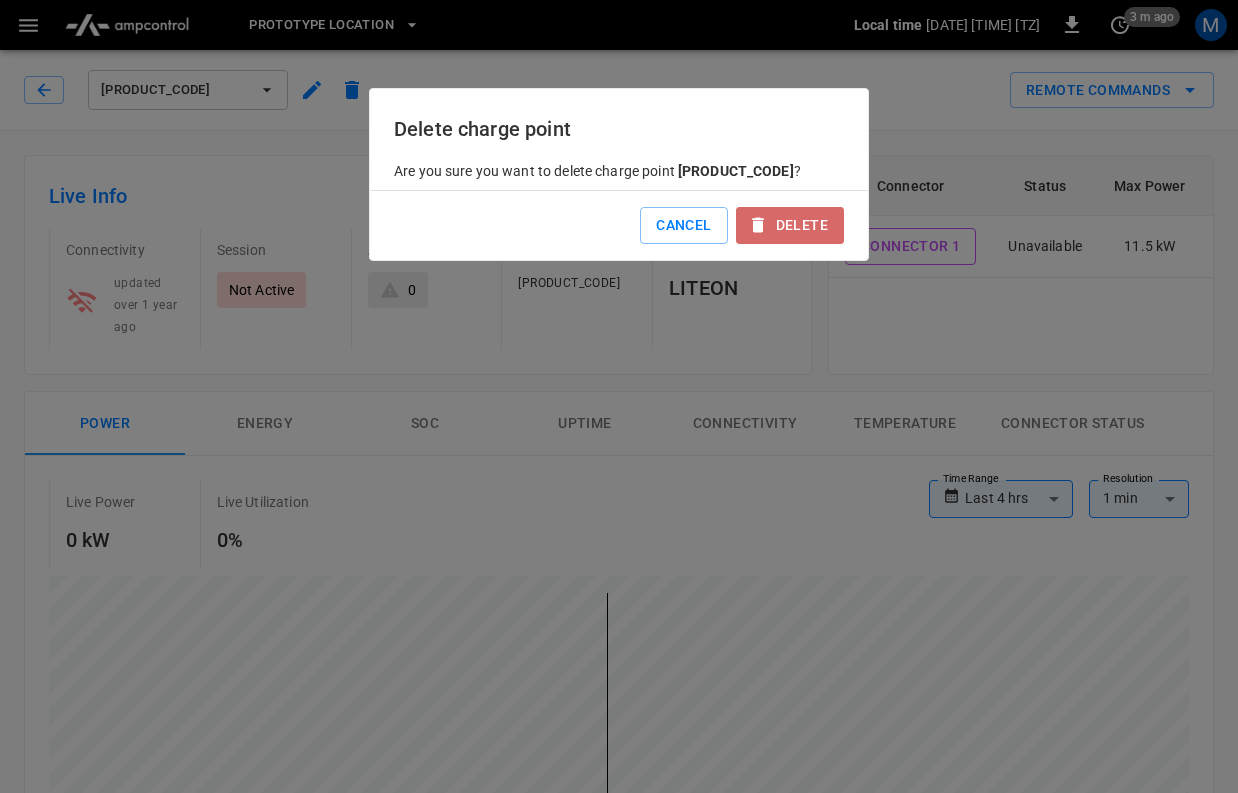 click on "Delete" at bounding box center (790, 225) 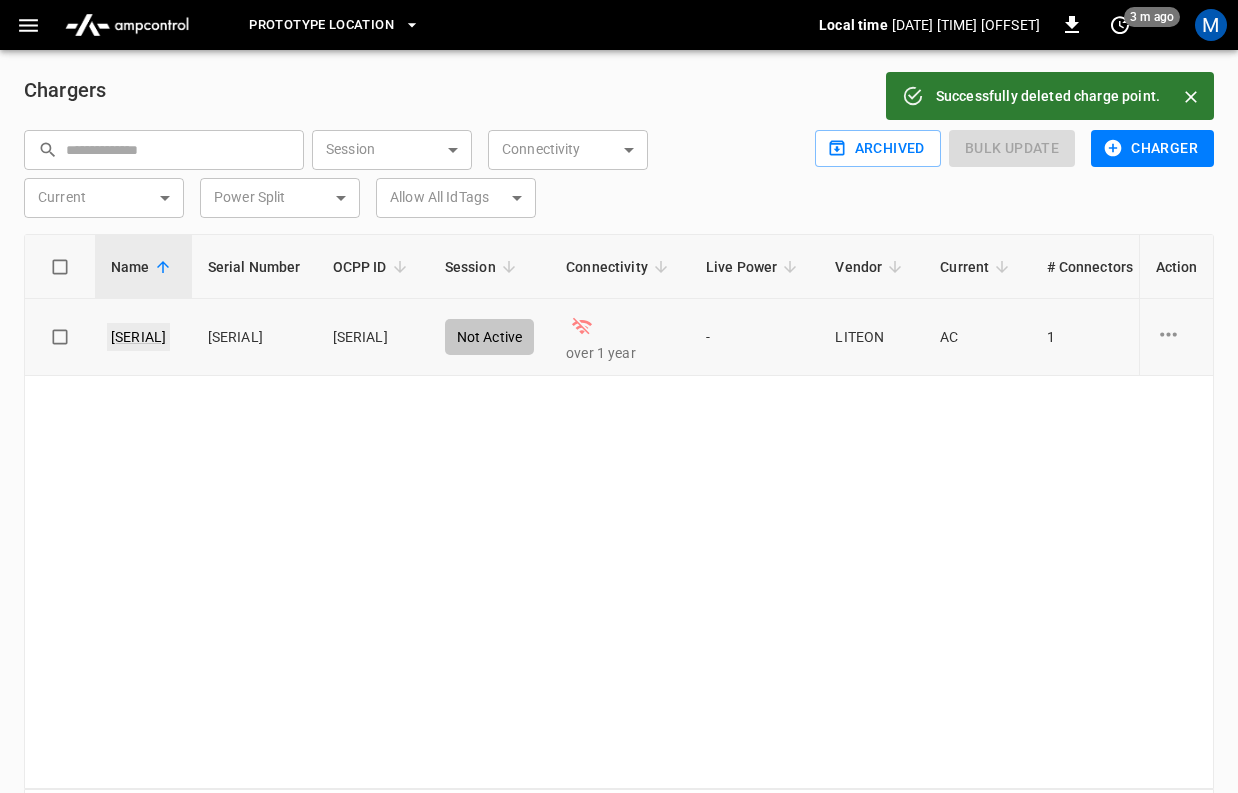 click on "[SERIAL]" at bounding box center (138, 337) 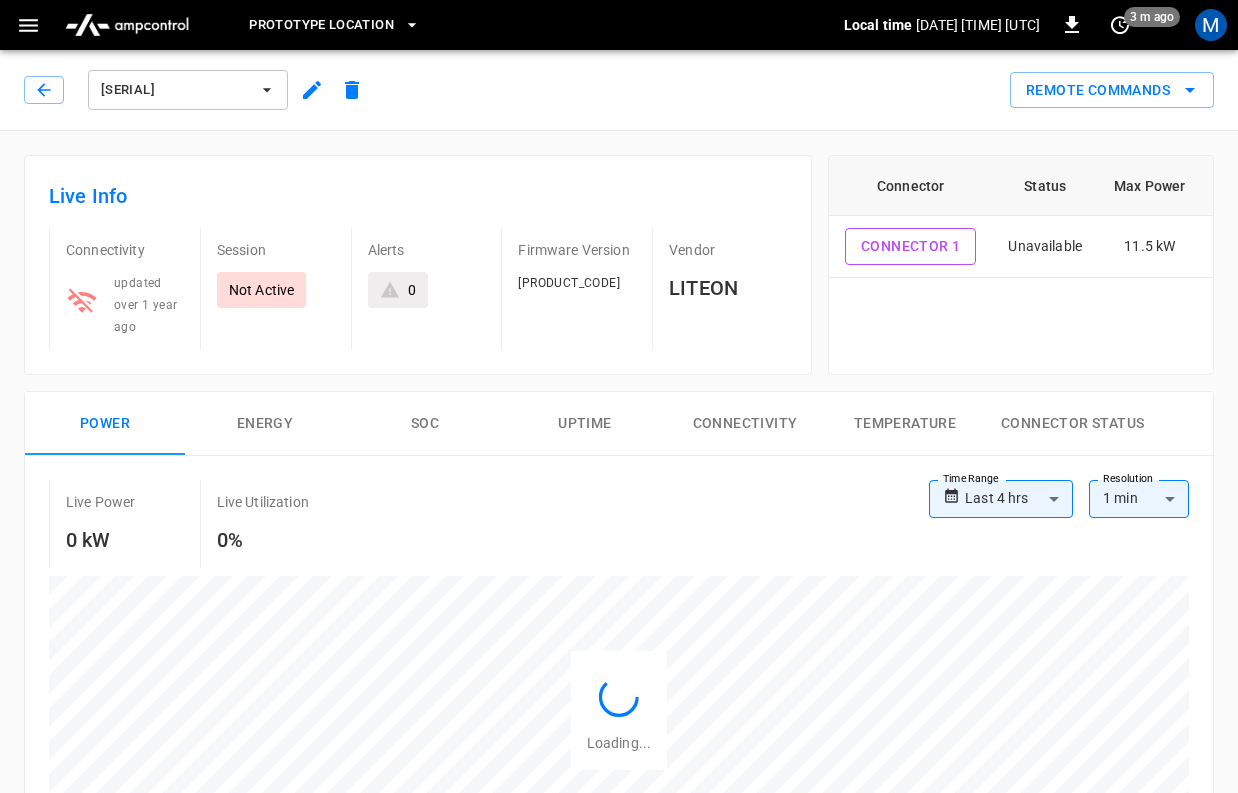 click 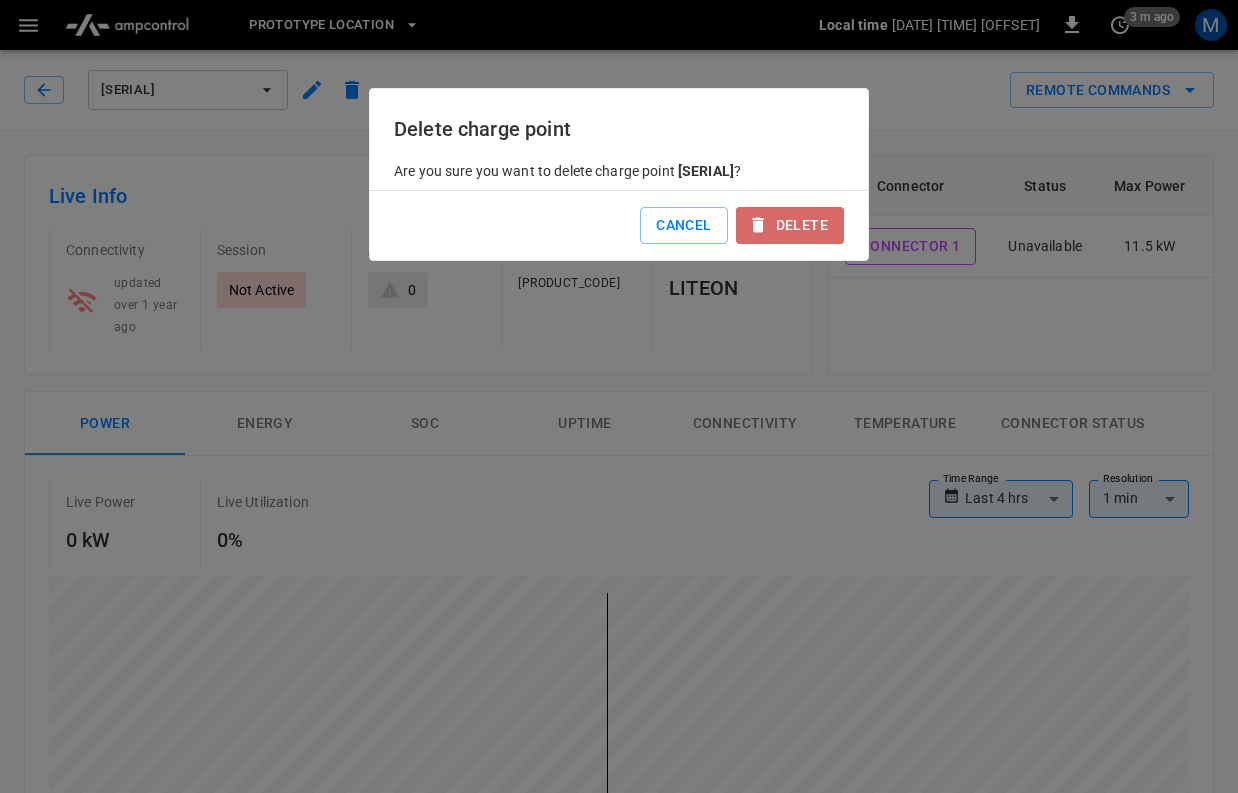 click on "Delete" at bounding box center (790, 225) 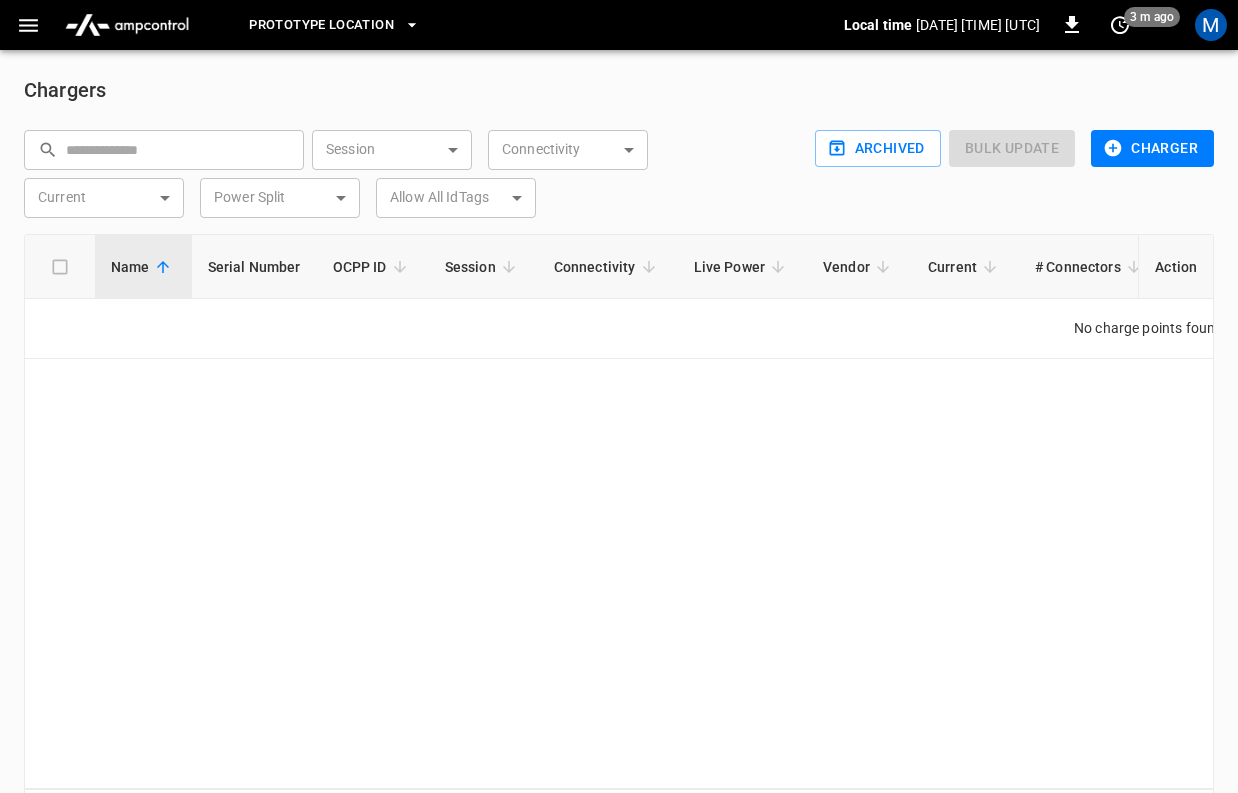 click at bounding box center (127, 25) 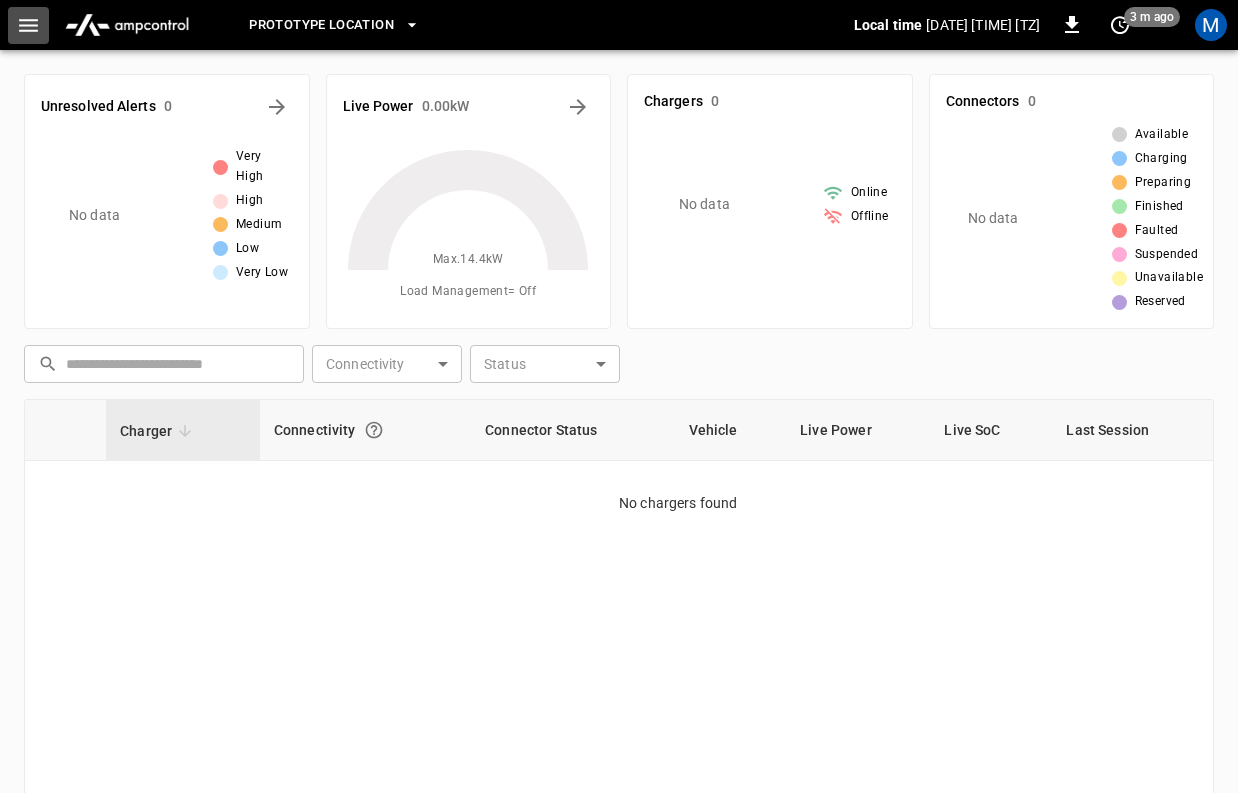 click 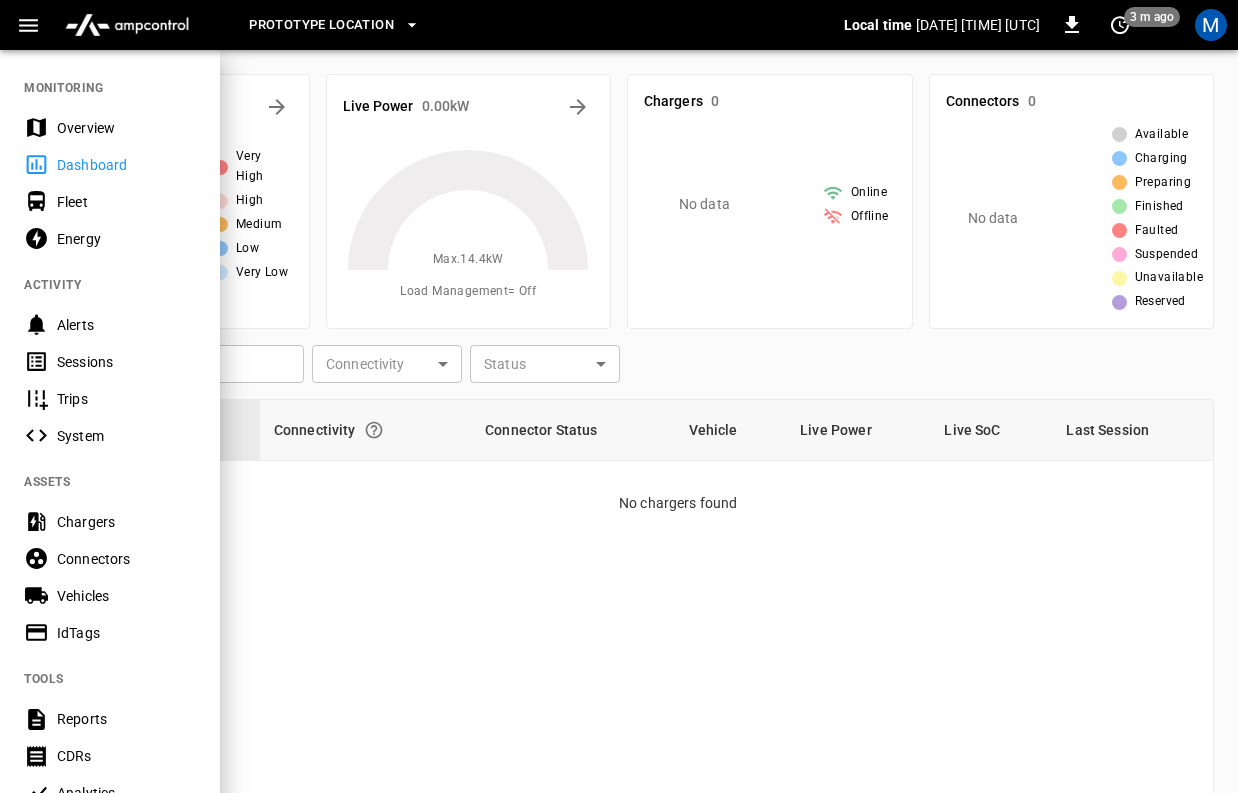 click on "Overview" at bounding box center (126, 128) 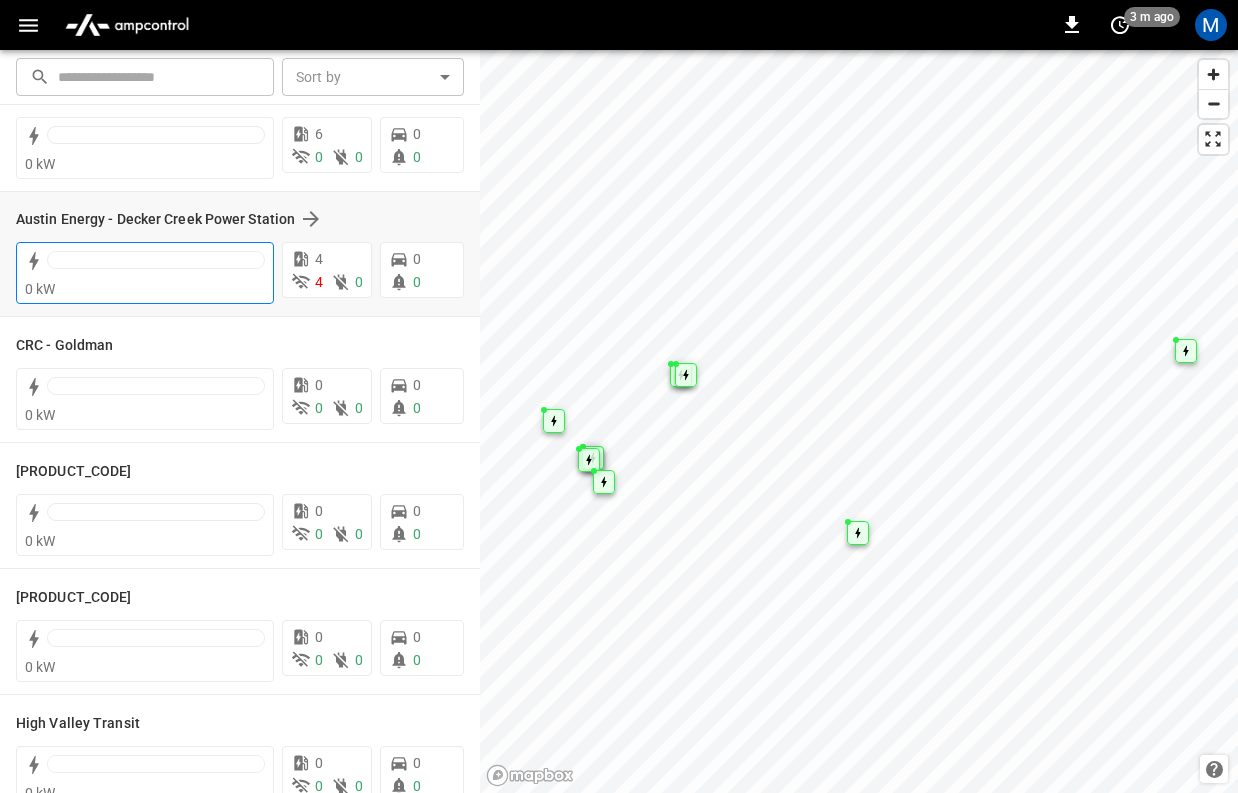scroll, scrollTop: 70, scrollLeft: 0, axis: vertical 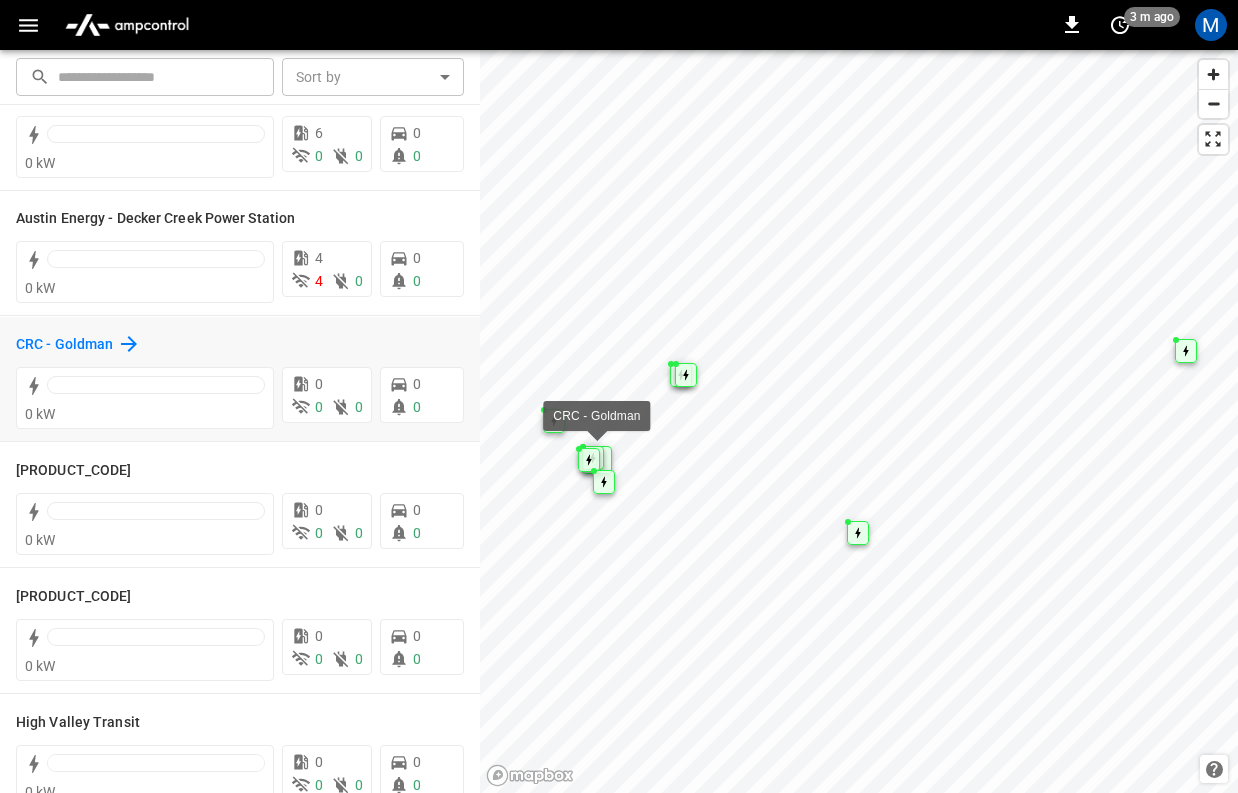 click 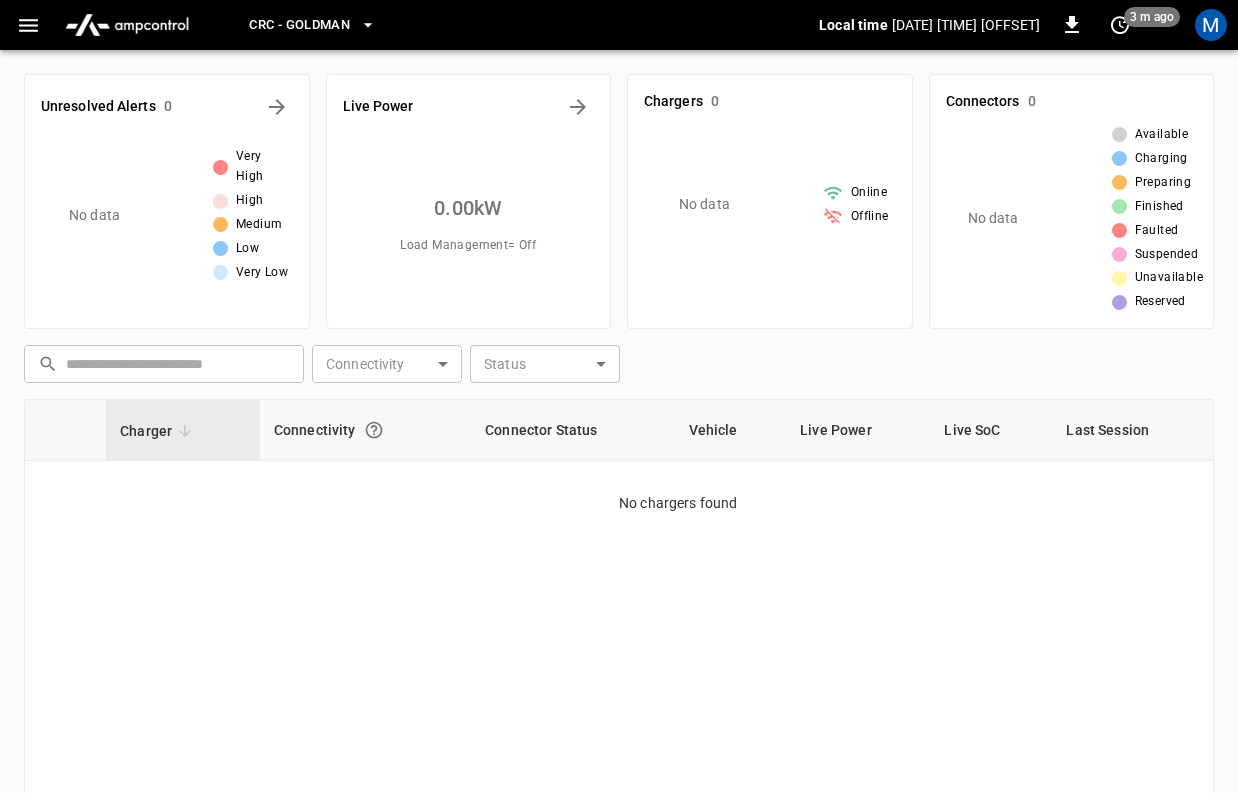 click on "Load Management  =   Off" at bounding box center (468, 246) 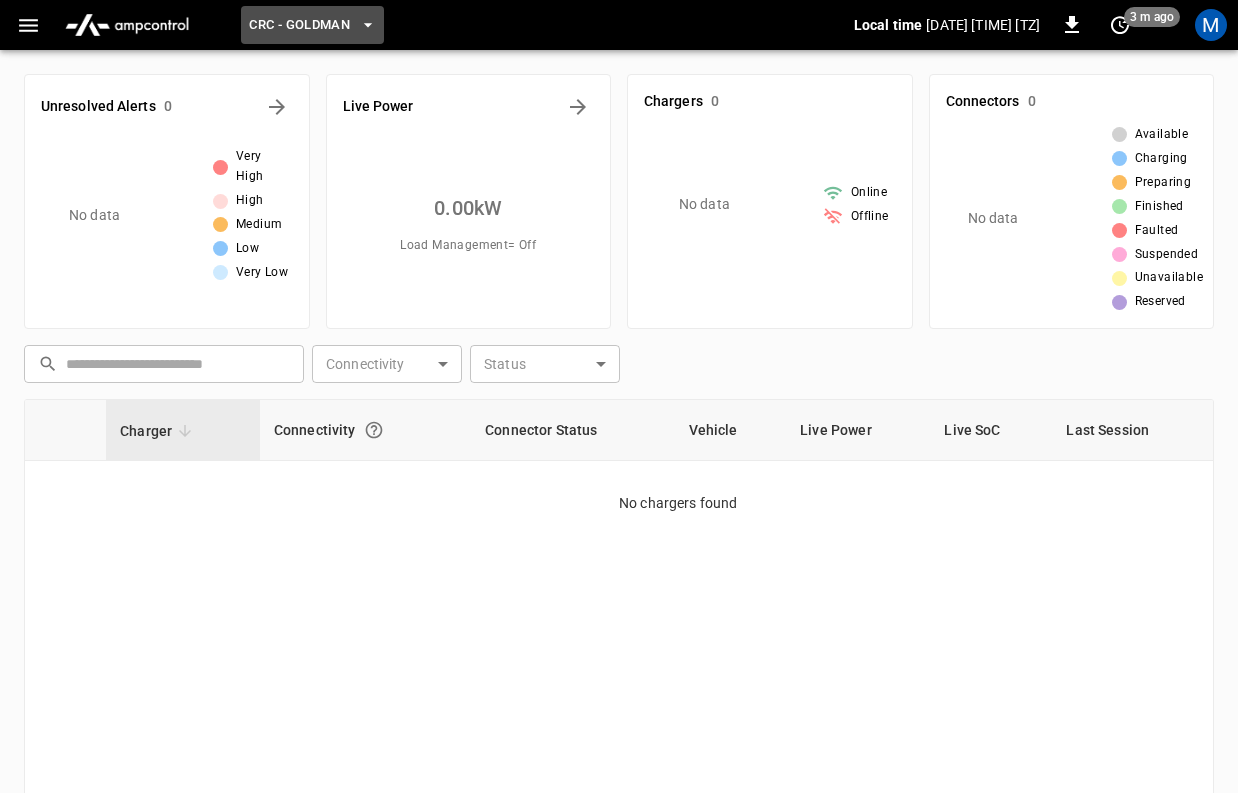 click on "CRC - Goldman" at bounding box center [299, 25] 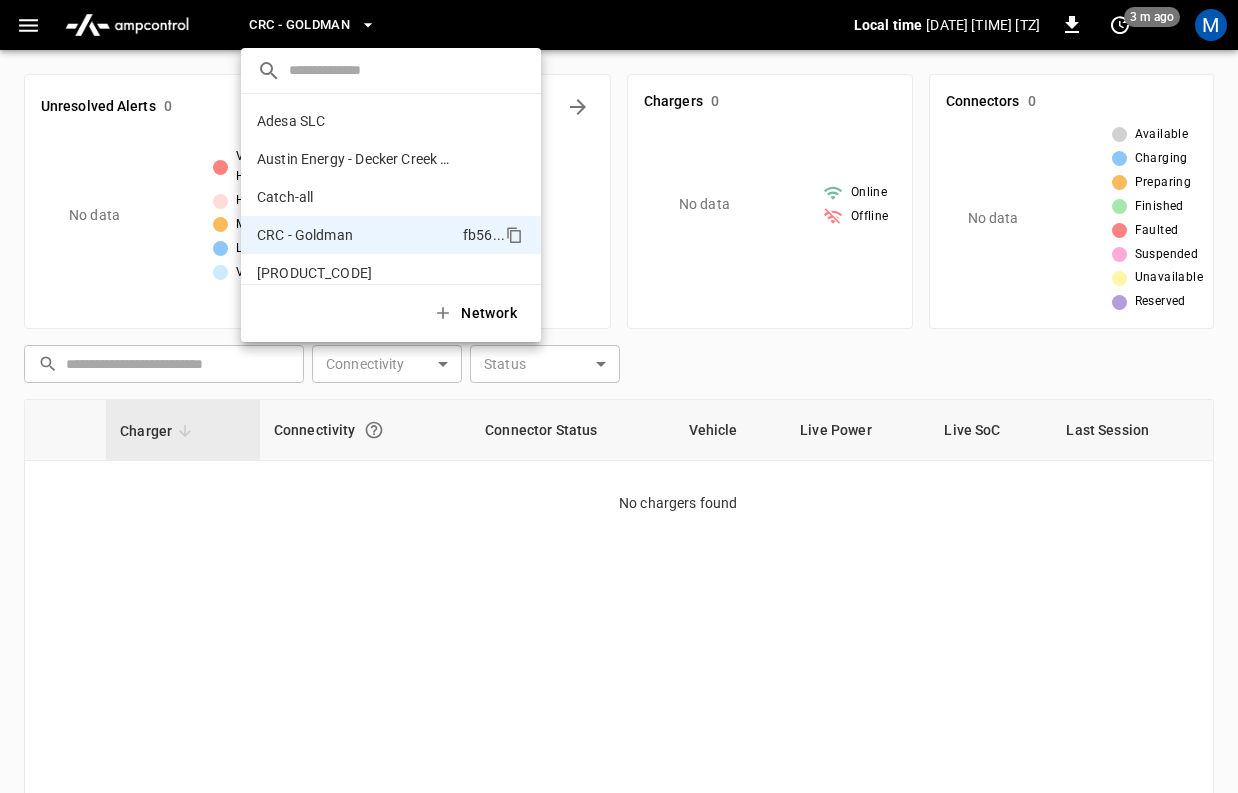 scroll, scrollTop: 108, scrollLeft: 0, axis: vertical 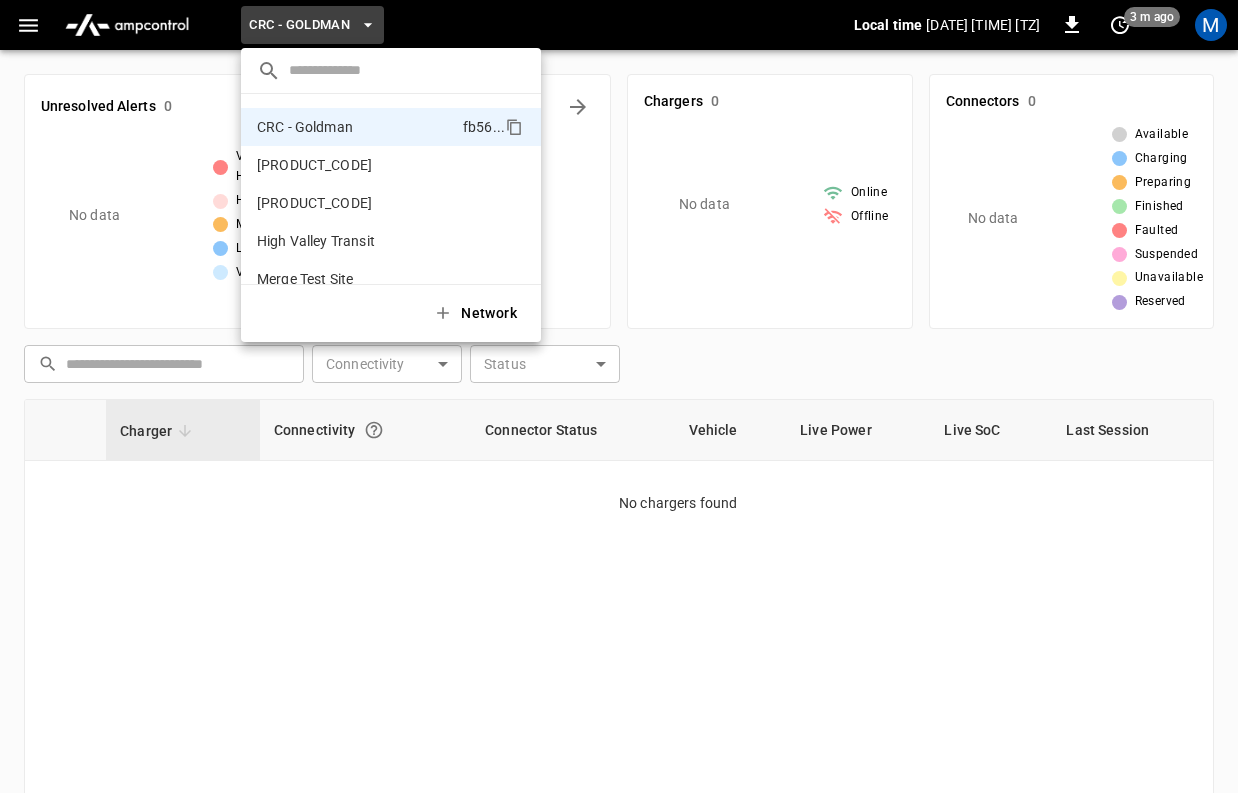 click at bounding box center (619, 396) 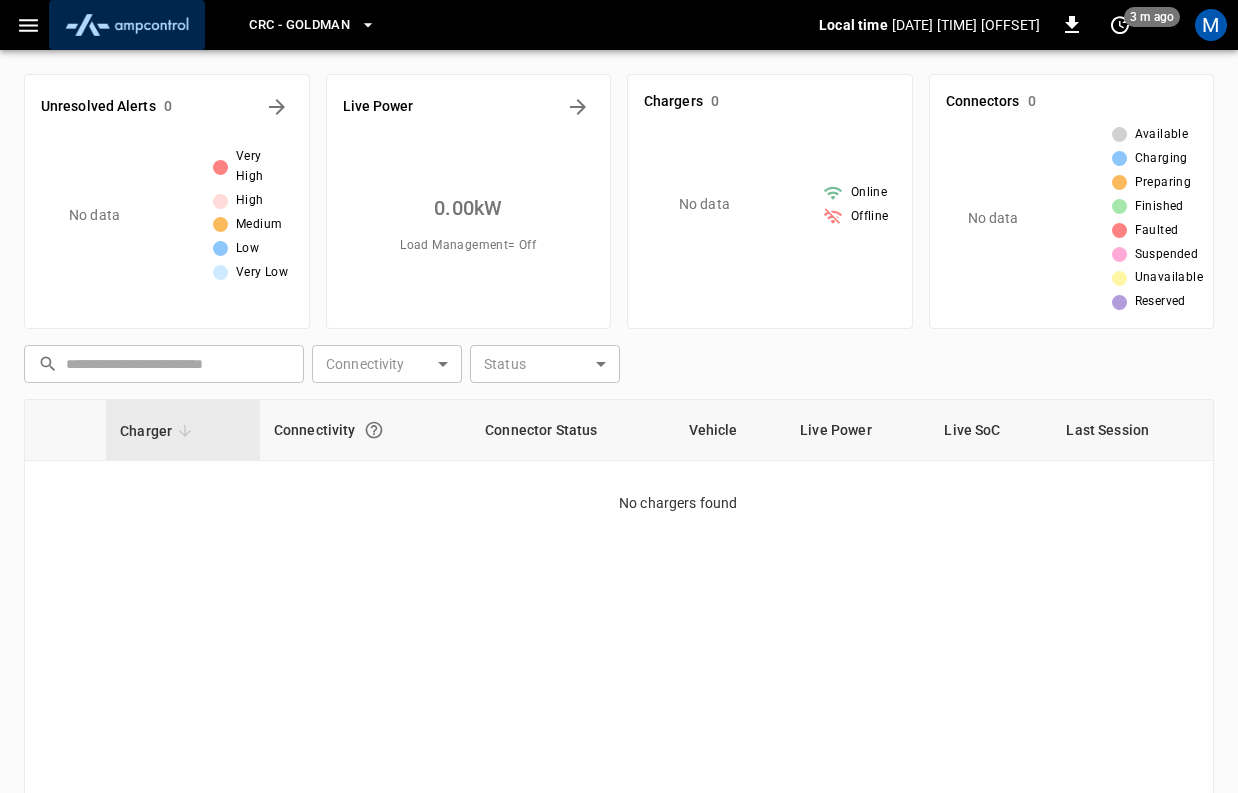 click at bounding box center (127, 25) 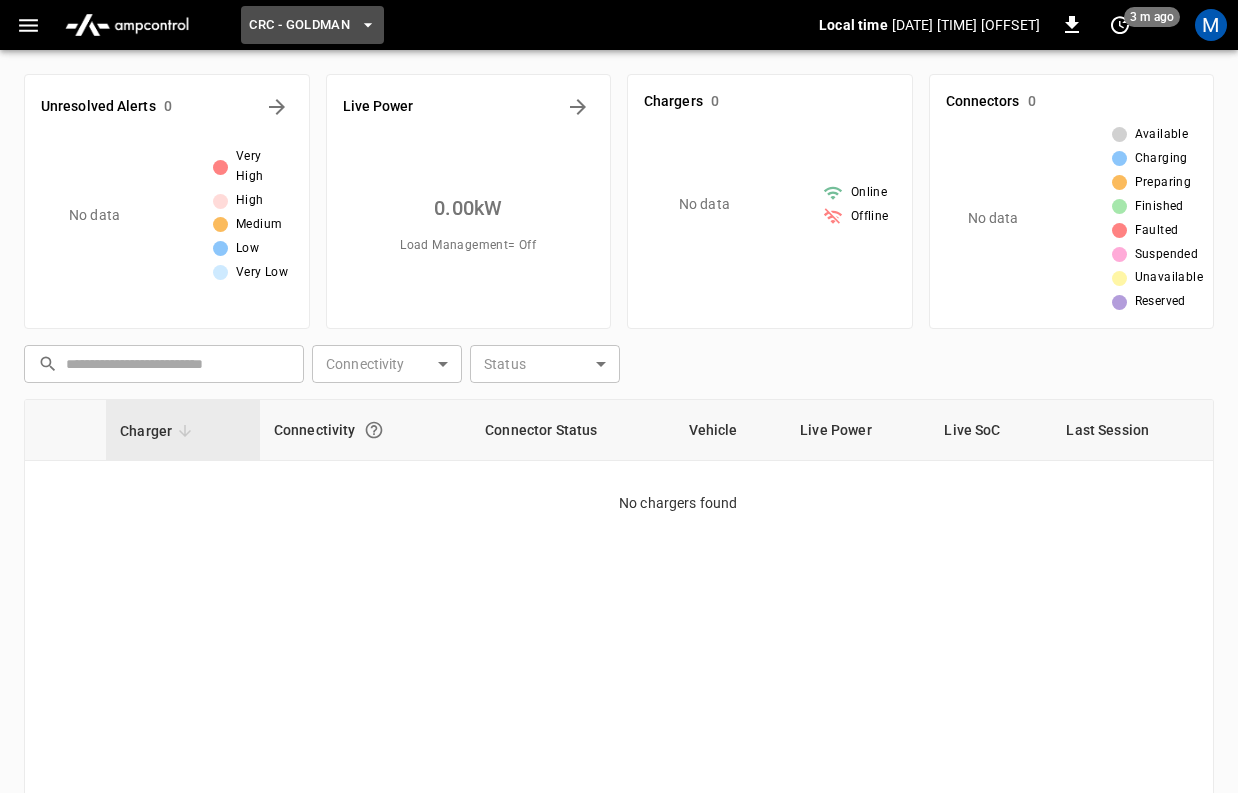 click on "CRC - Goldman" at bounding box center [299, 25] 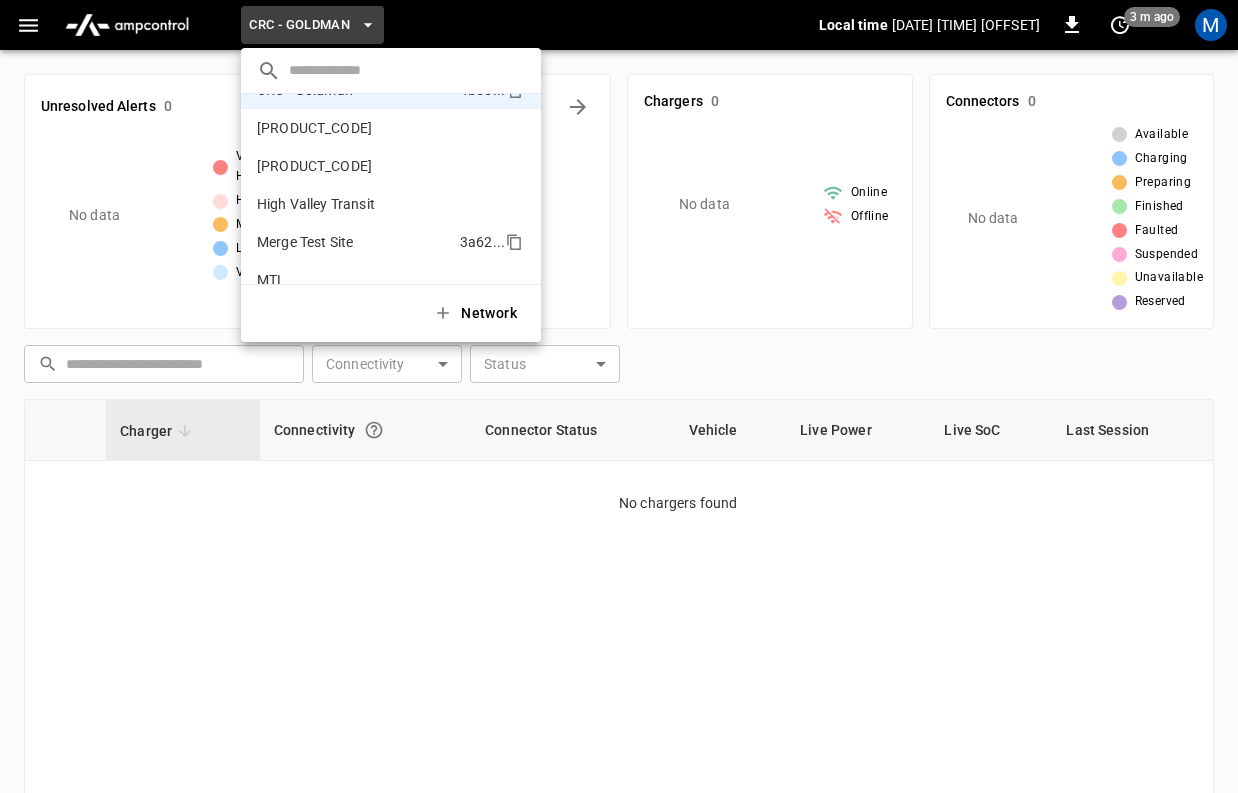 scroll, scrollTop: 0, scrollLeft: 0, axis: both 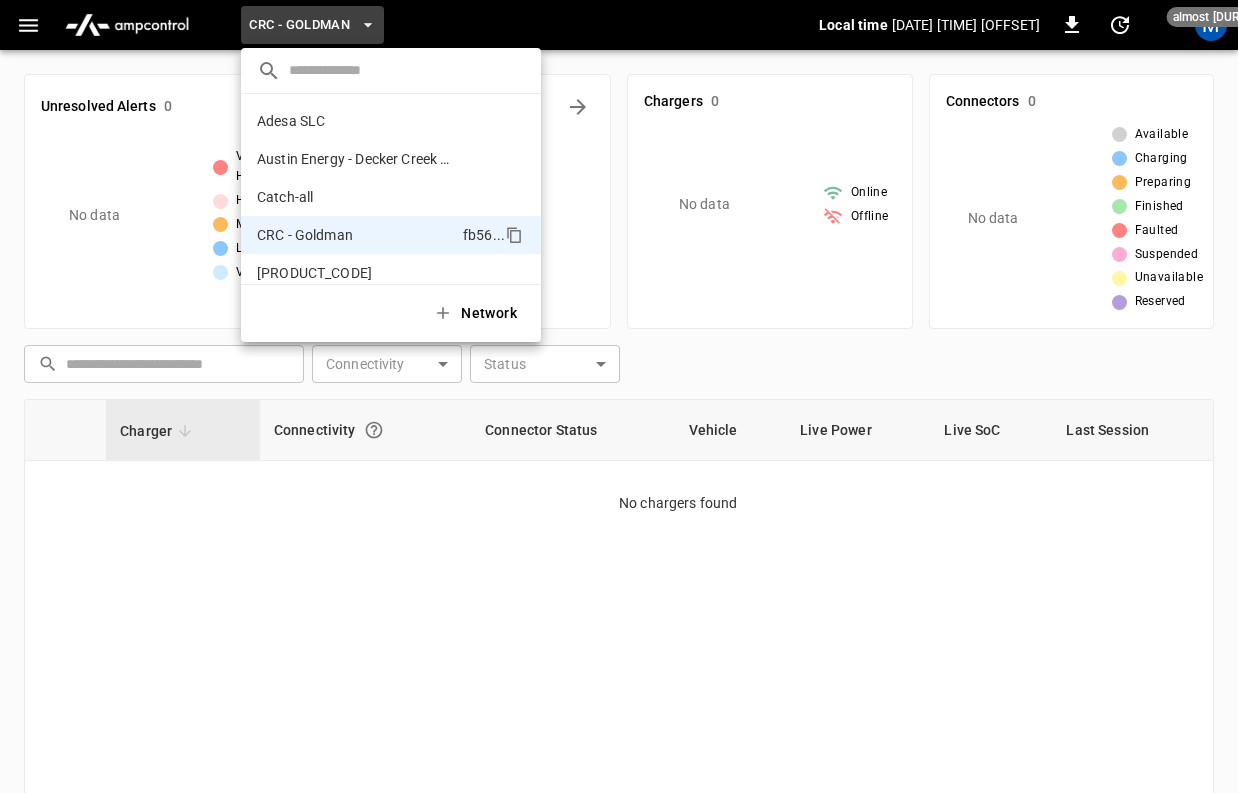 click at bounding box center [619, 396] 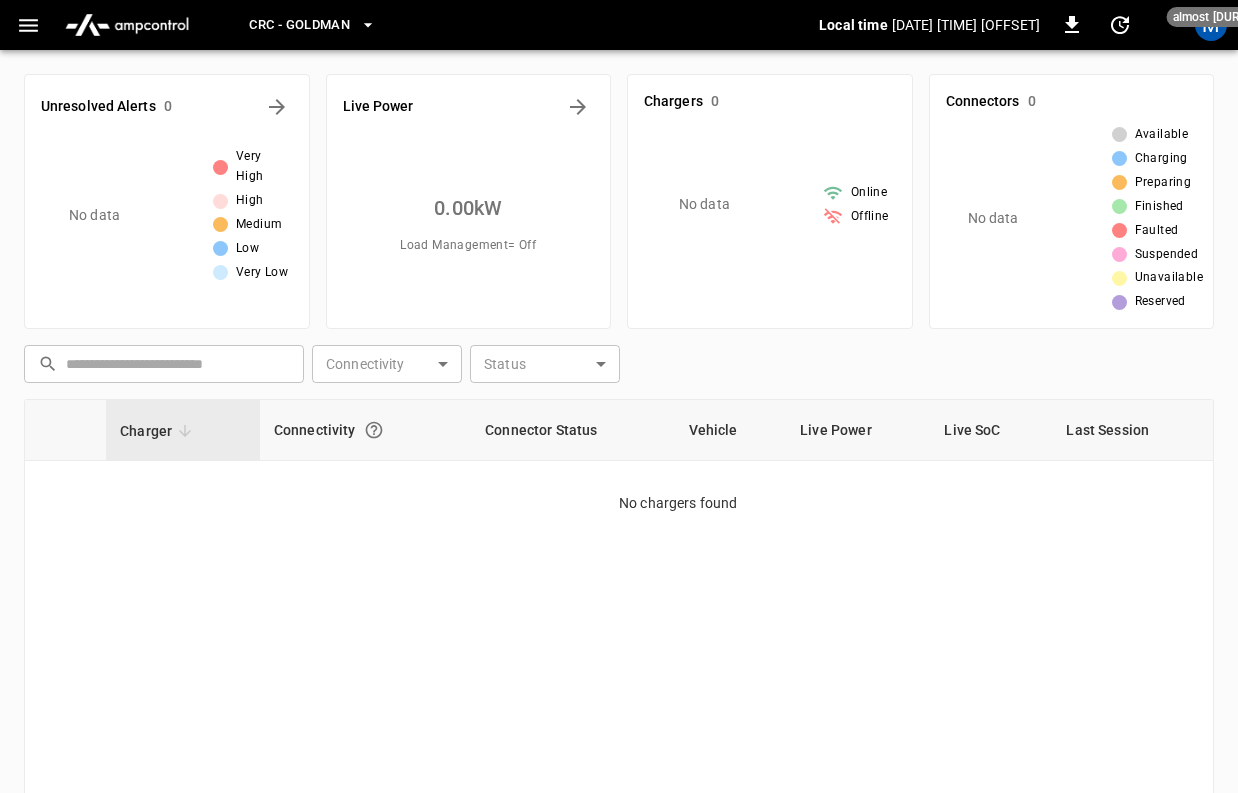 click at bounding box center [127, 25] 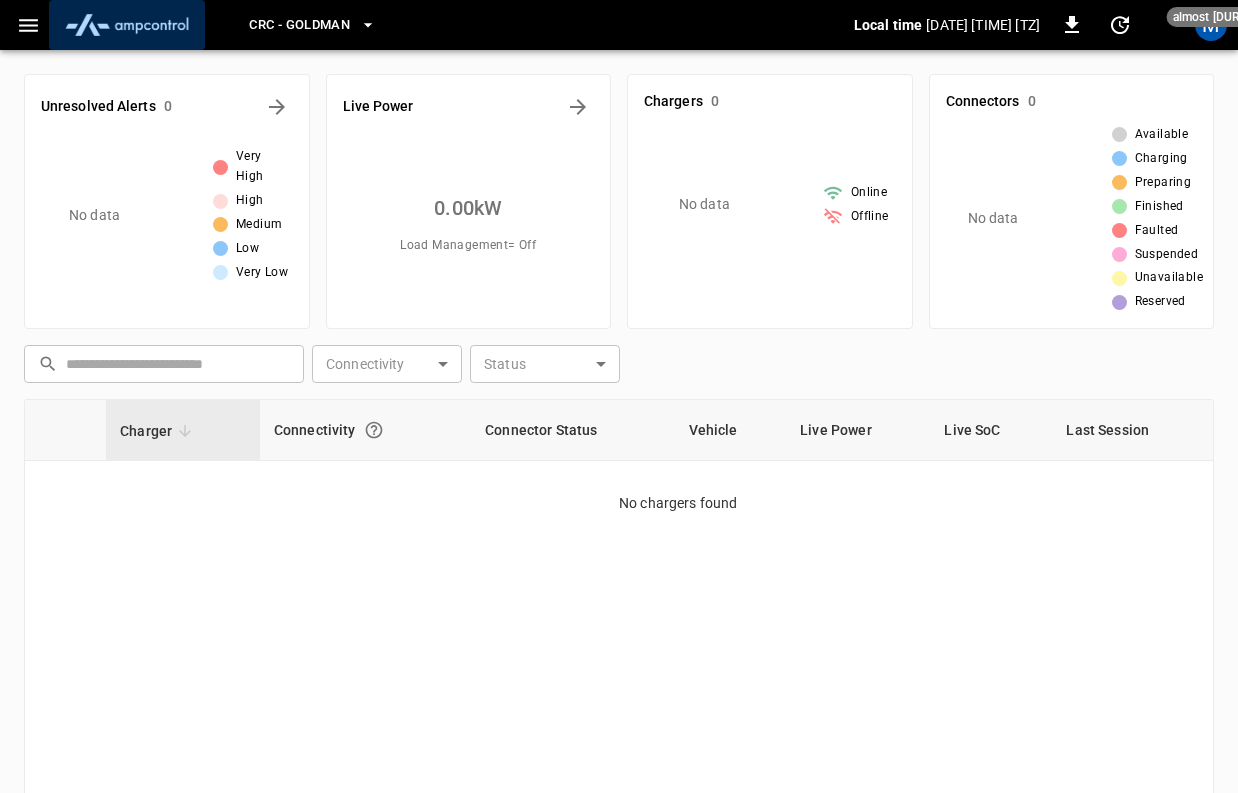 click at bounding box center (127, 25) 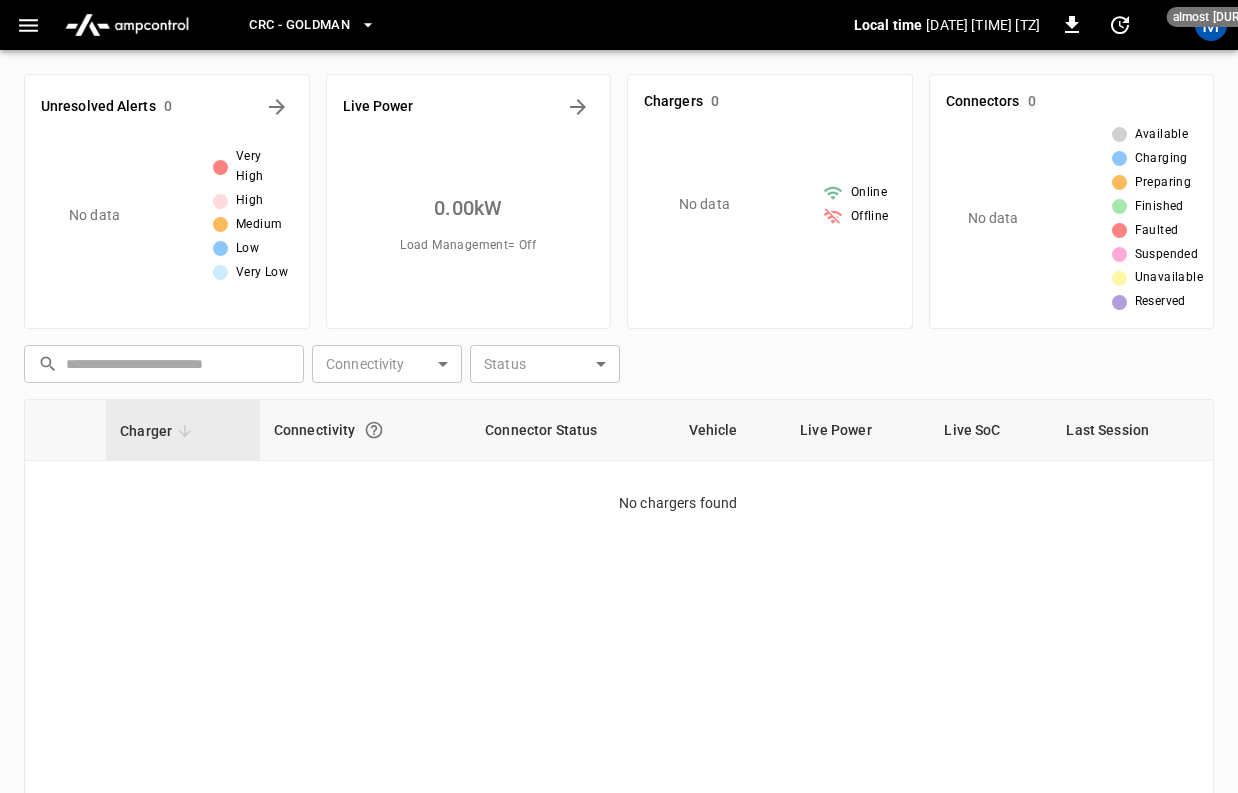 click 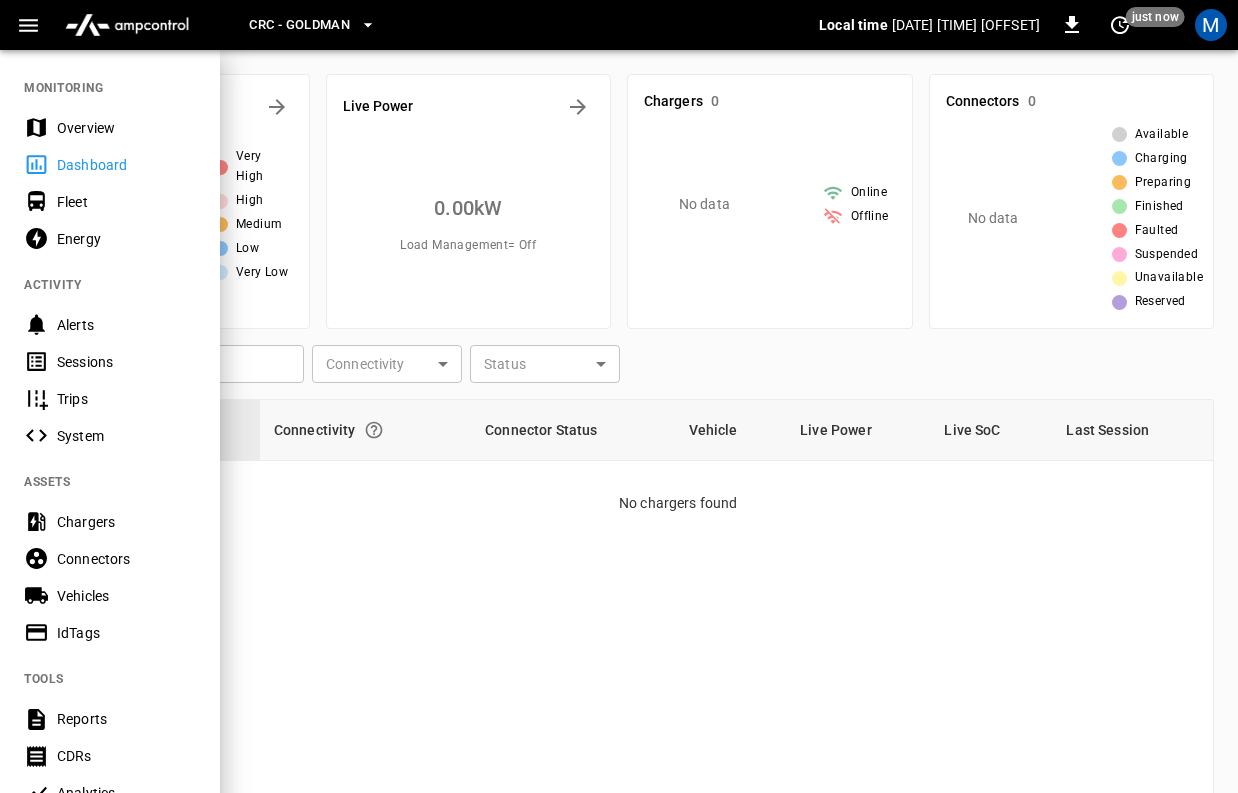 click on "System" at bounding box center [126, 436] 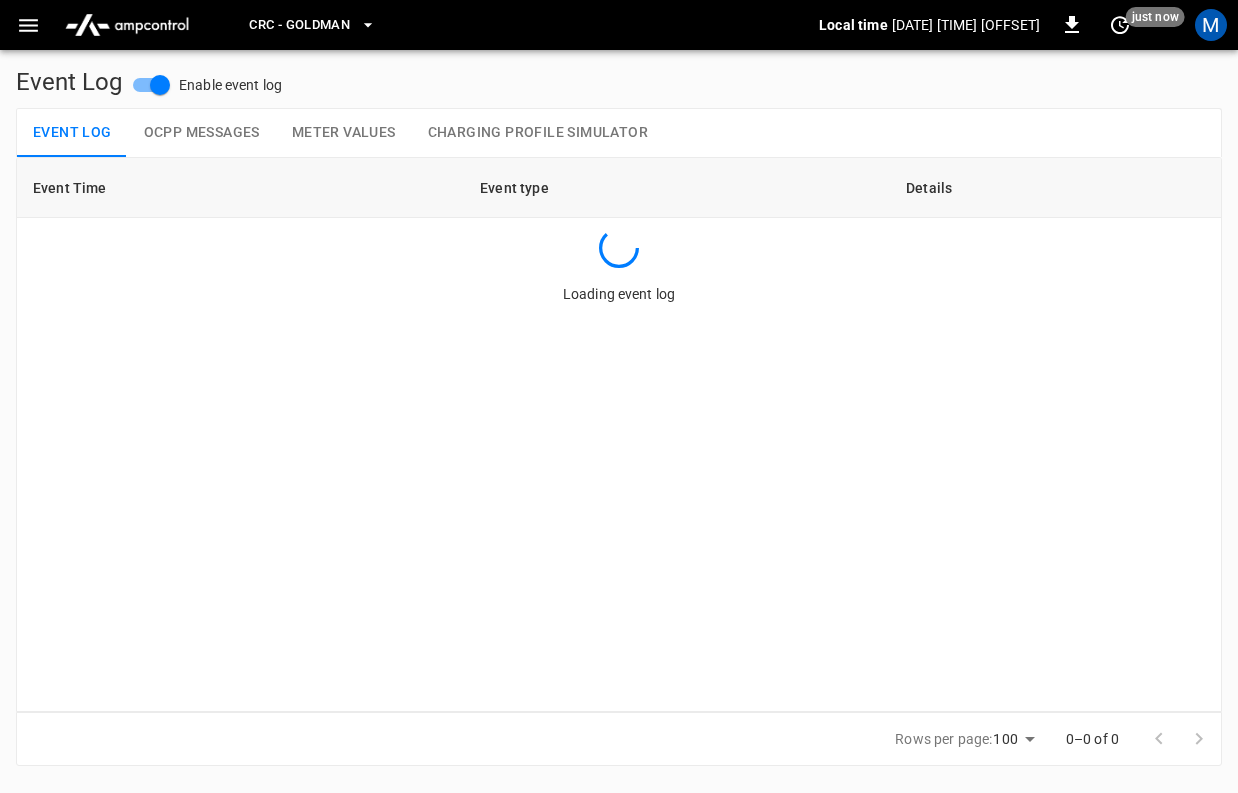click 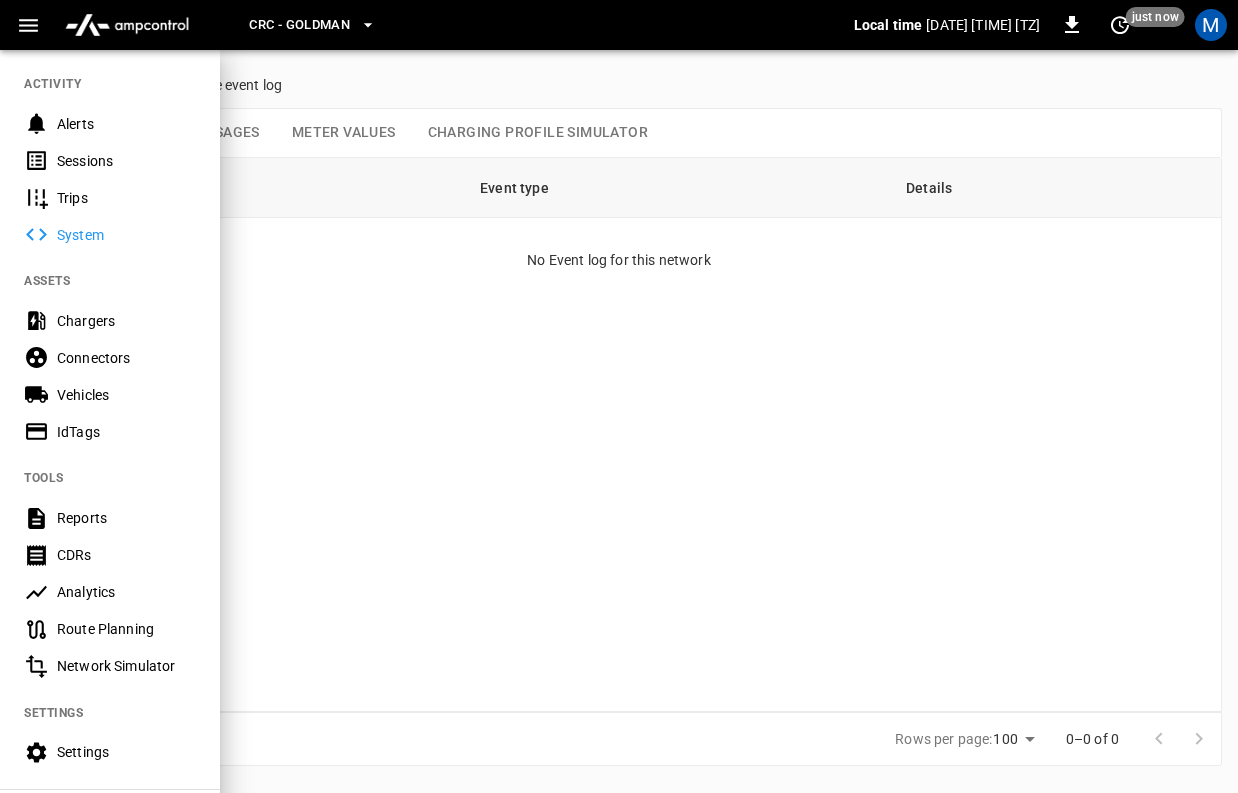scroll, scrollTop: 203, scrollLeft: 0, axis: vertical 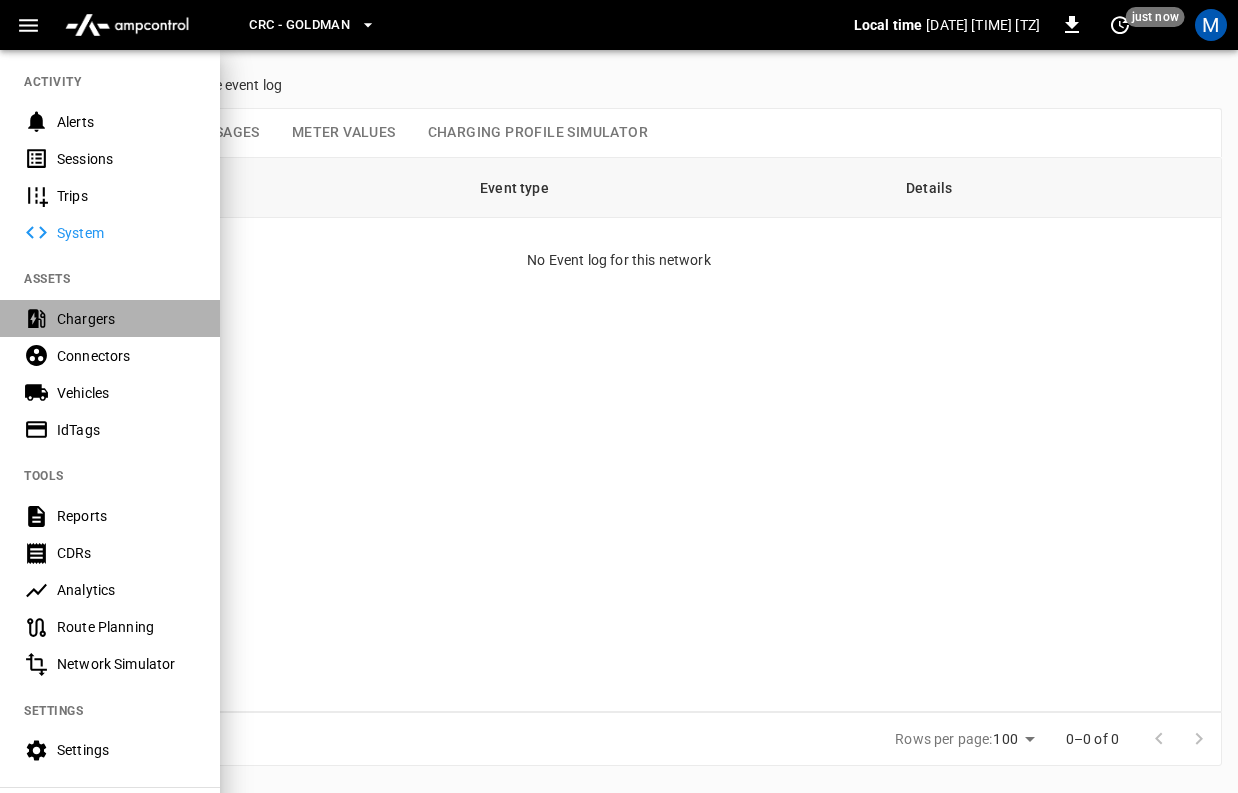 click on "Chargers" at bounding box center [126, 319] 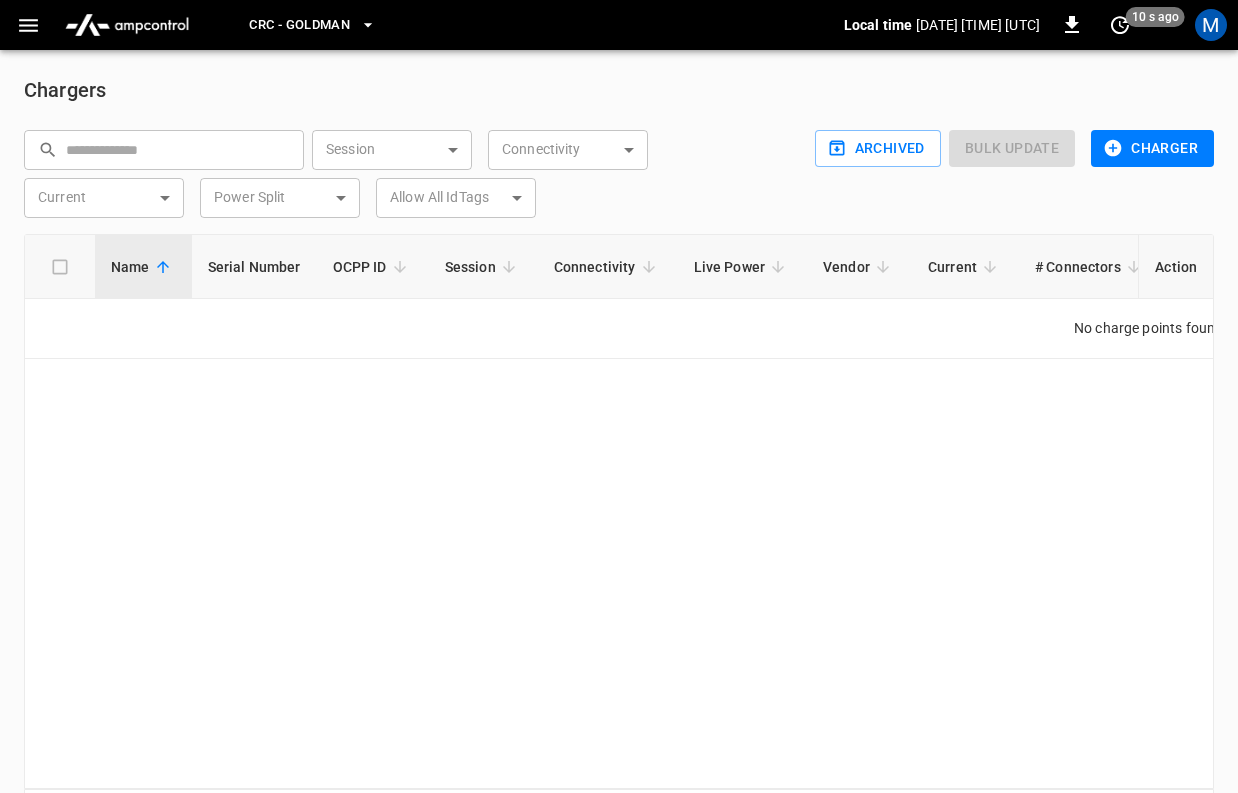 click 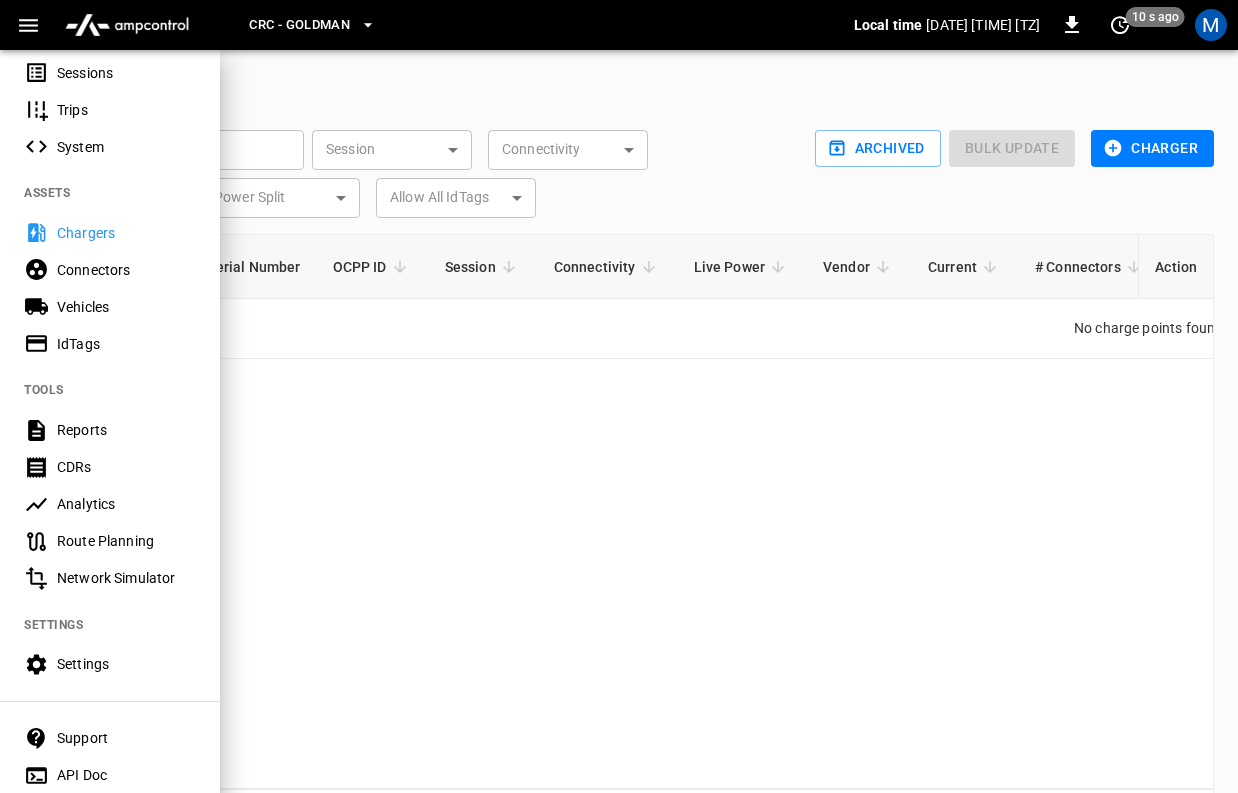 scroll, scrollTop: 294, scrollLeft: 0, axis: vertical 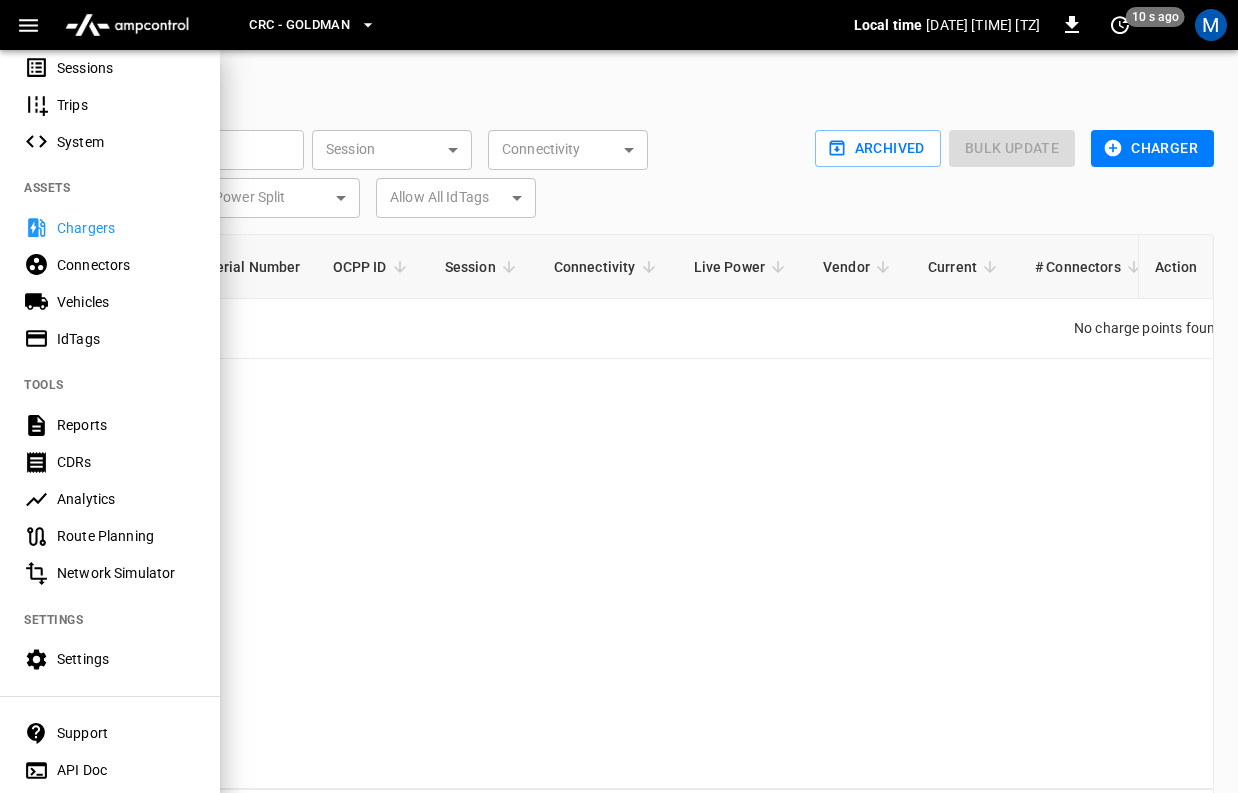 click on "Network Simulator" at bounding box center (126, 573) 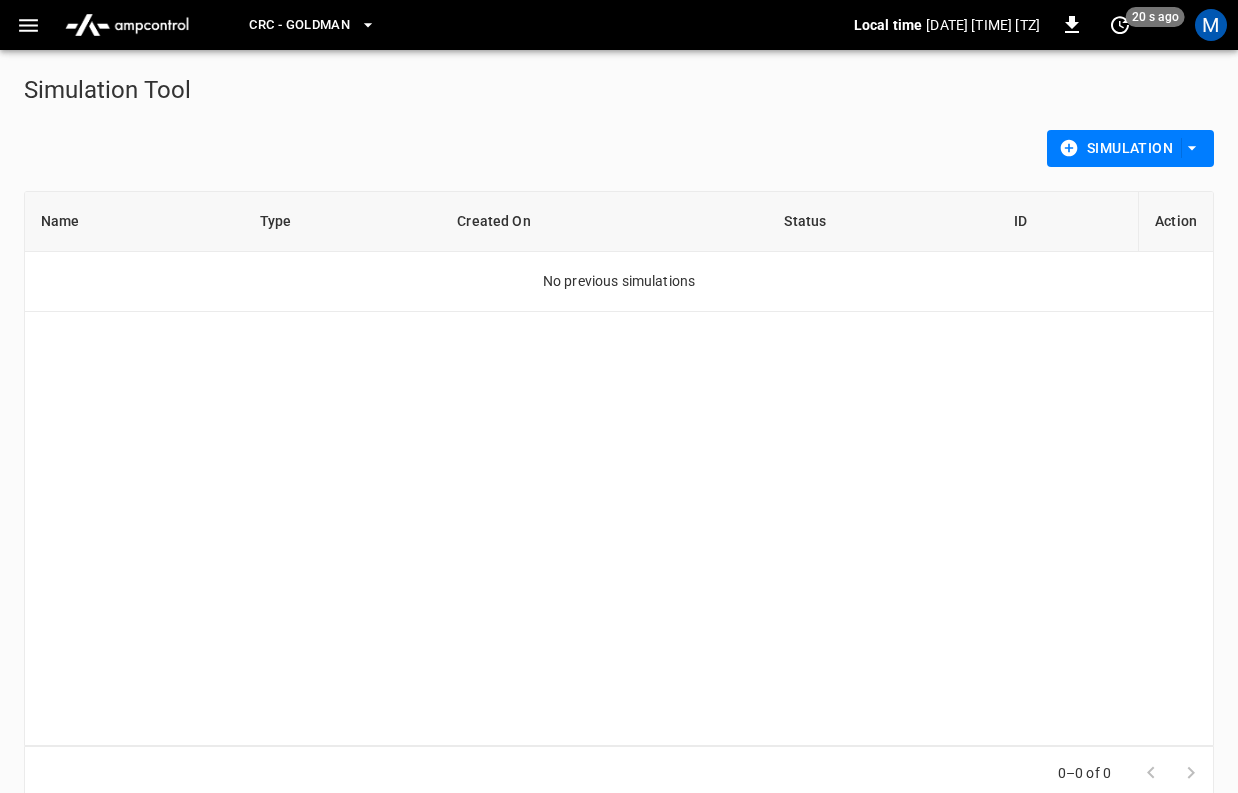 click 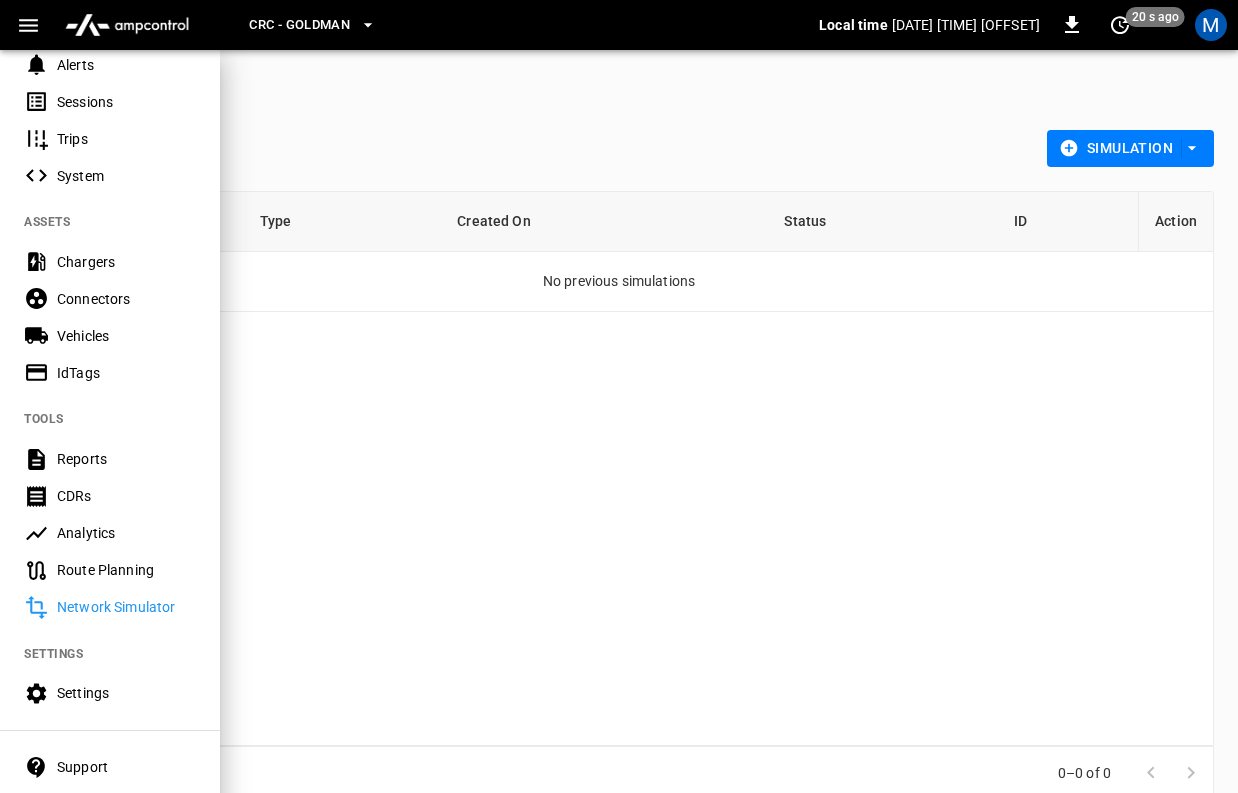 scroll, scrollTop: 334, scrollLeft: 0, axis: vertical 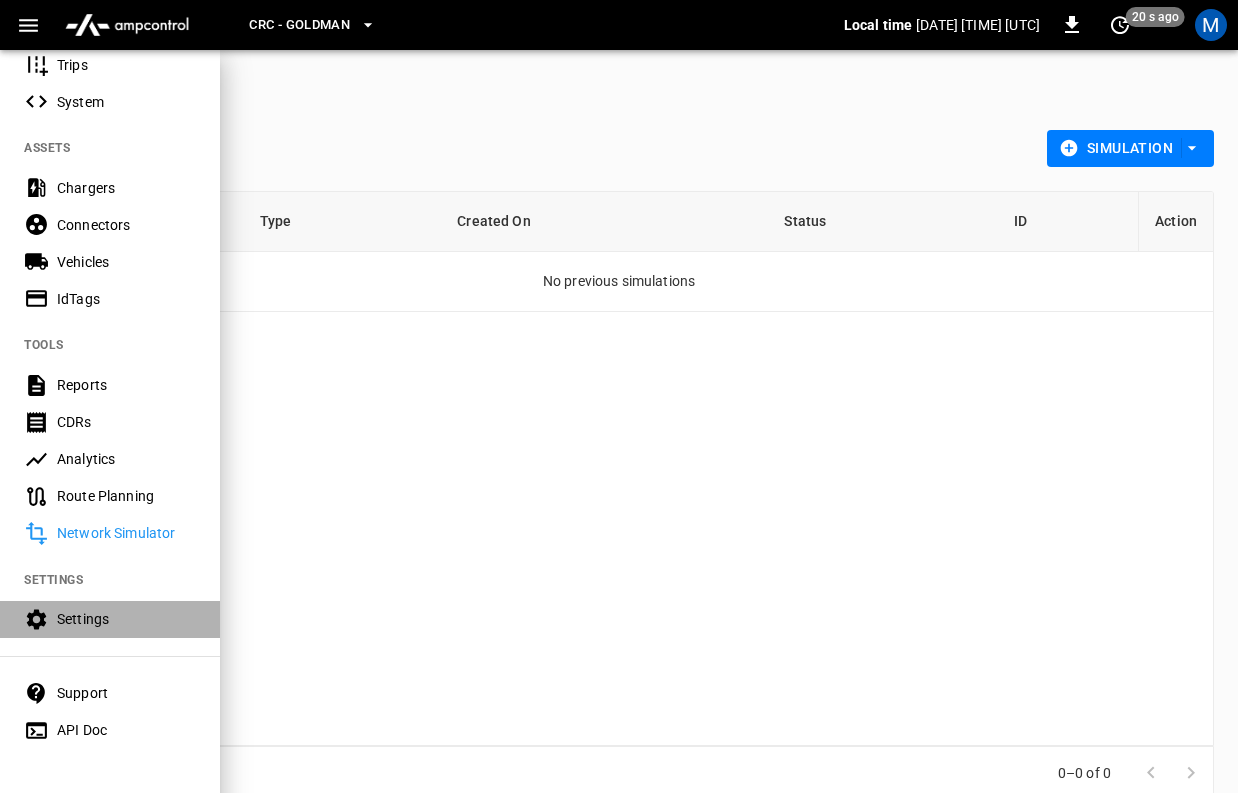 click on "Settings" at bounding box center (126, 619) 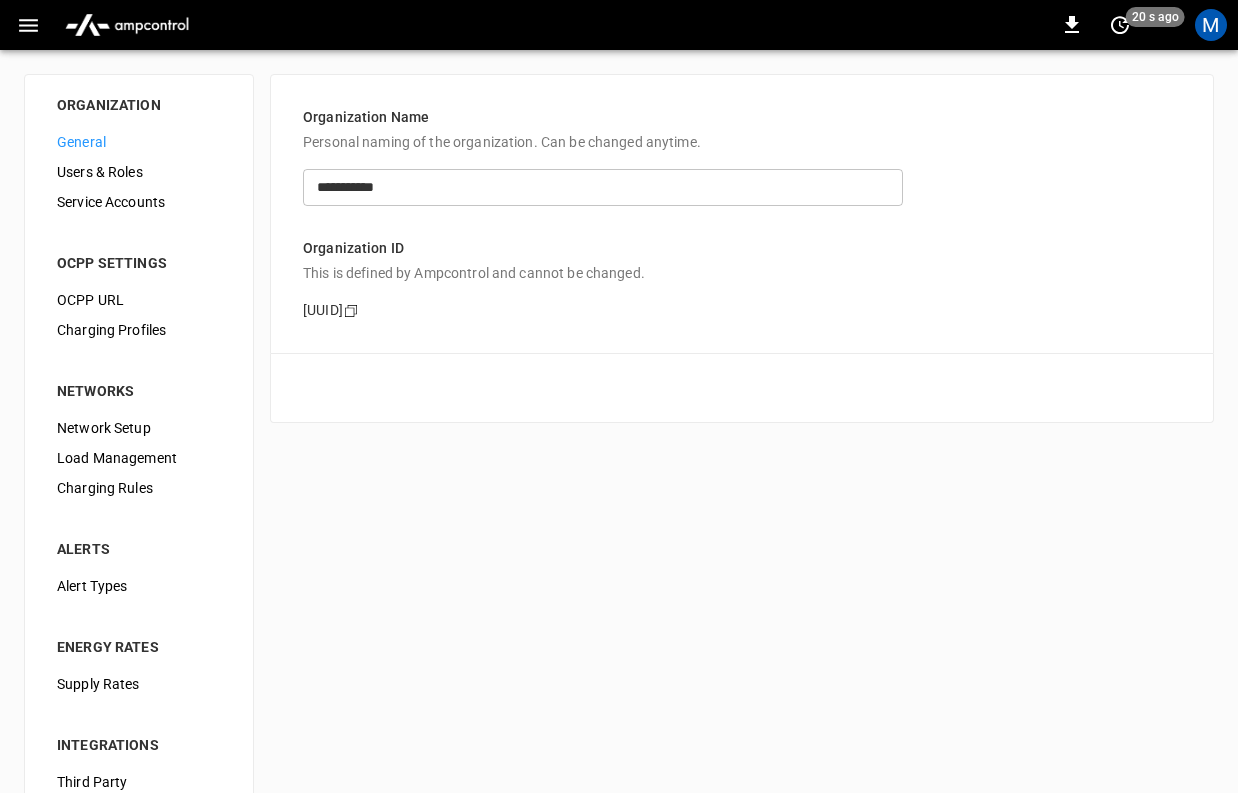 click on "Users & Roles" at bounding box center (139, 172) 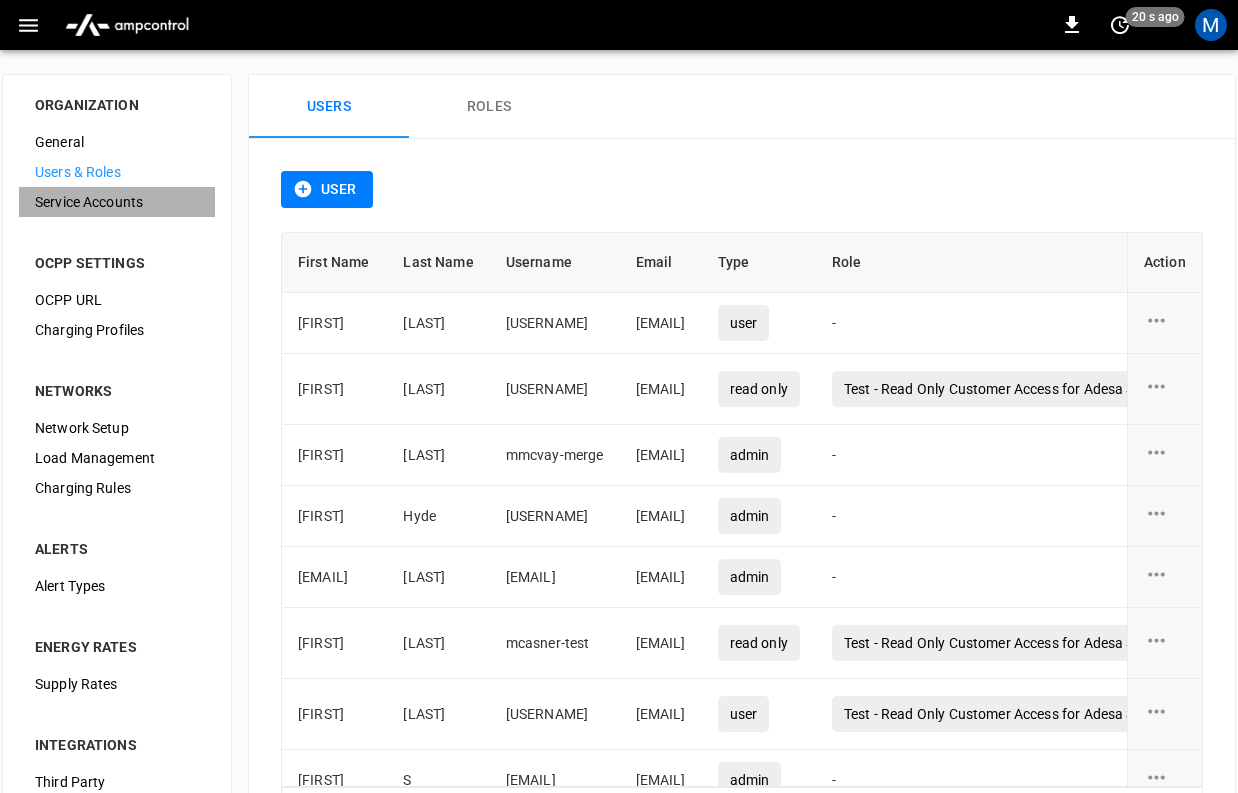 click on "Service Accounts" at bounding box center [117, 202] 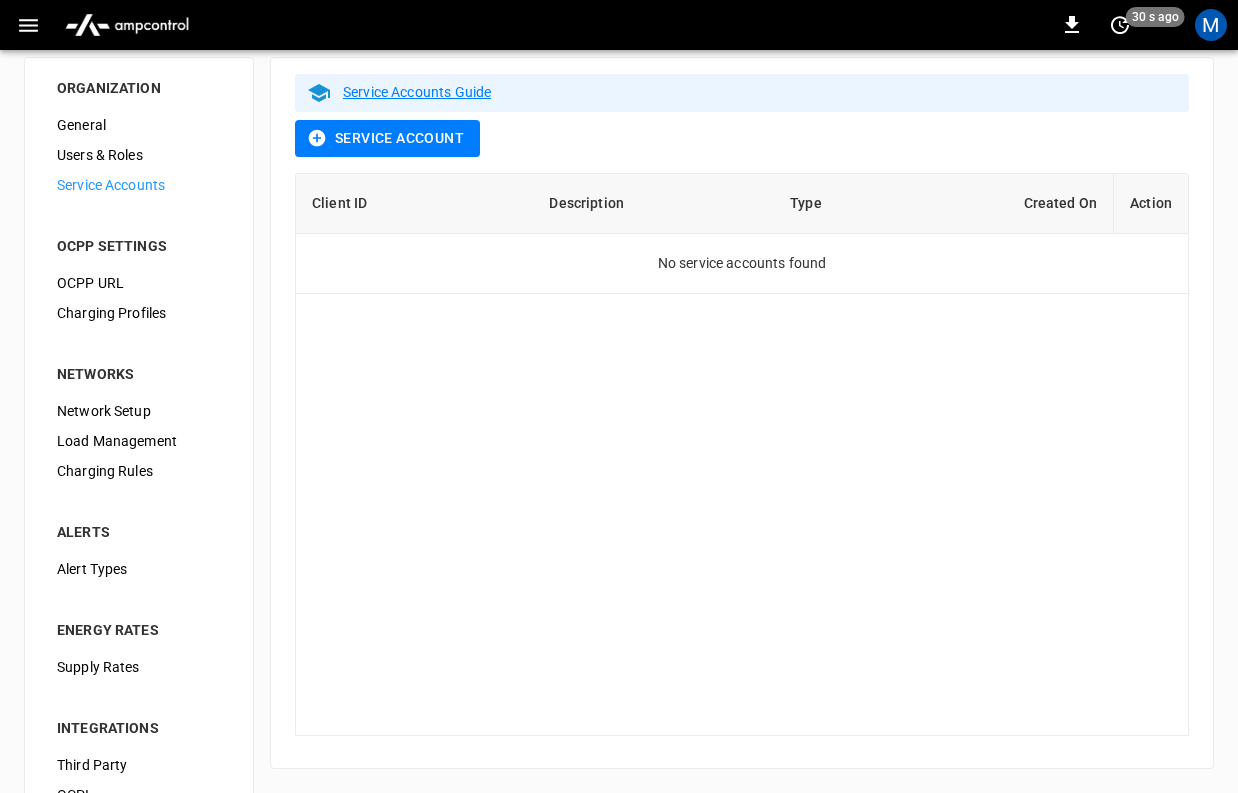 scroll, scrollTop: 44, scrollLeft: 0, axis: vertical 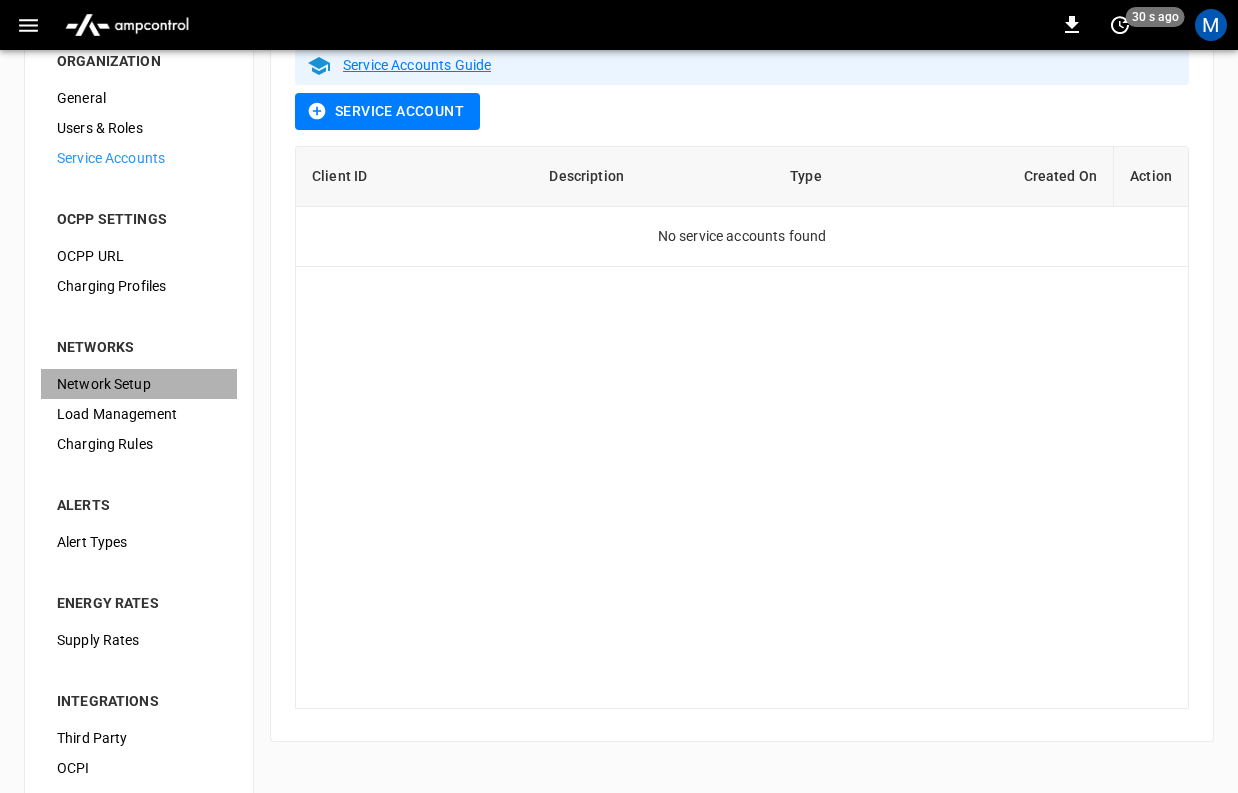 click on "Network Setup" at bounding box center [139, 384] 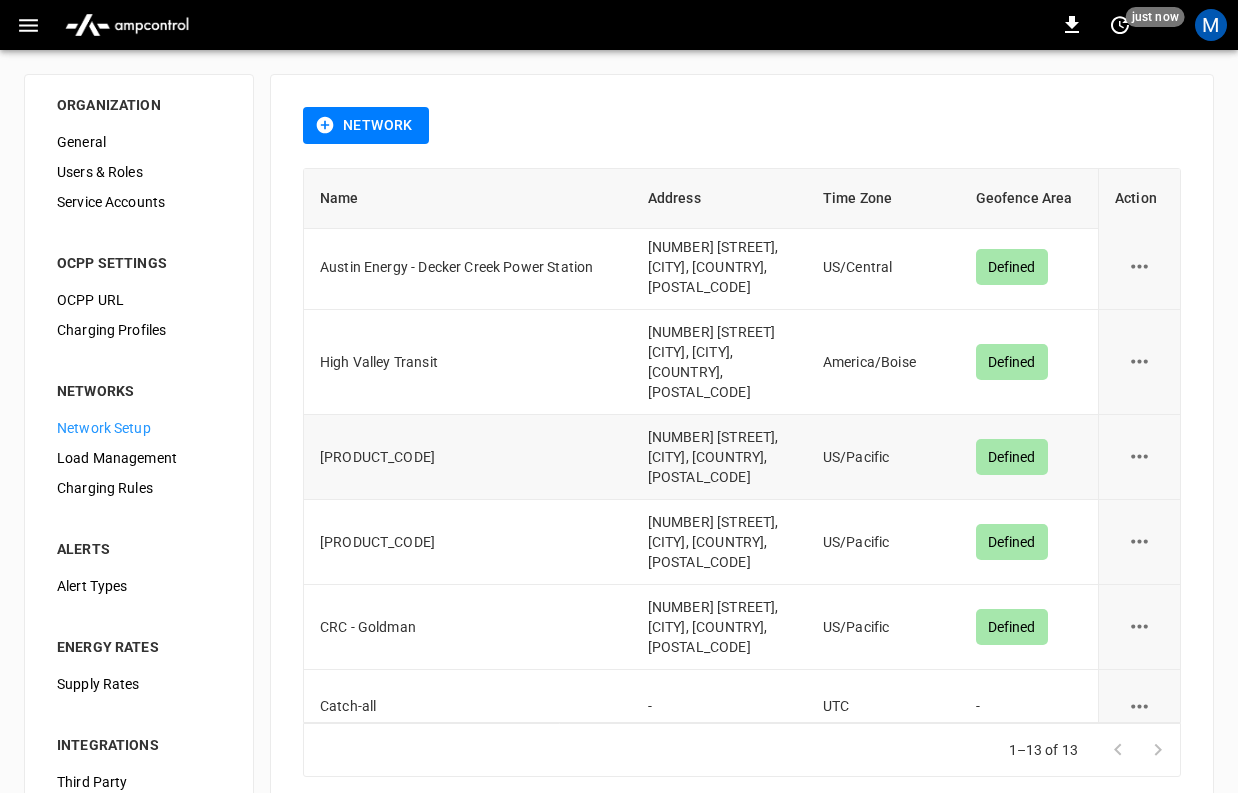 scroll, scrollTop: 25, scrollLeft: 0, axis: vertical 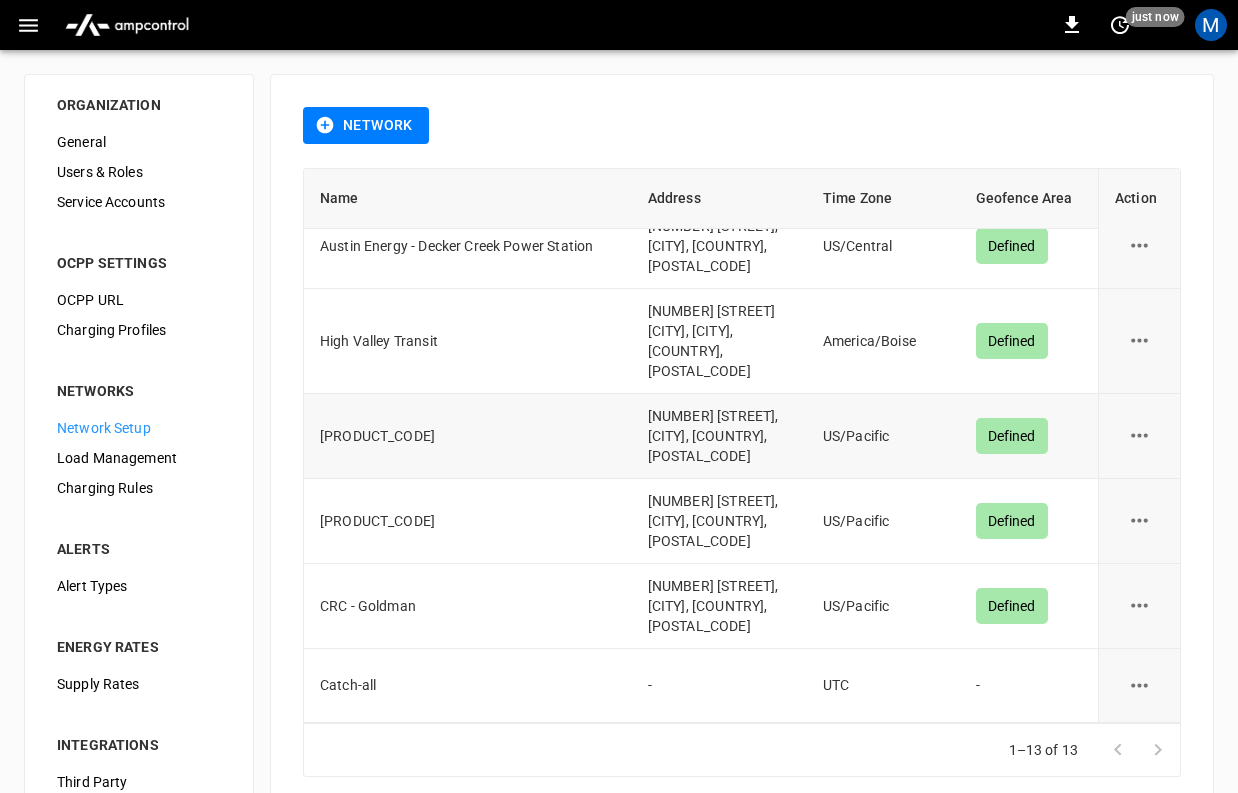 click 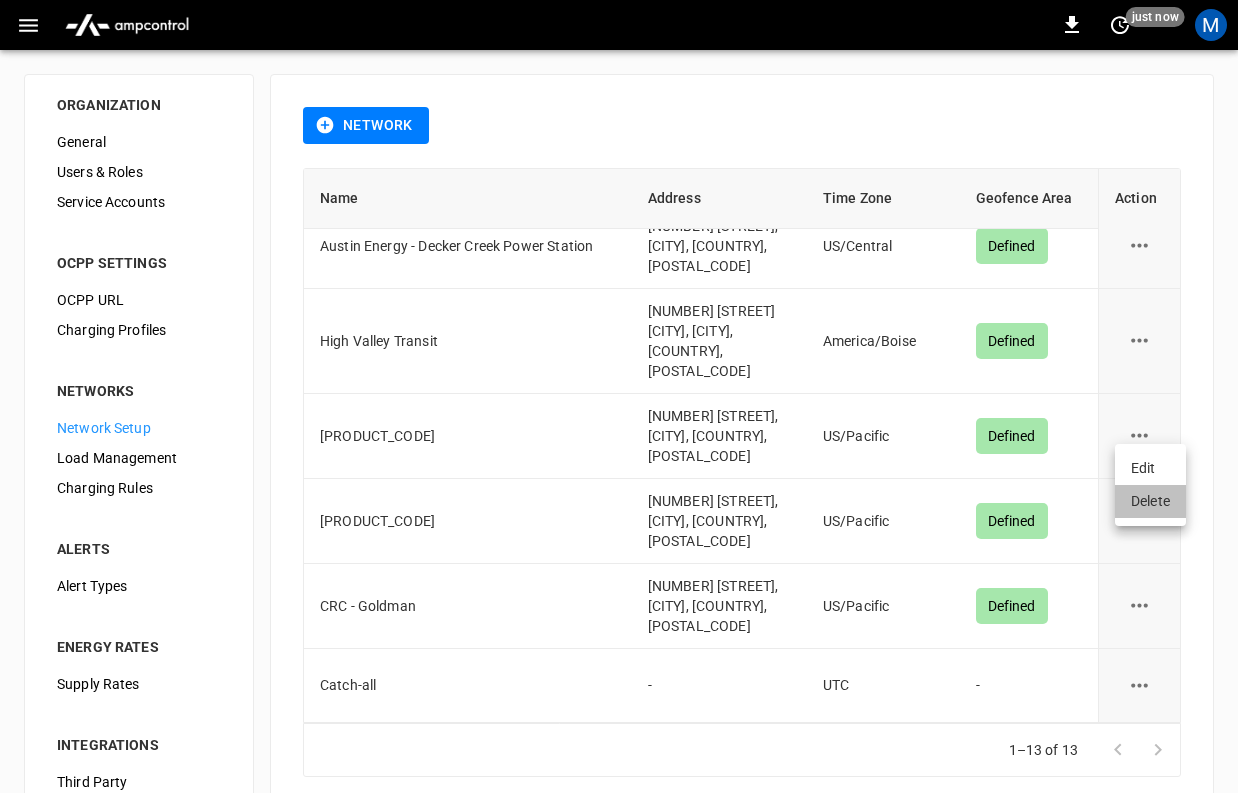 click on "Delete" at bounding box center (1150, 501) 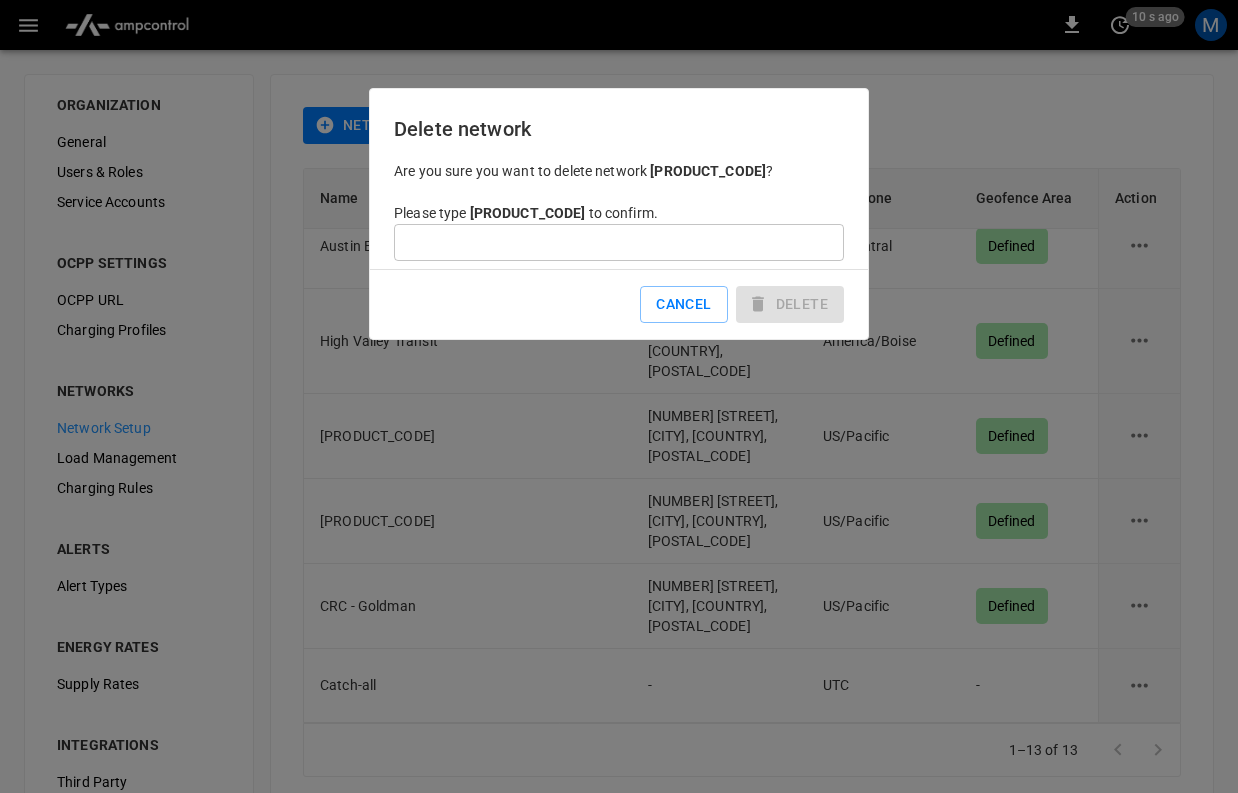 drag, startPoint x: 471, startPoint y: 215, endPoint x: 597, endPoint y: 215, distance: 126 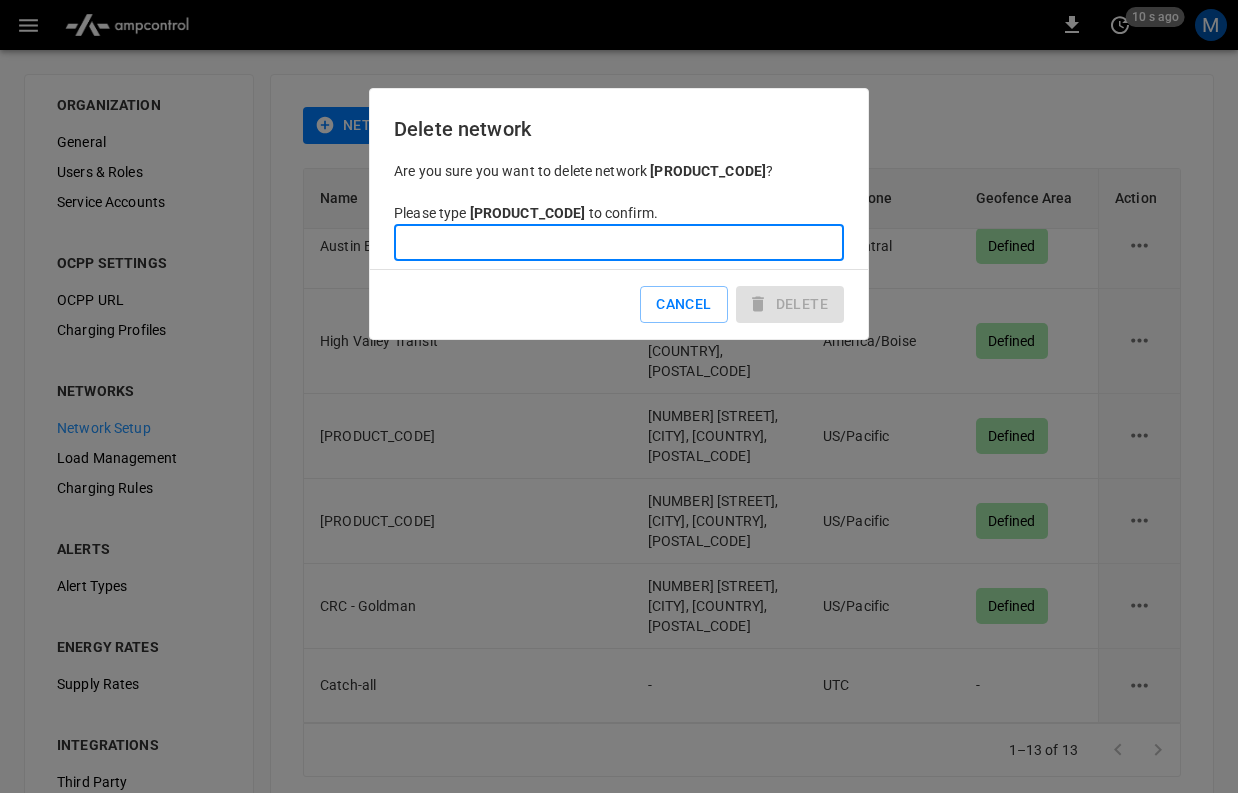 paste on "**********" 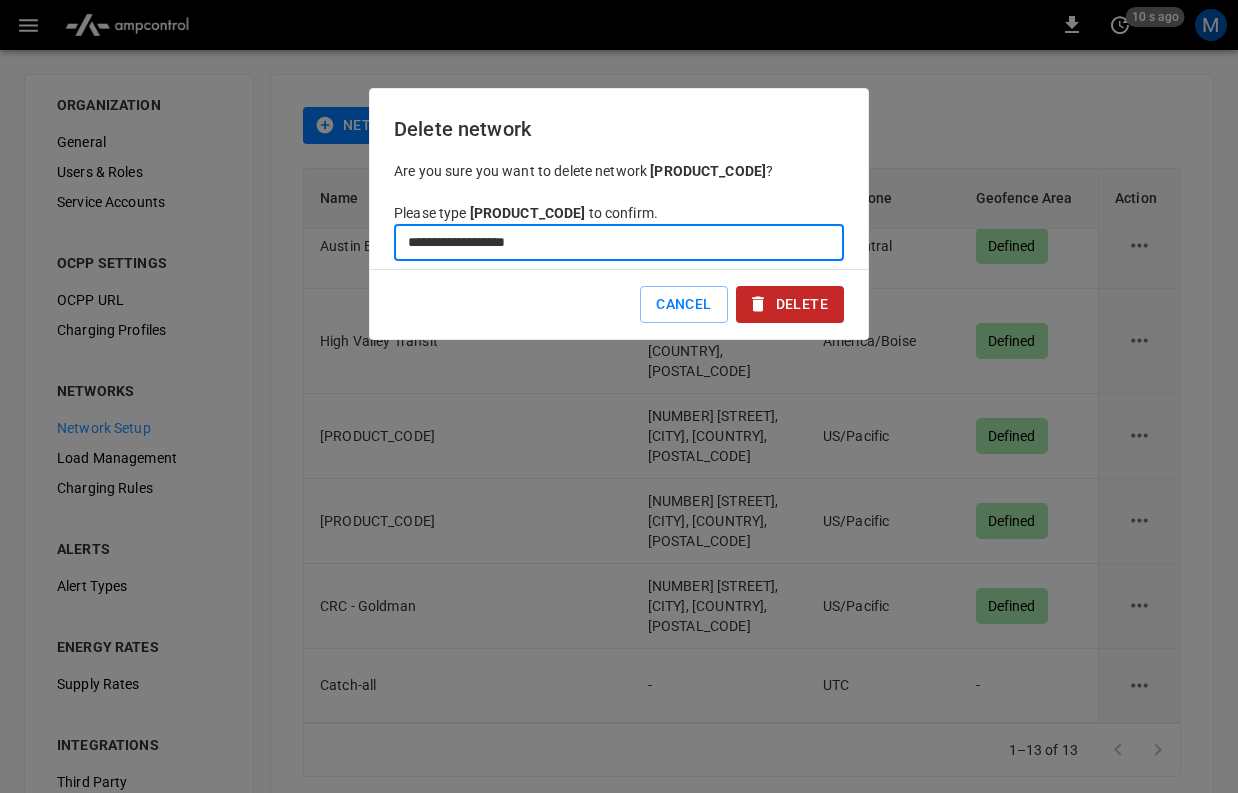 type on "**********" 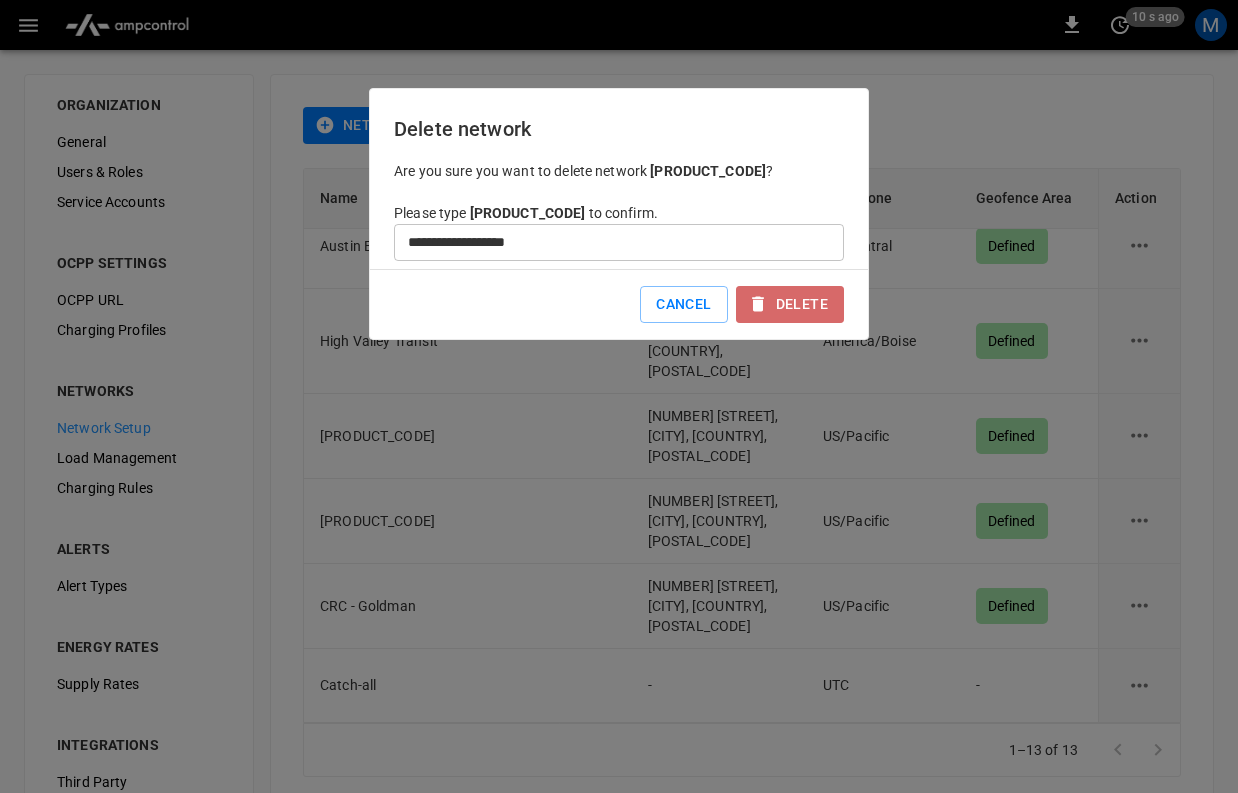 click on "Delete" at bounding box center [790, 304] 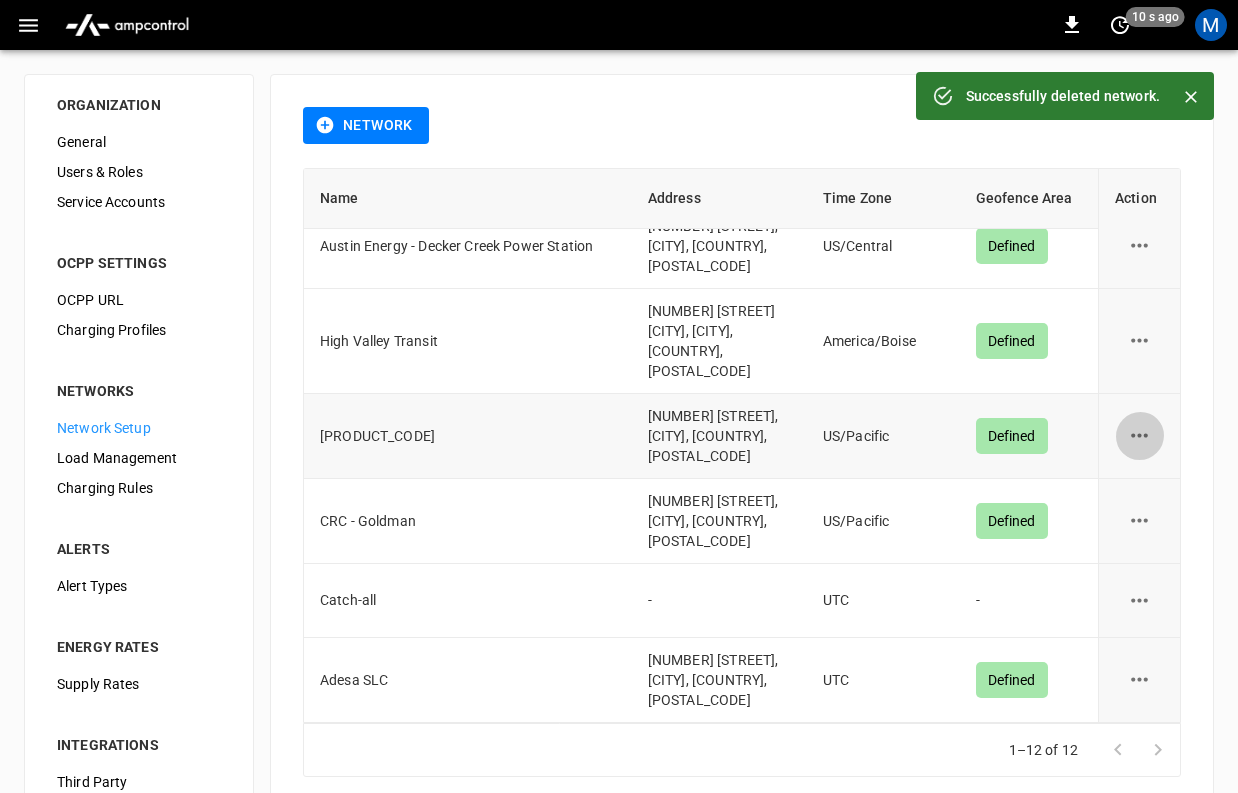 click 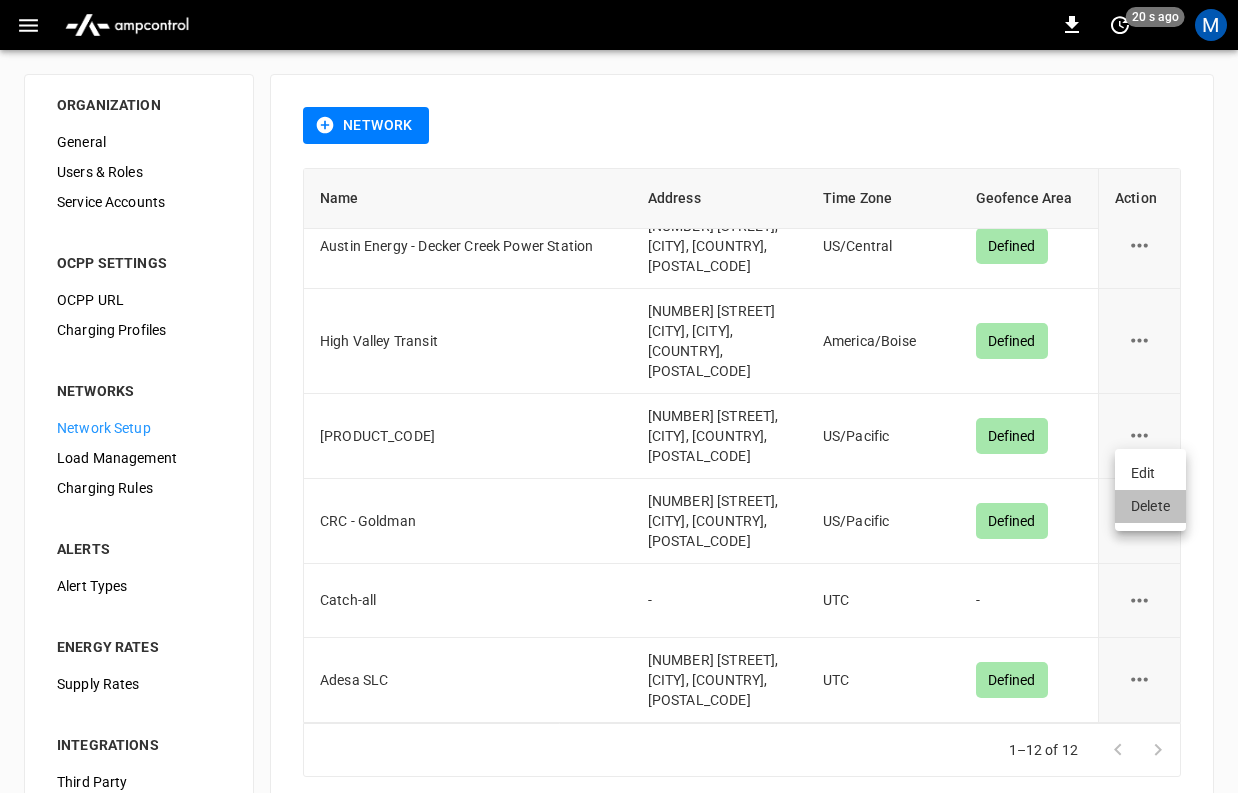 click on "Delete" at bounding box center [1150, 506] 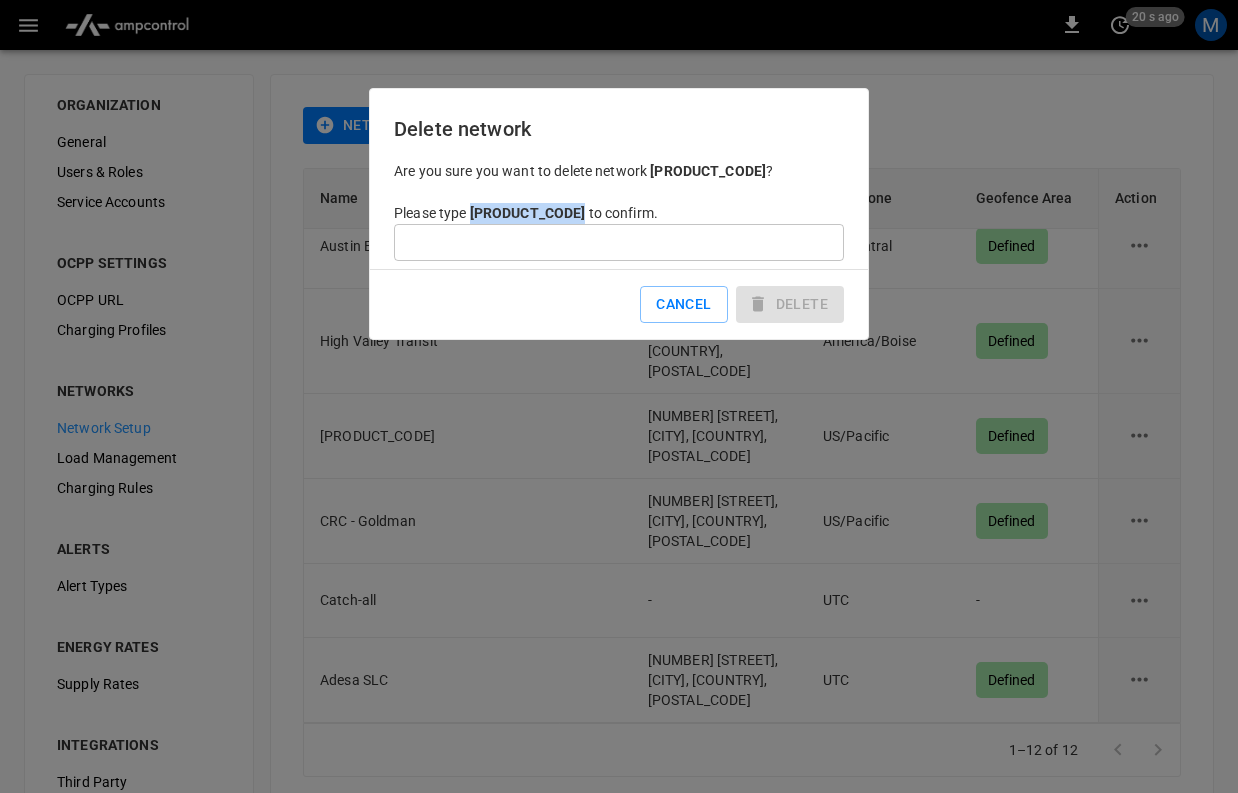drag, startPoint x: 471, startPoint y: 215, endPoint x: 557, endPoint y: 214, distance: 86.00581 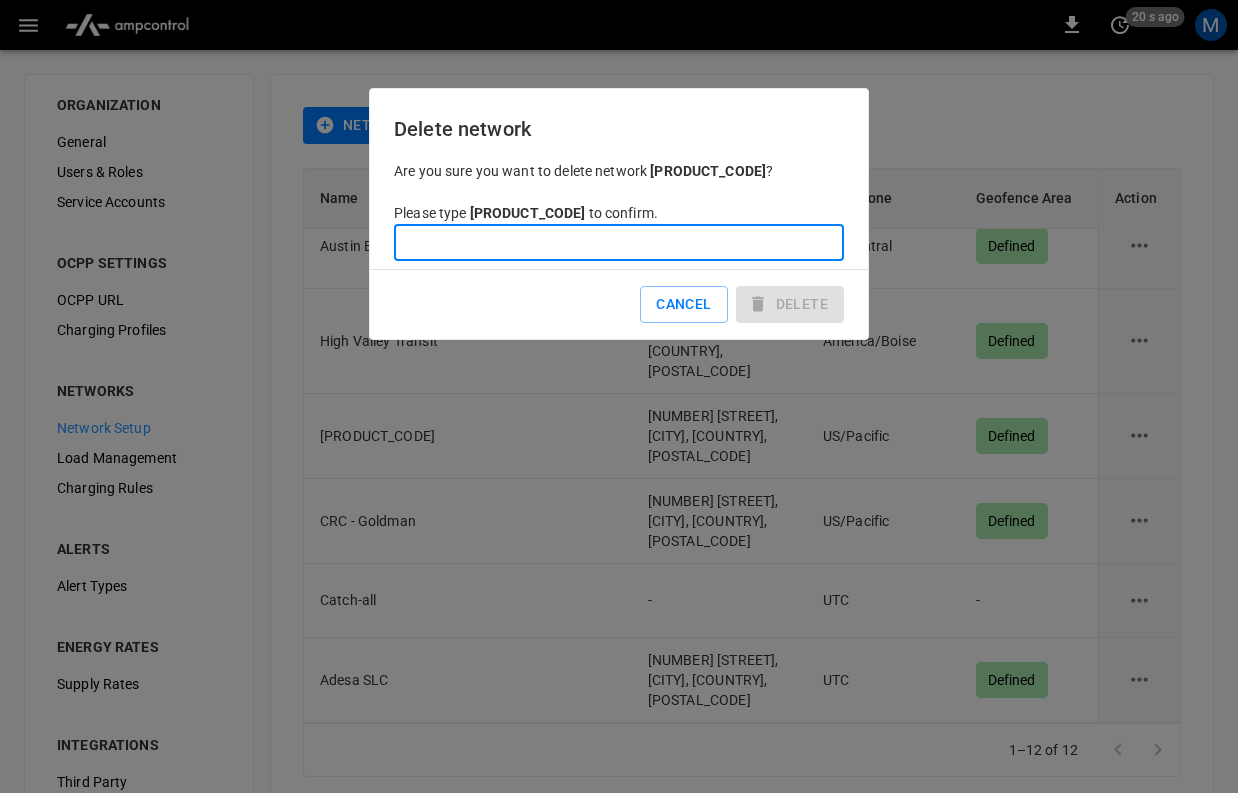 click at bounding box center (619, 242) 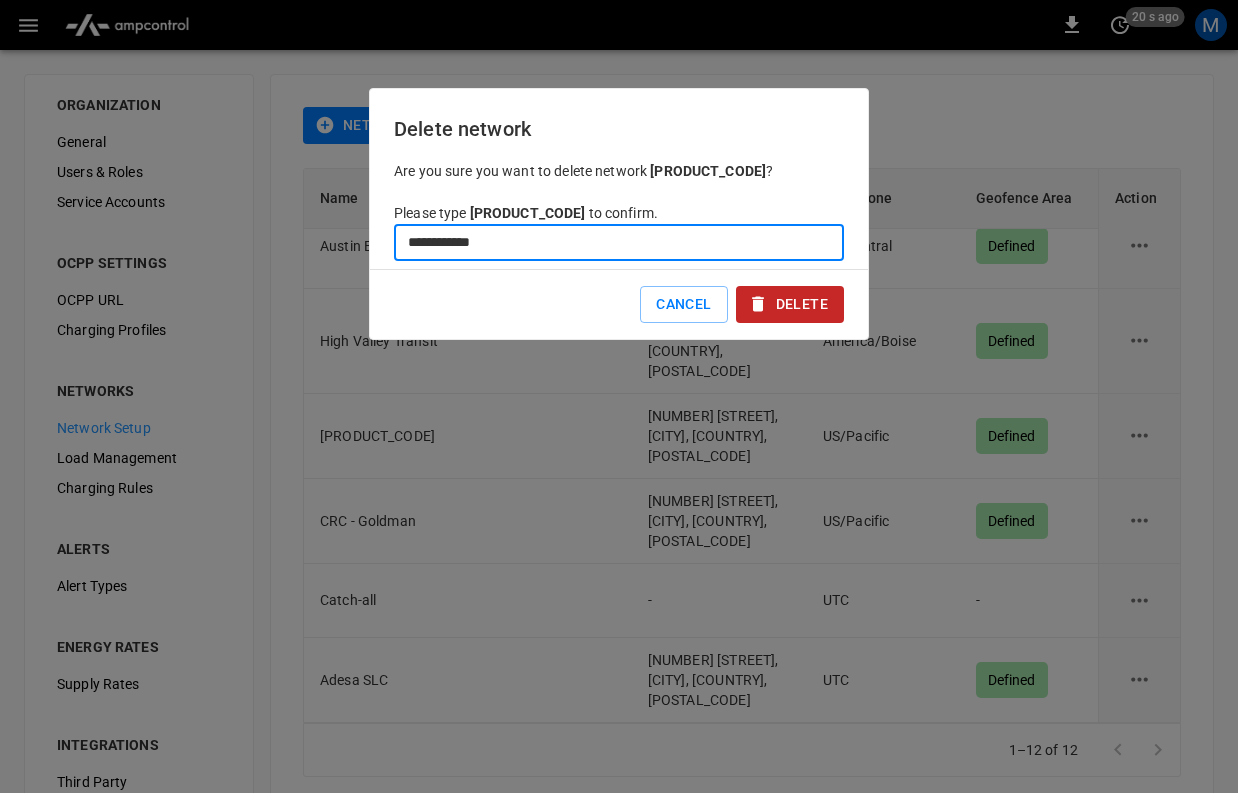 type on "**********" 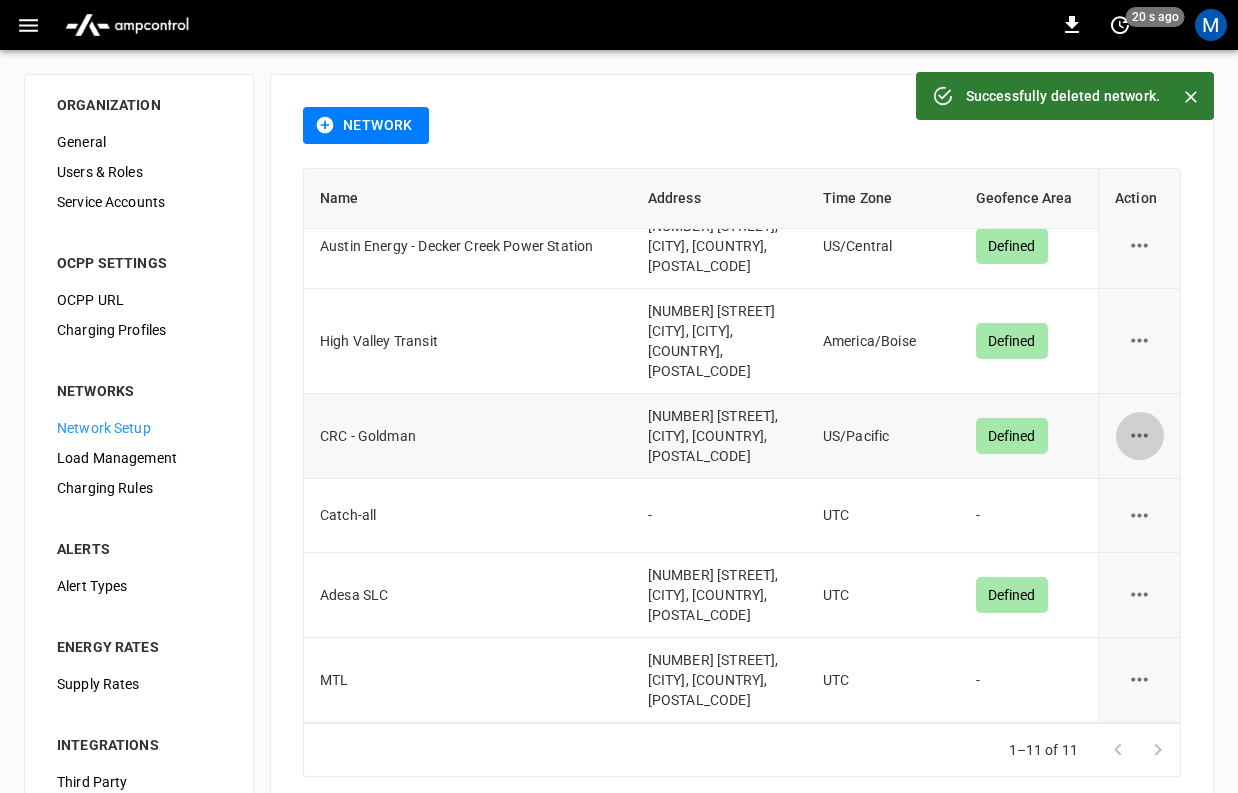 click 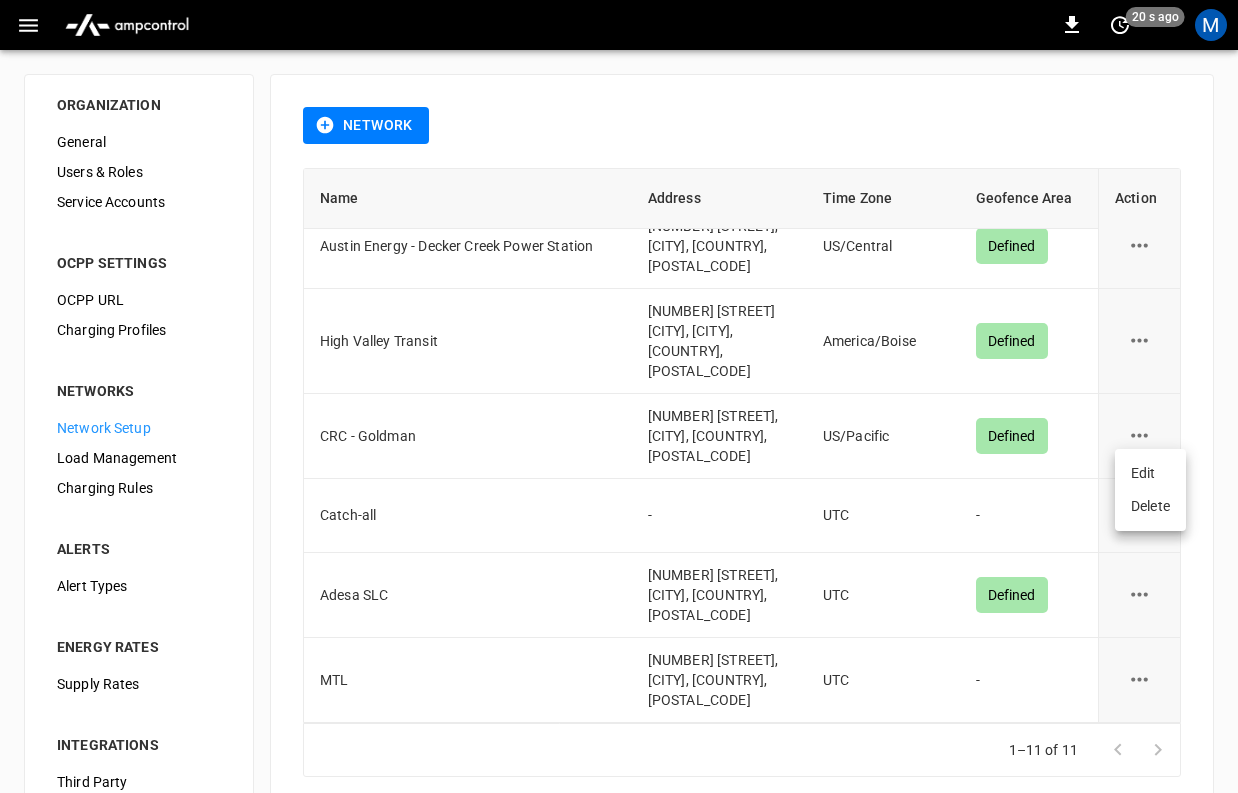 click on "Delete" at bounding box center (1150, 506) 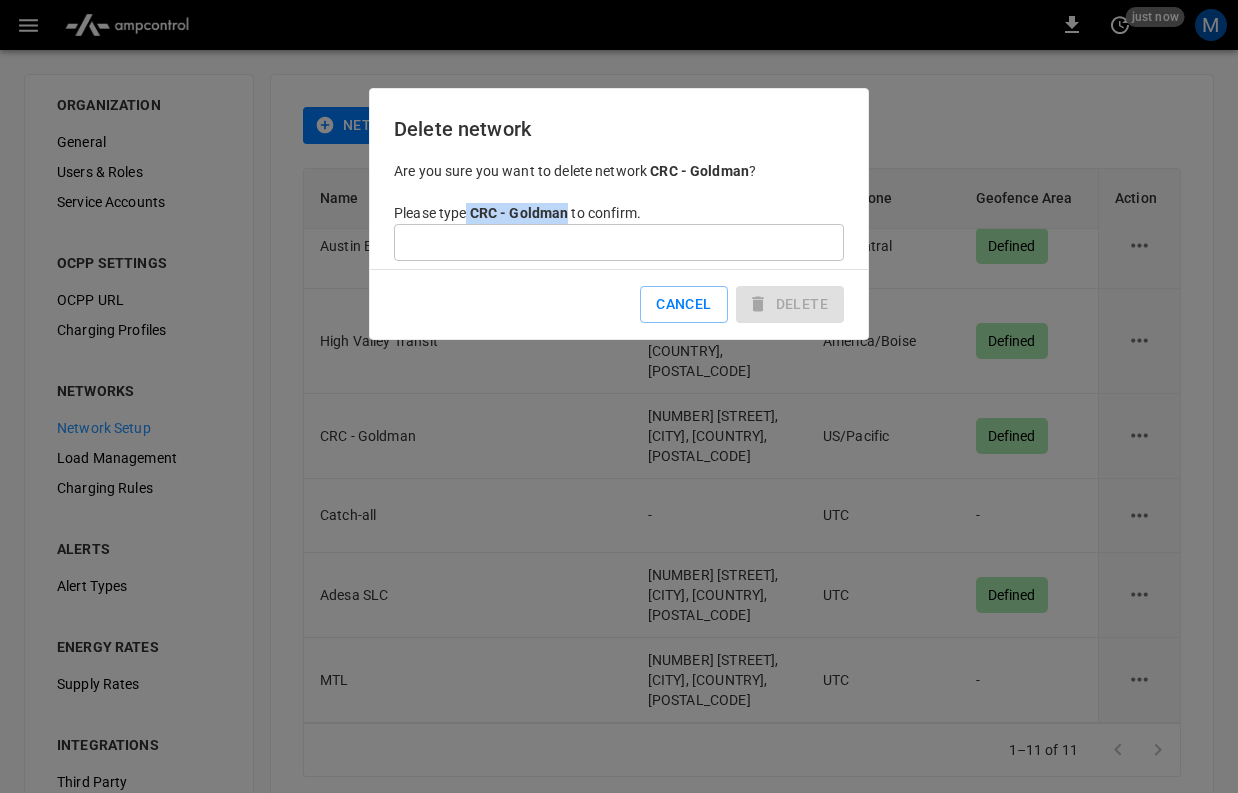 drag, startPoint x: 469, startPoint y: 215, endPoint x: 569, endPoint y: 213, distance: 100.02 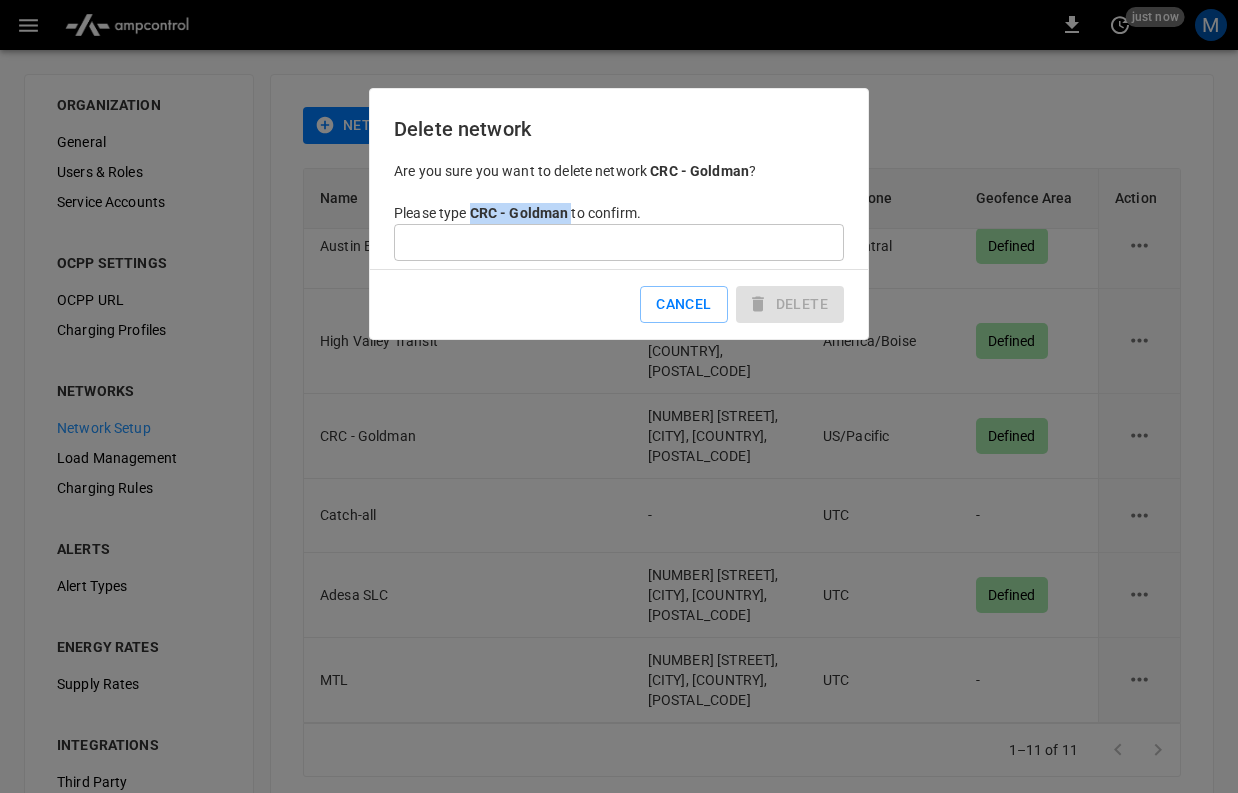 drag, startPoint x: 471, startPoint y: 213, endPoint x: 573, endPoint y: 215, distance: 102.01961 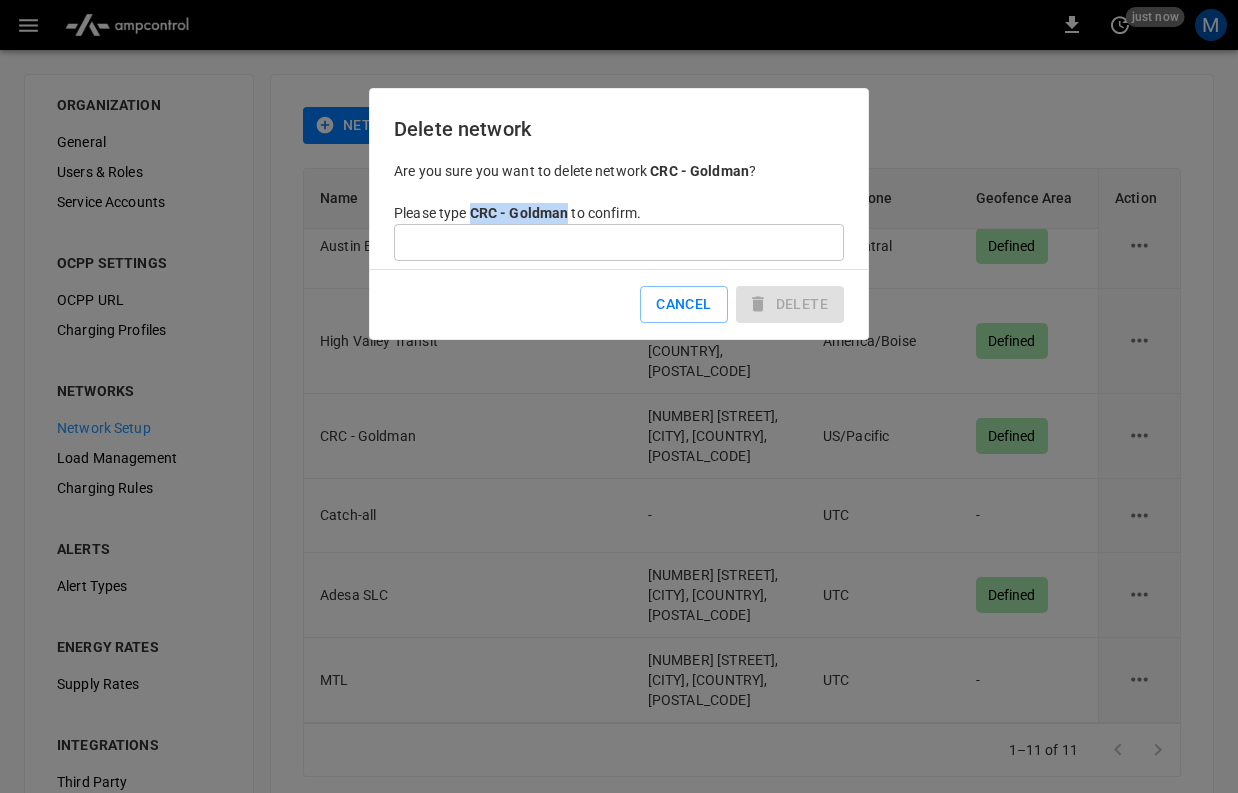 copy on "CRC - Goldman" 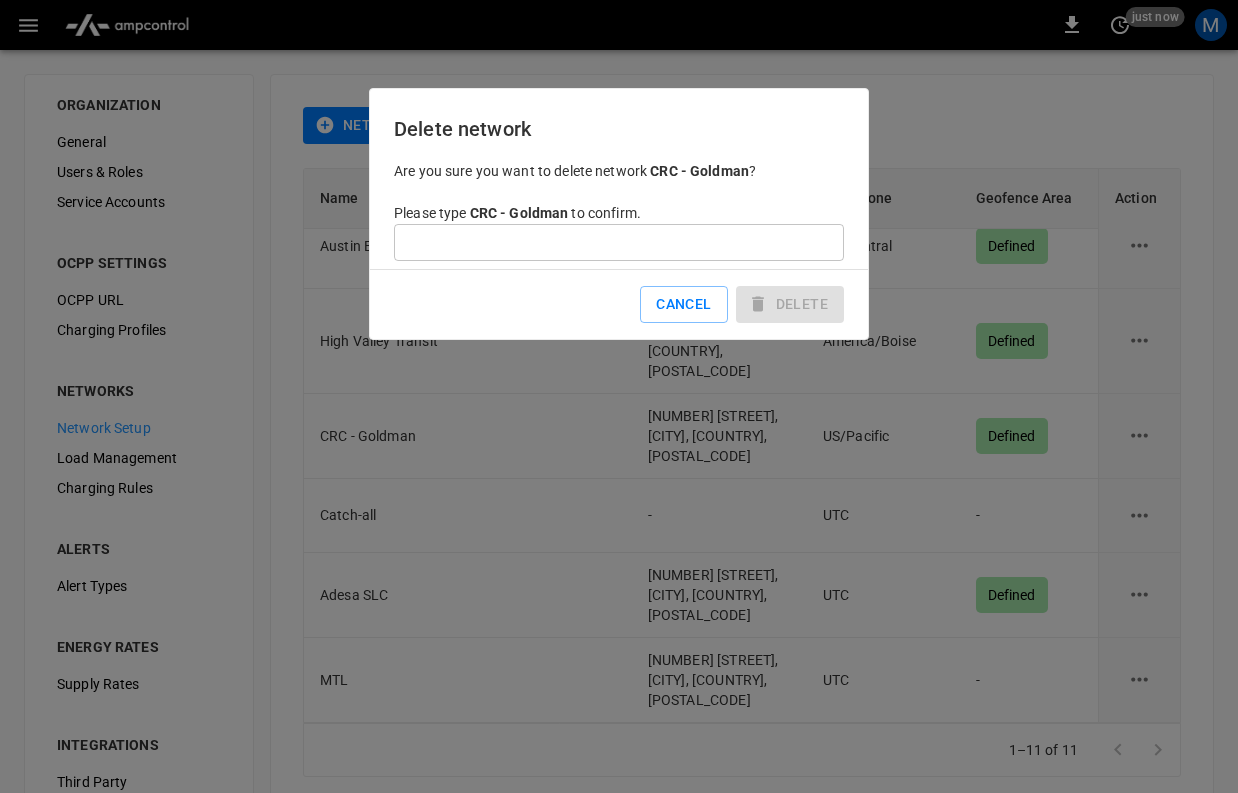 click at bounding box center [619, 242] 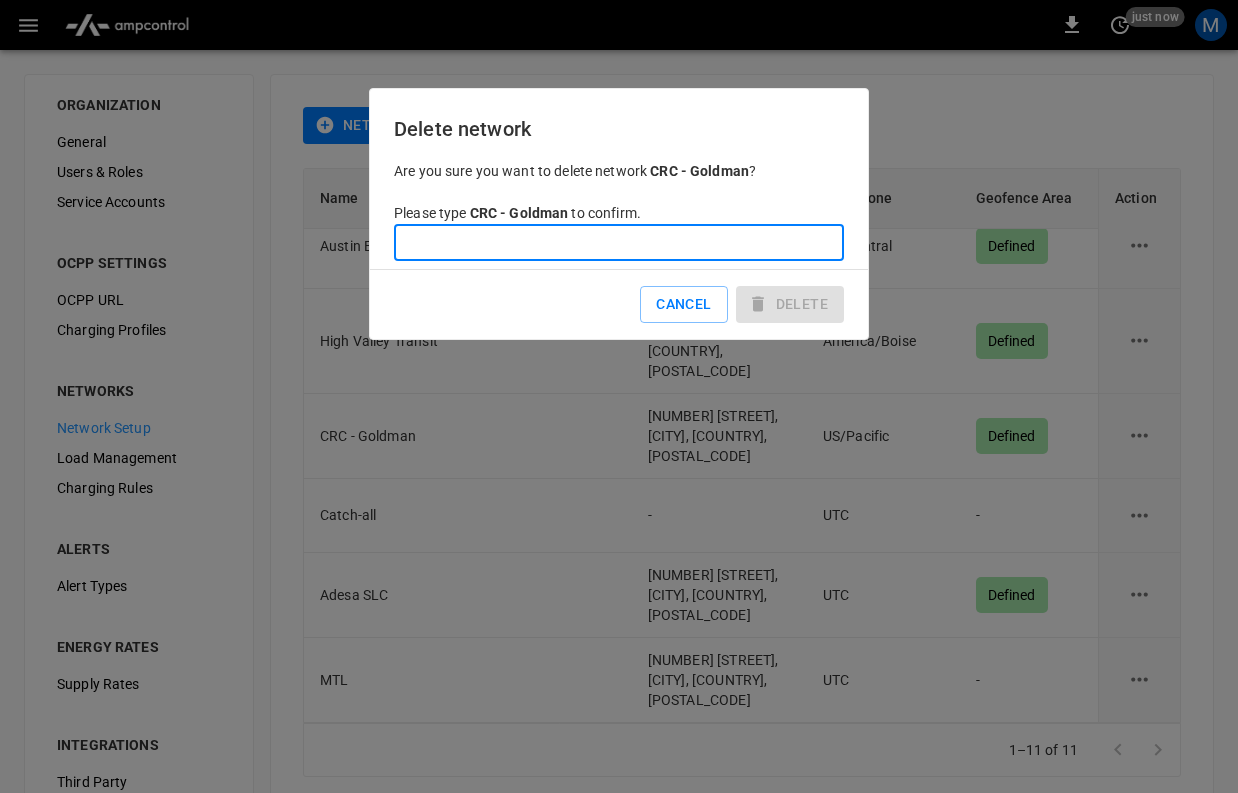 paste on "**********" 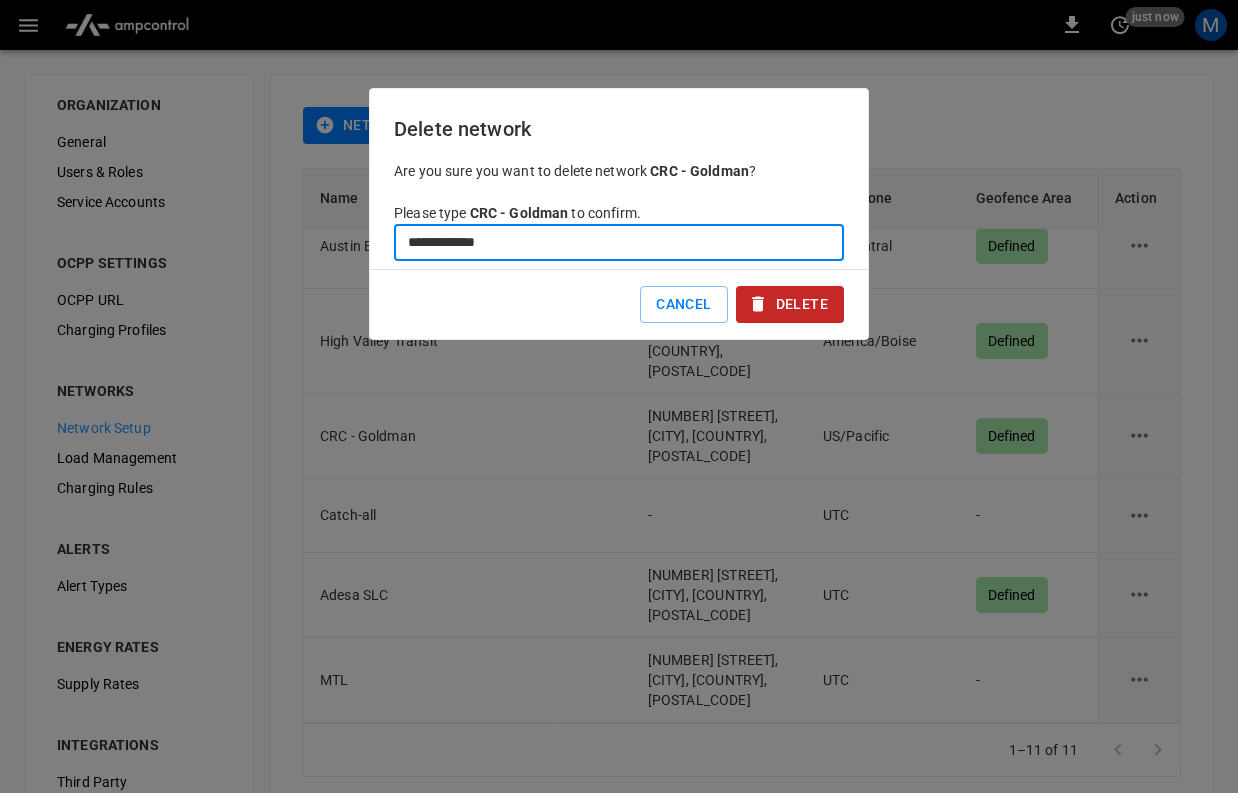 type on "**********" 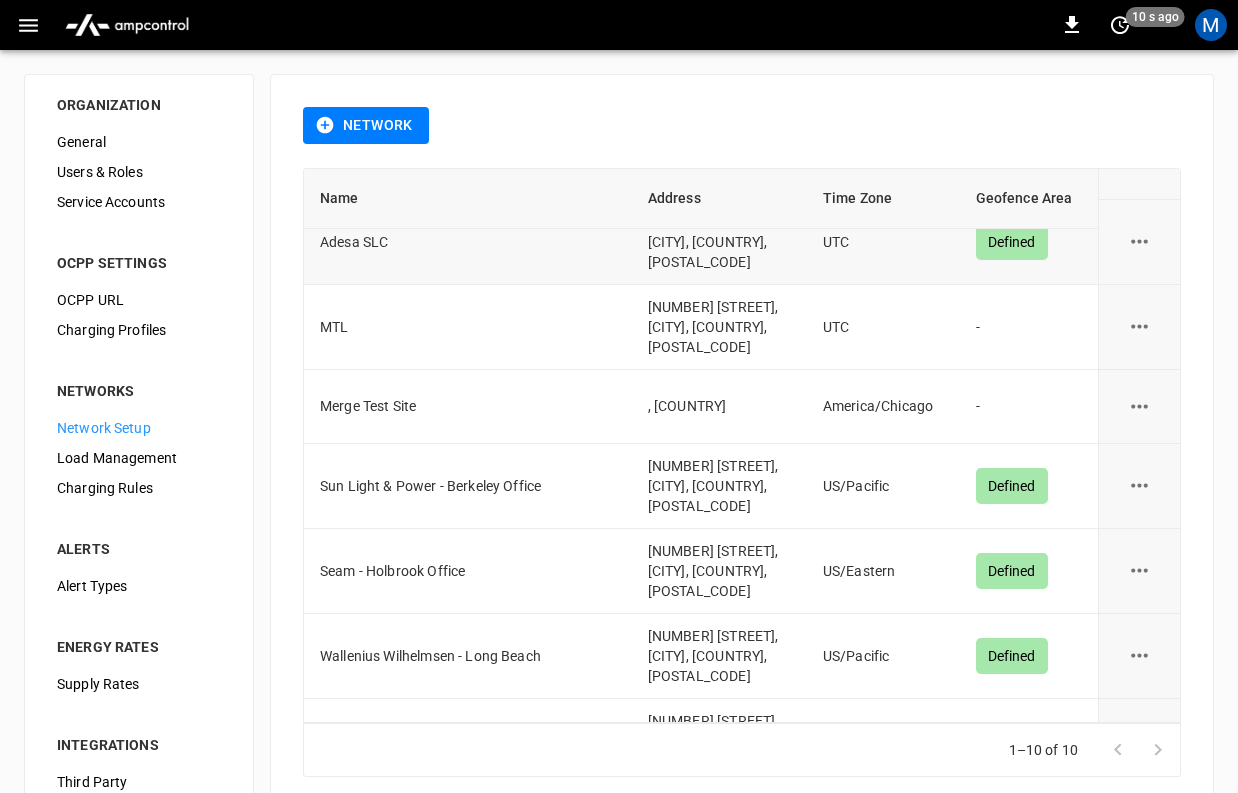 scroll, scrollTop: 300, scrollLeft: 0, axis: vertical 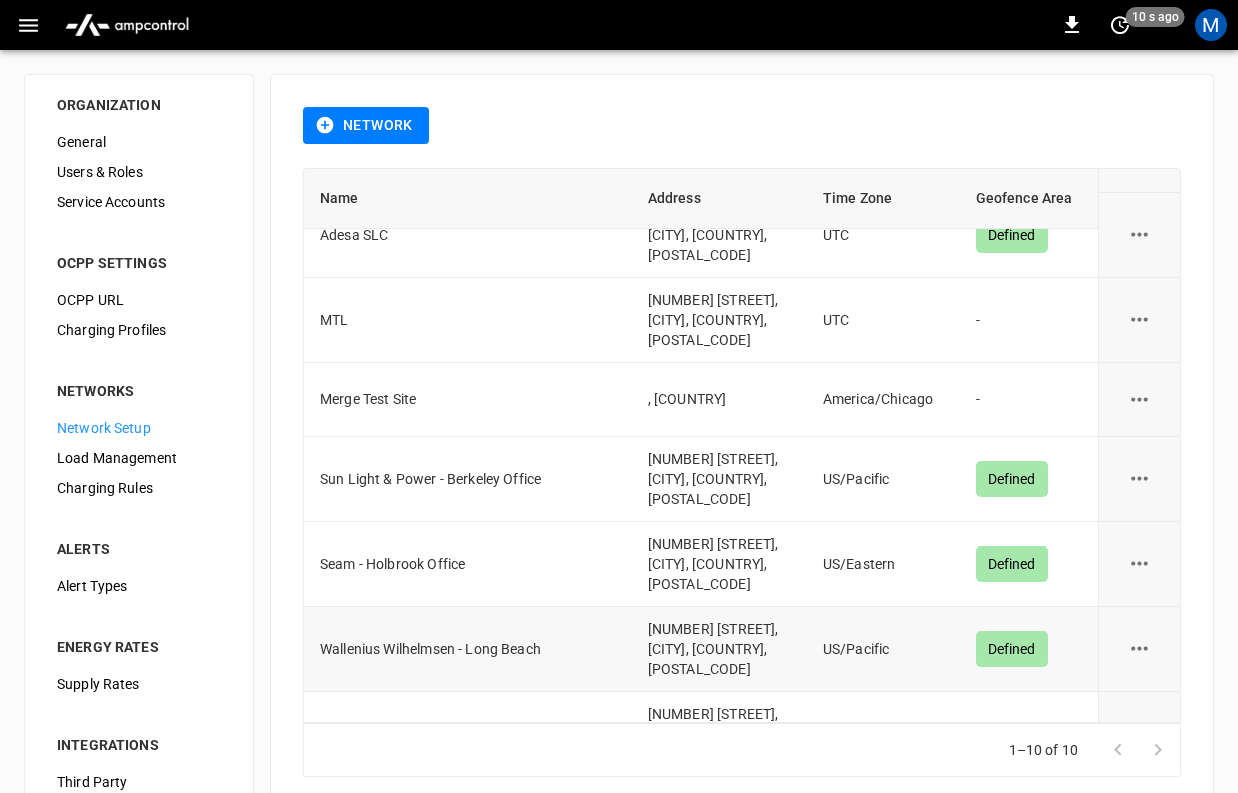 click 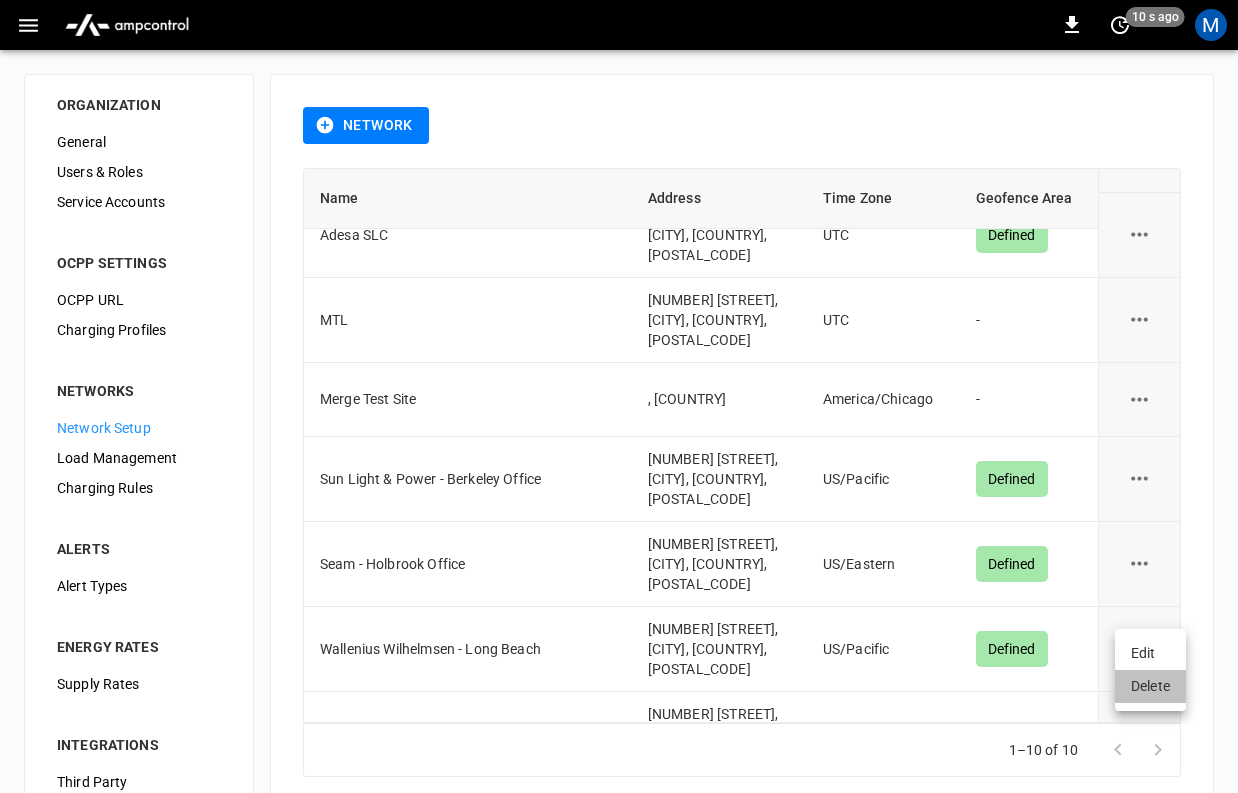 click on "Delete" at bounding box center (1150, 686) 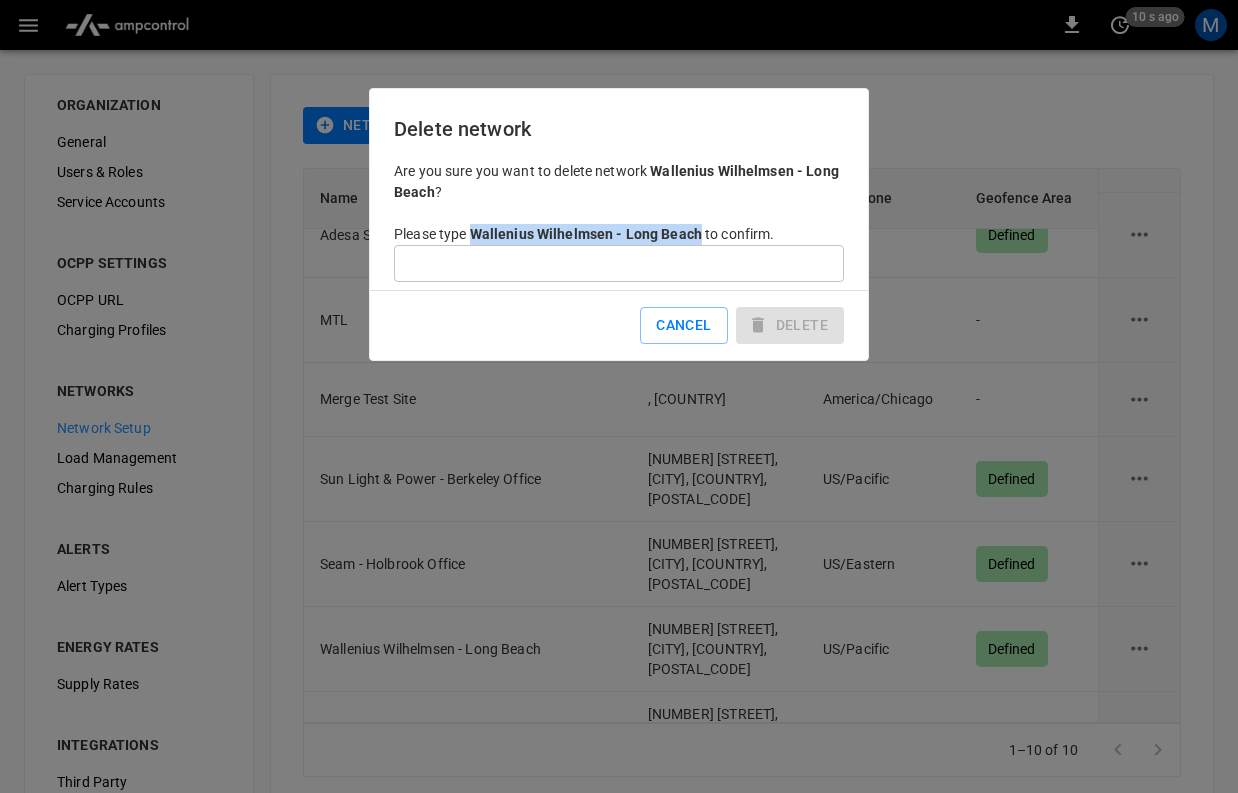 drag, startPoint x: 472, startPoint y: 234, endPoint x: 699, endPoint y: 227, distance: 227.10791 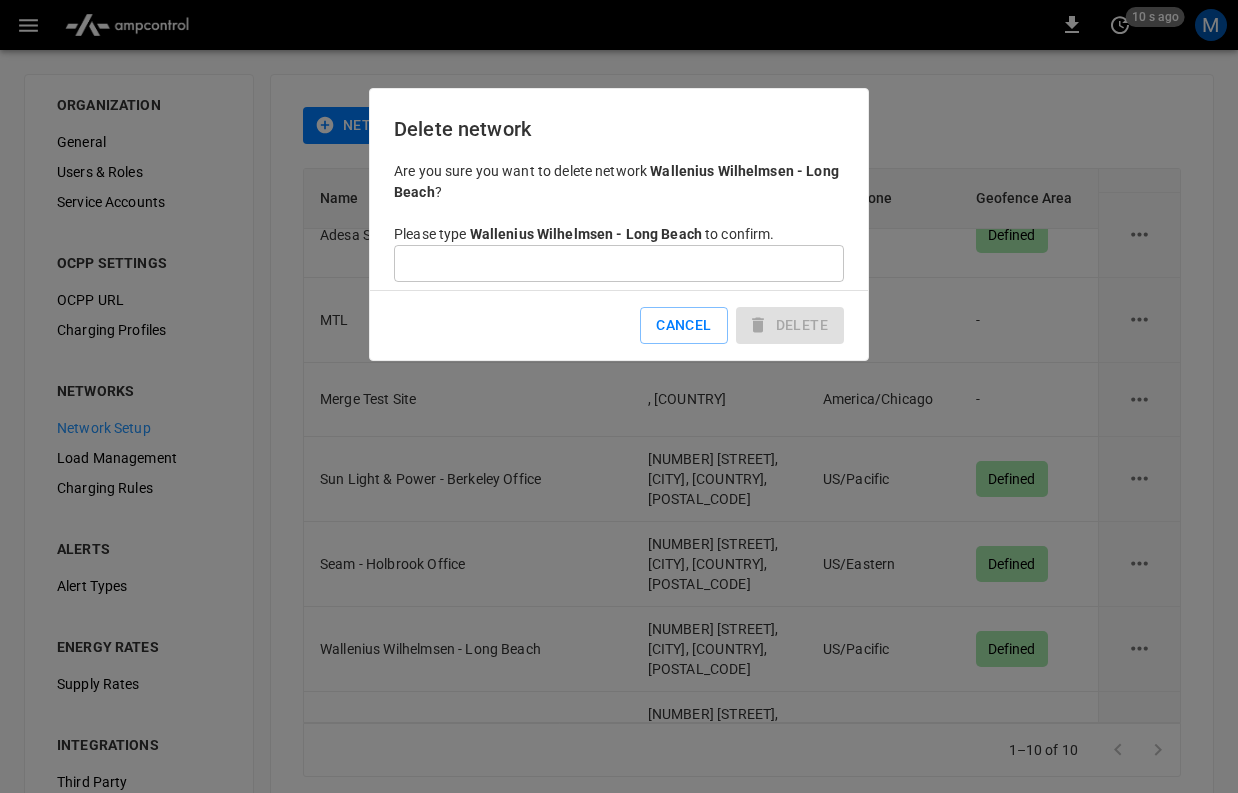 click at bounding box center [619, 263] 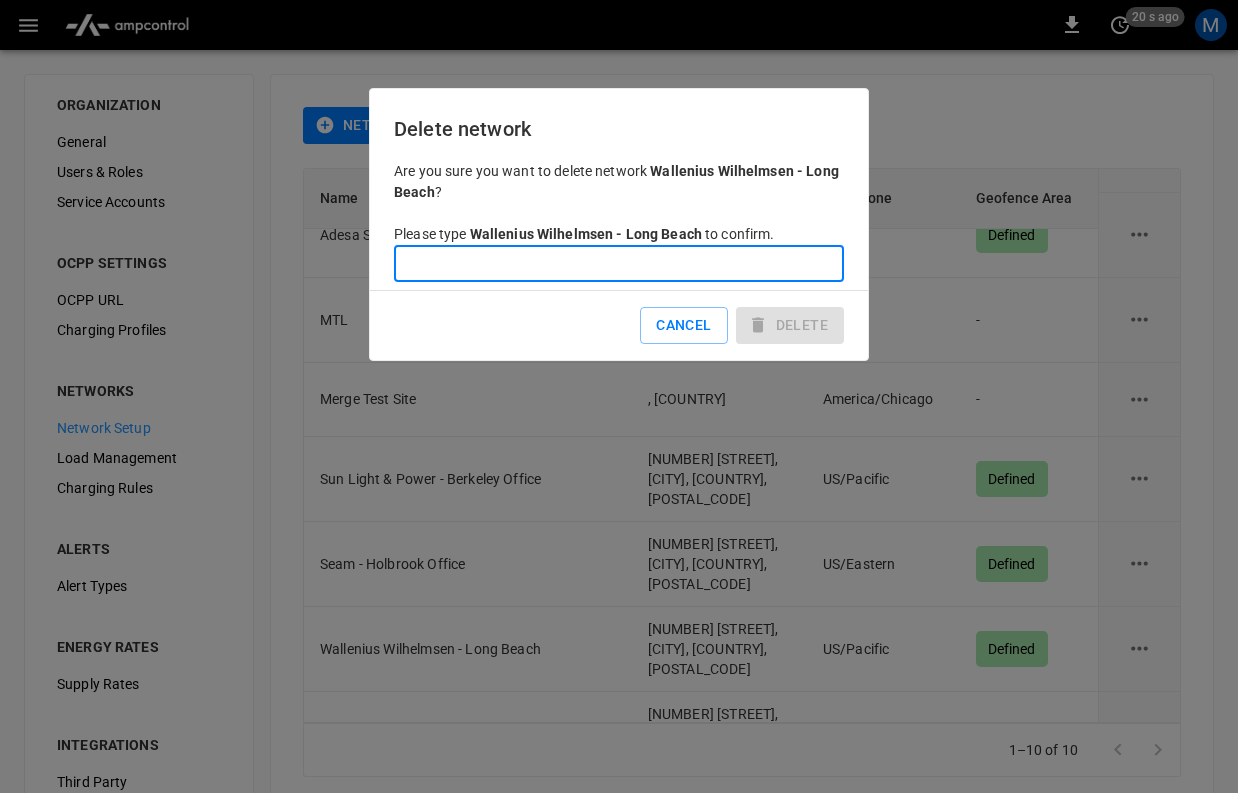 paste on "**********" 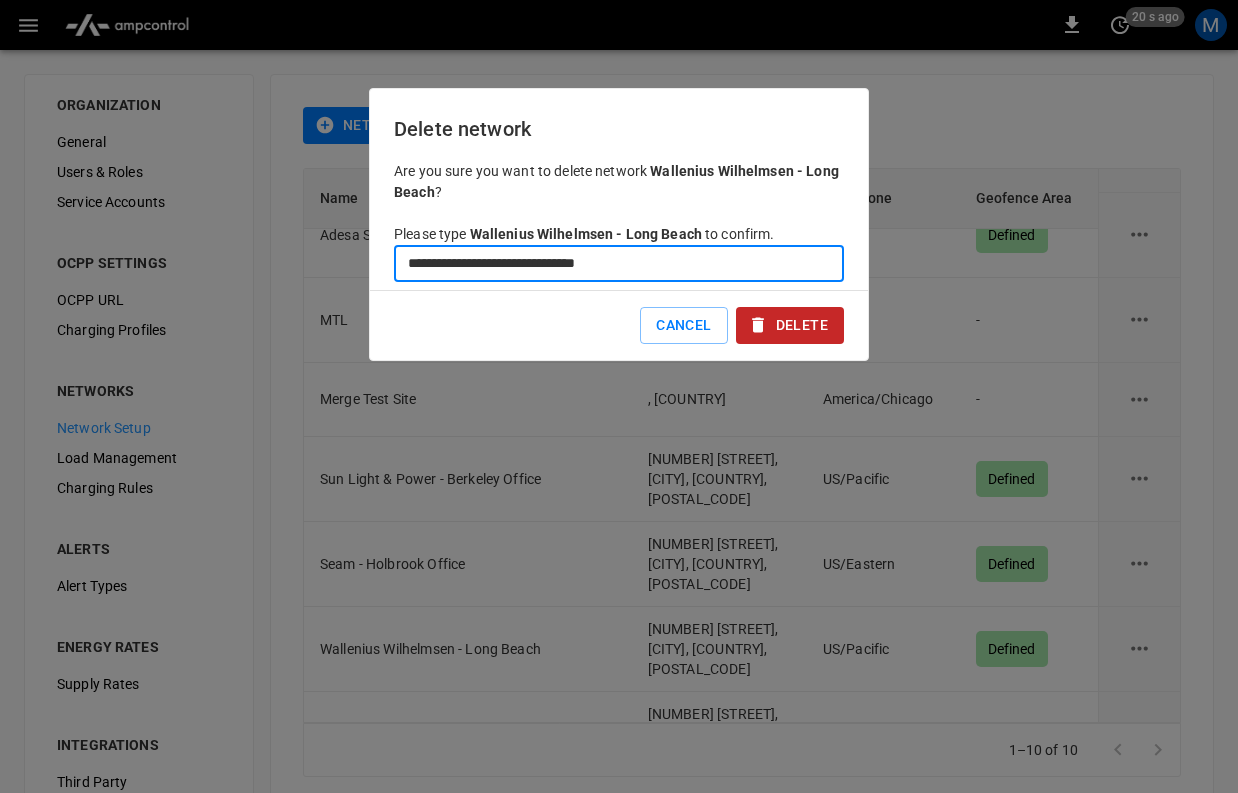 type on "**********" 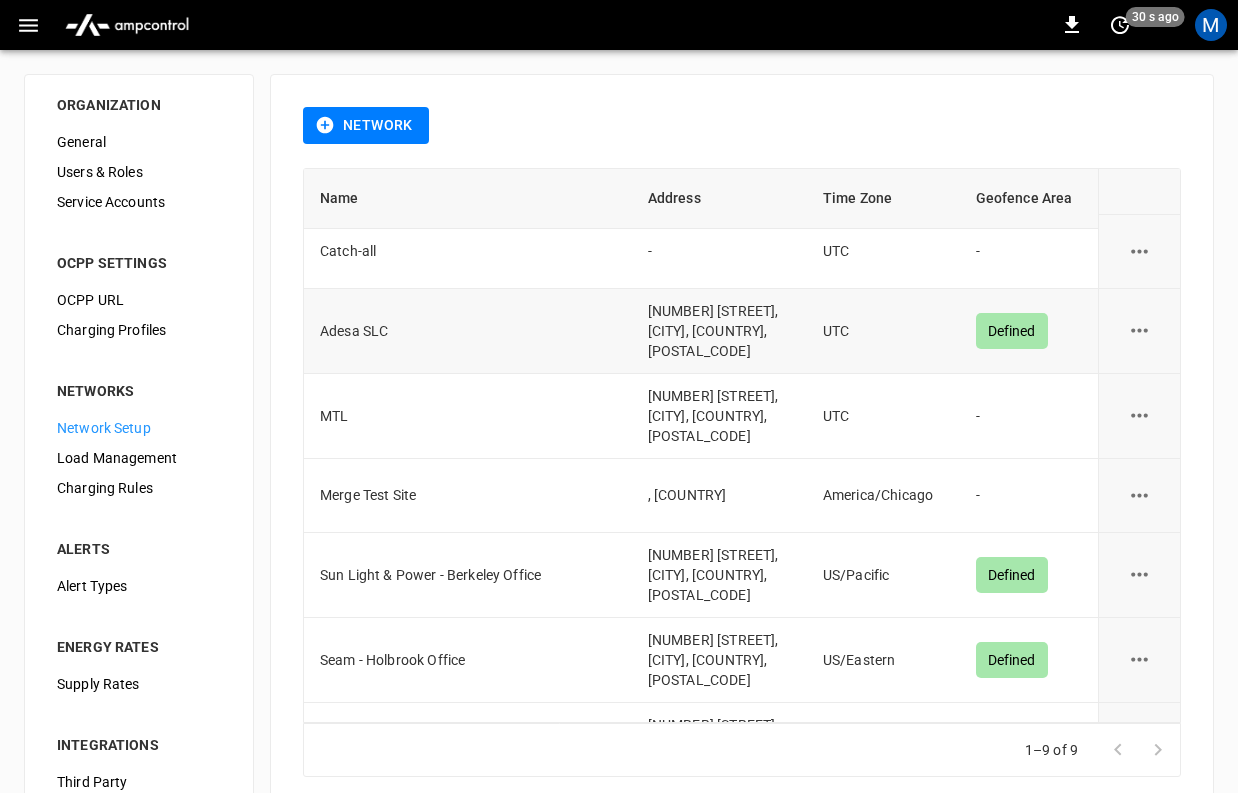 scroll, scrollTop: 215, scrollLeft: 0, axis: vertical 